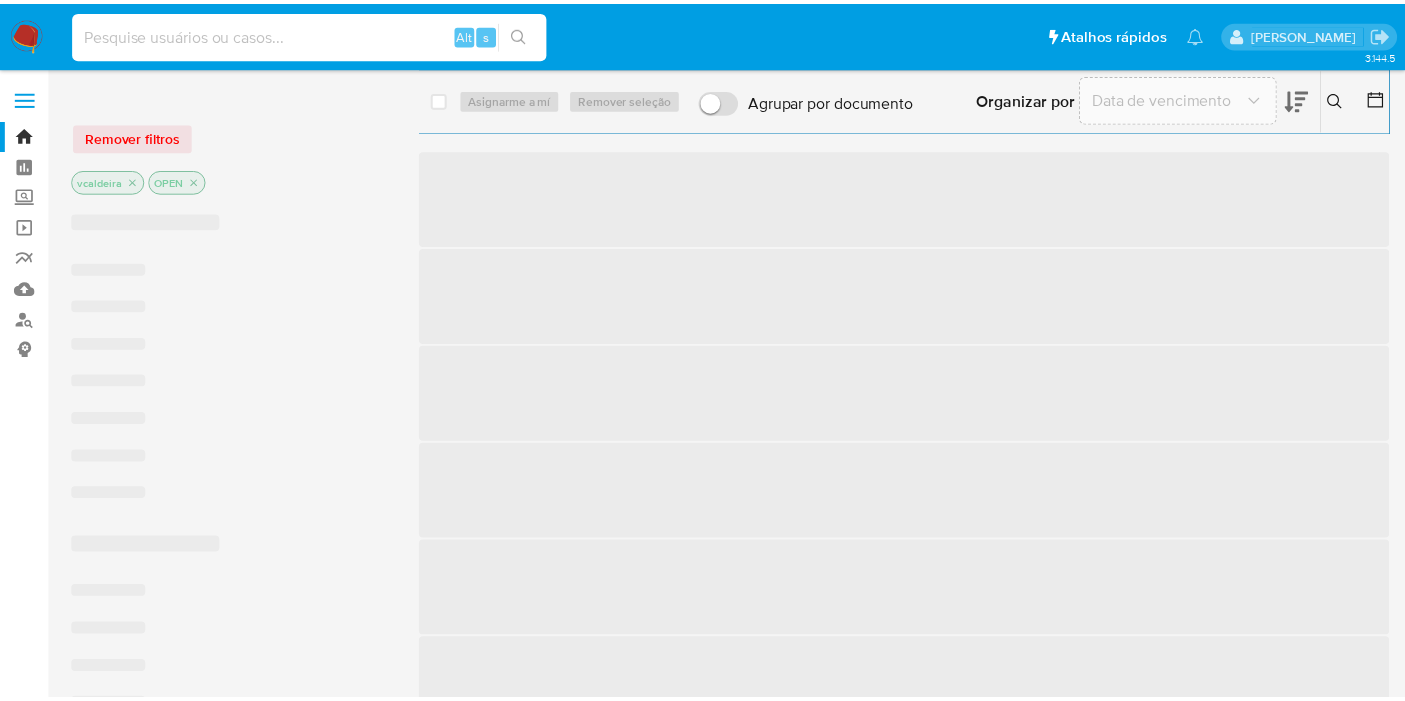 scroll, scrollTop: 0, scrollLeft: 0, axis: both 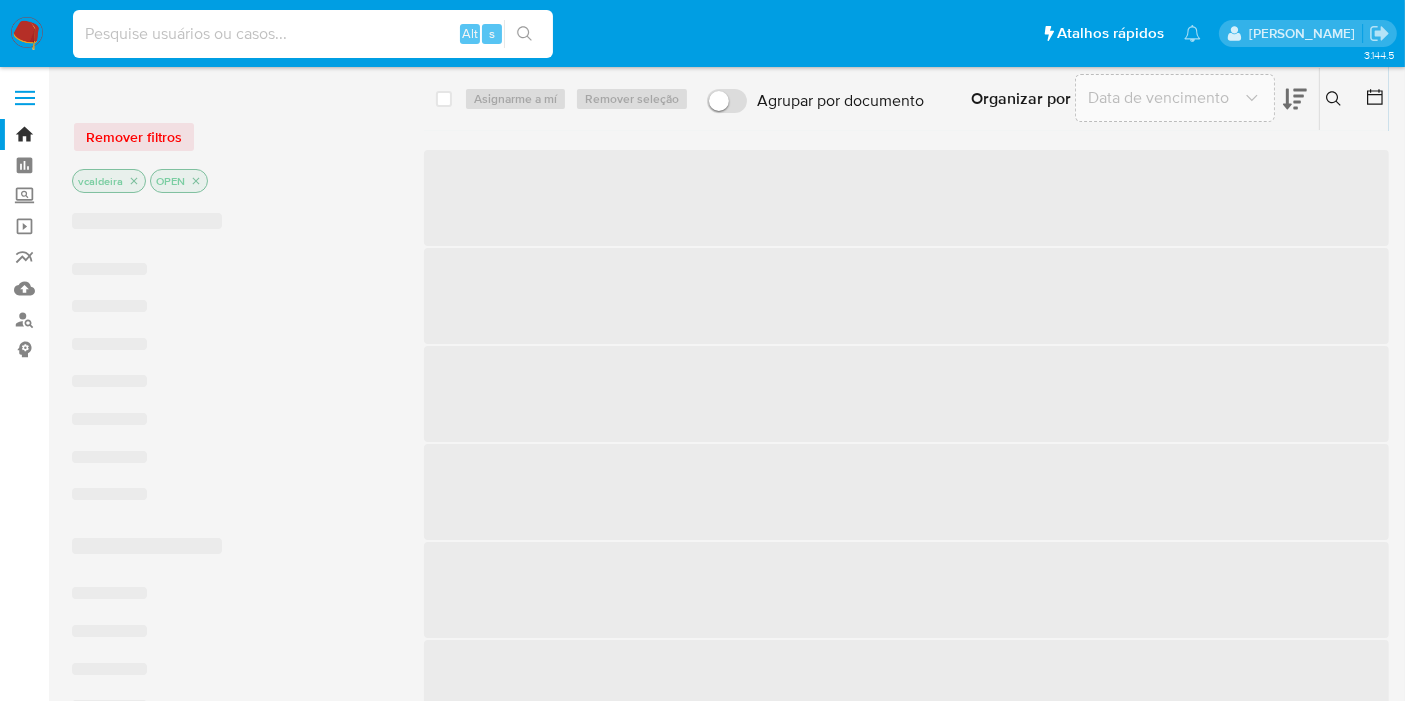 click at bounding box center [313, 34] 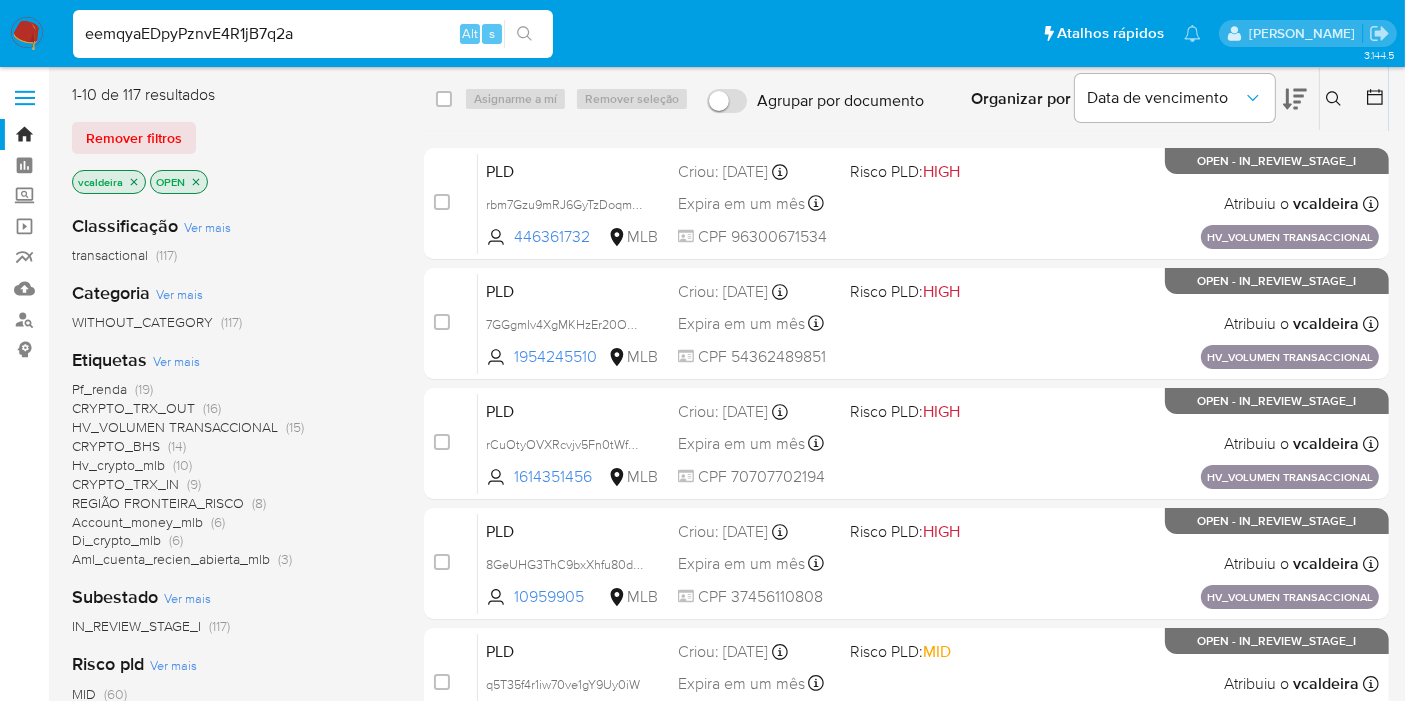 type on "eemqyaEDpyPznvE4R1jB7q2a" 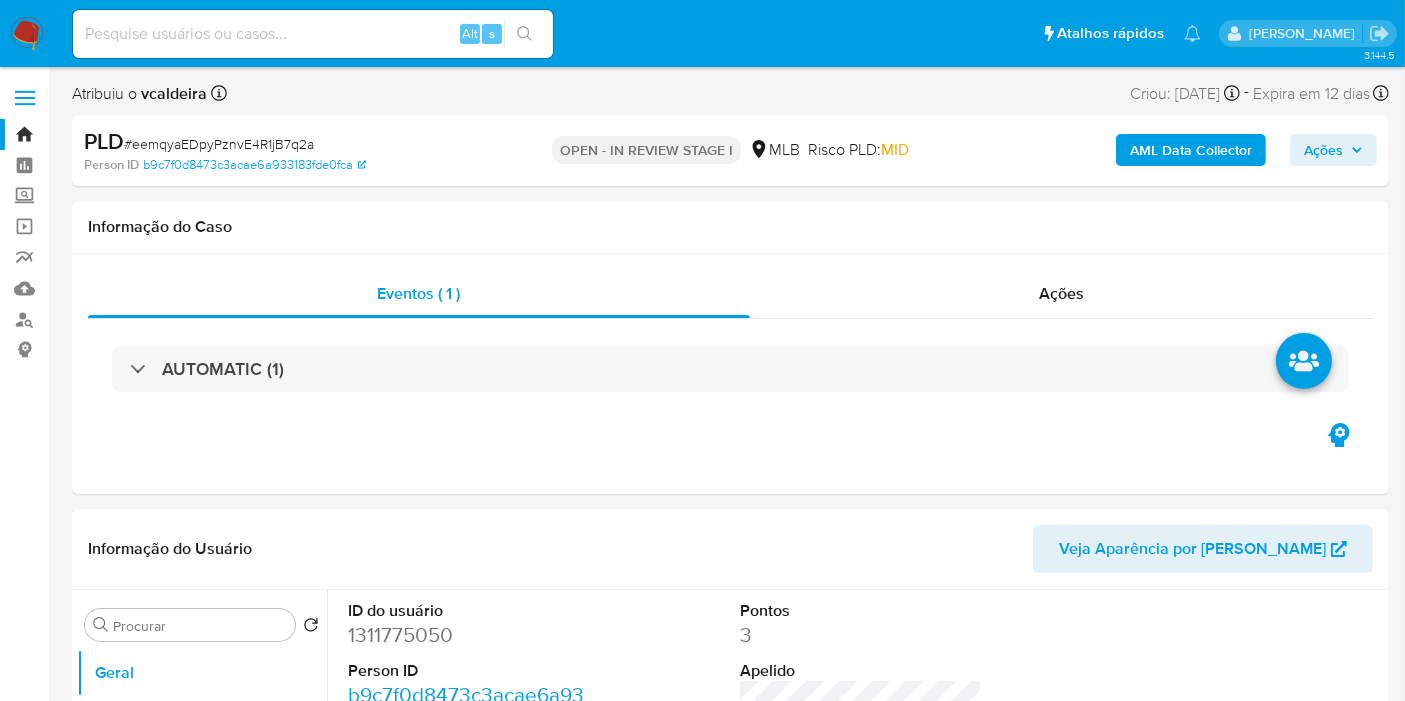 select on "10" 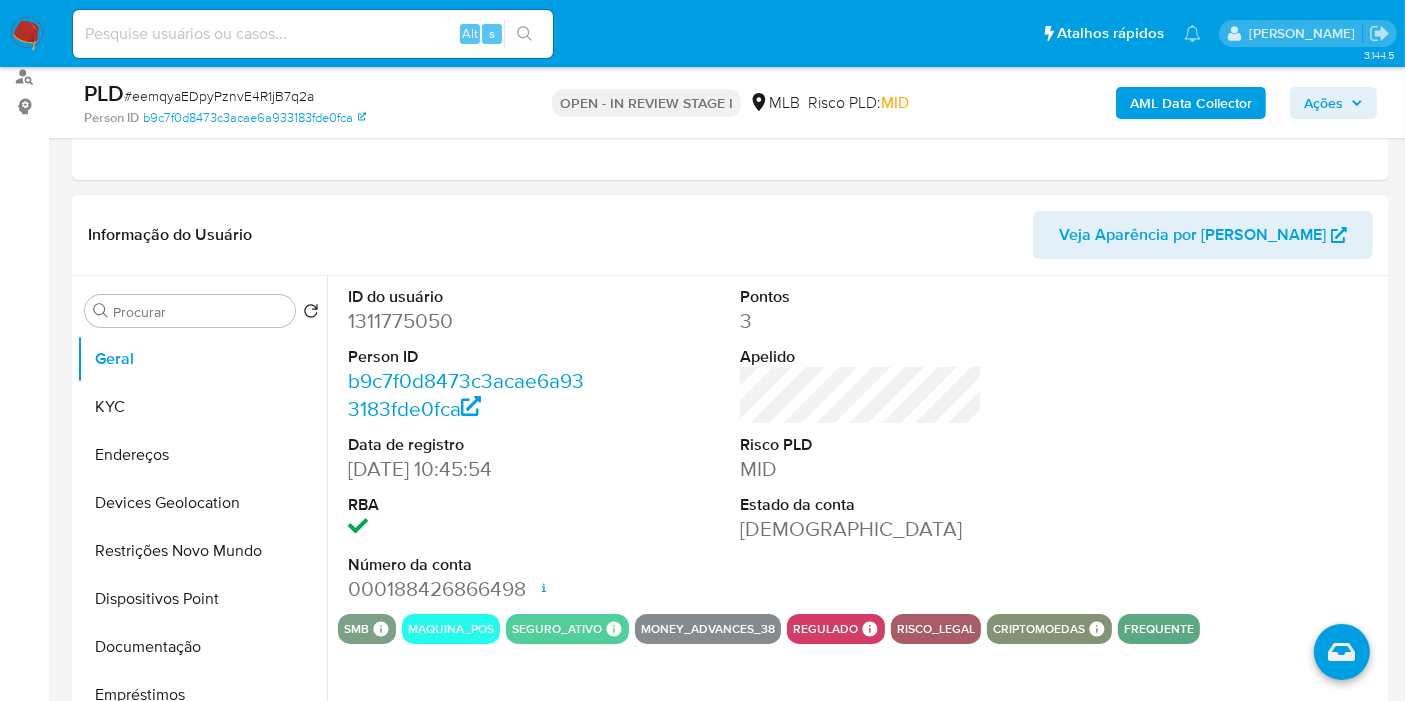 scroll, scrollTop: 222, scrollLeft: 0, axis: vertical 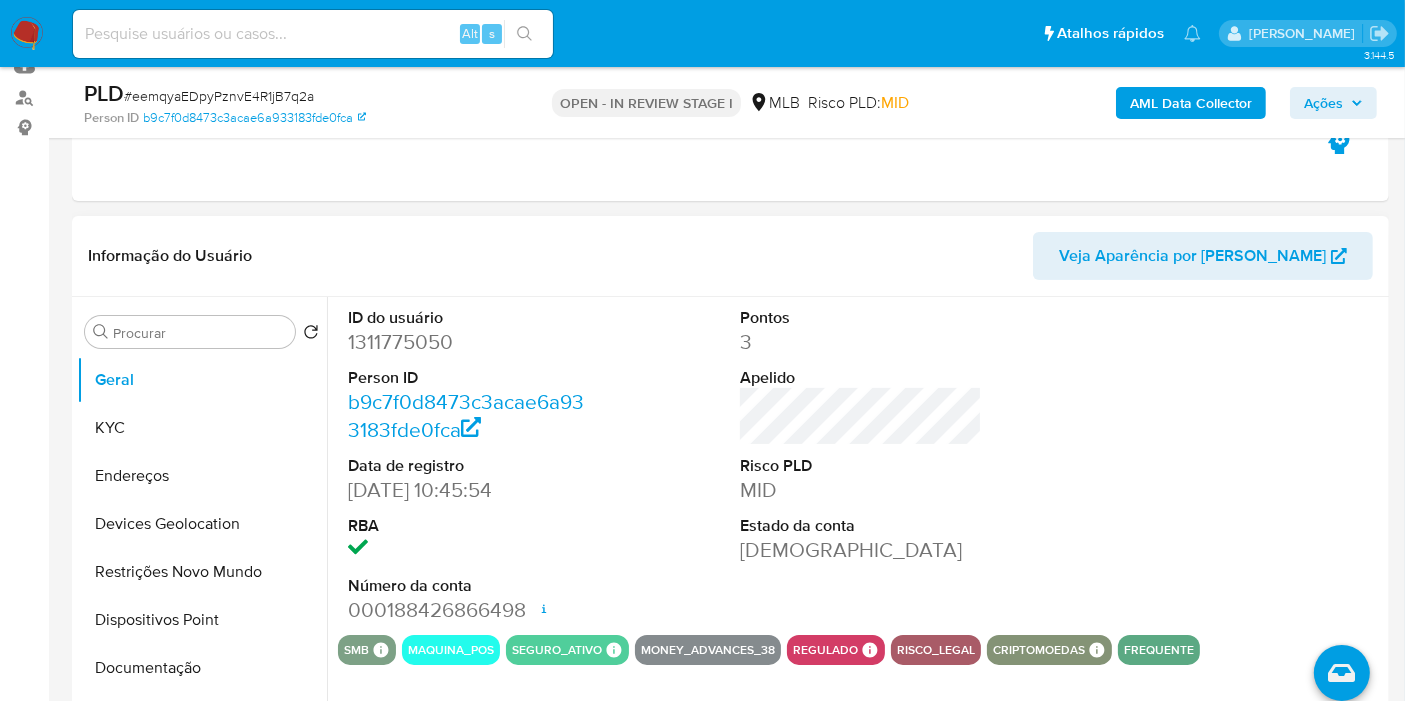 click on "1311775050" at bounding box center (469, 342) 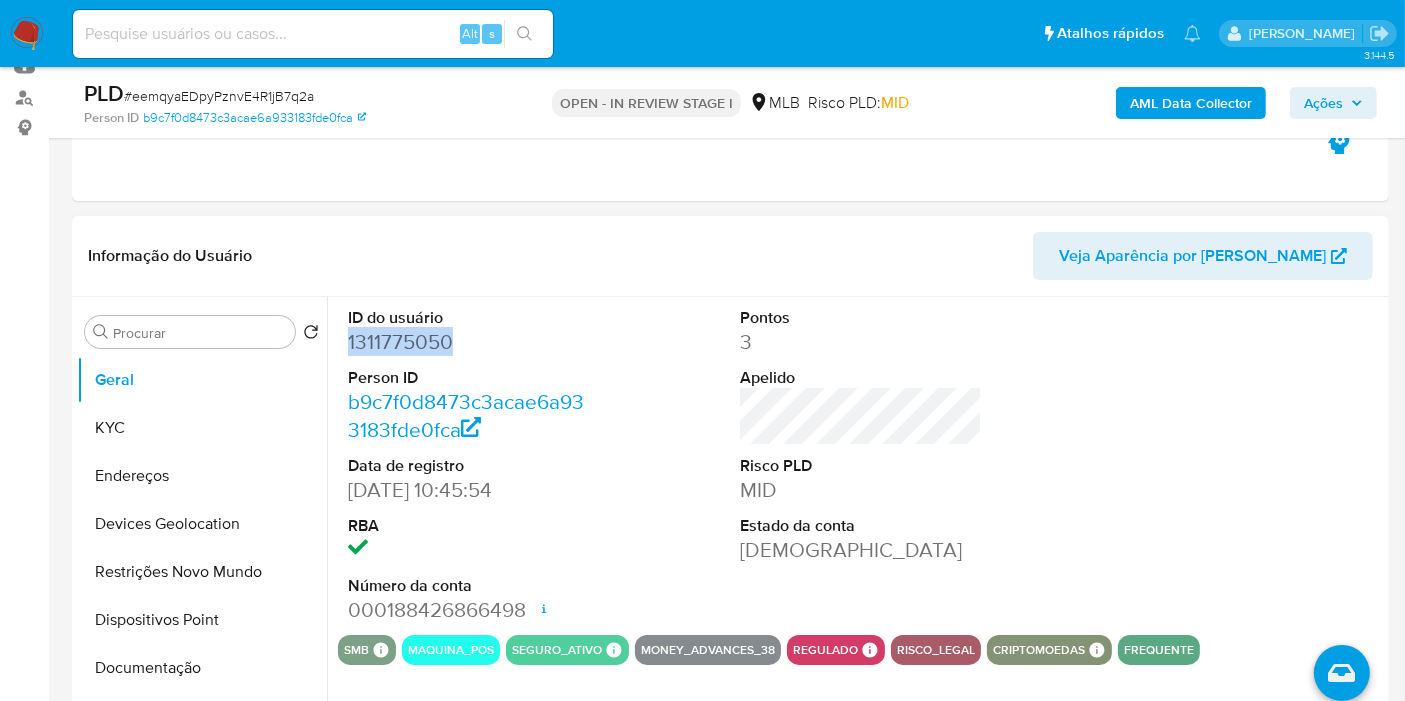 click on "1311775050" at bounding box center (469, 342) 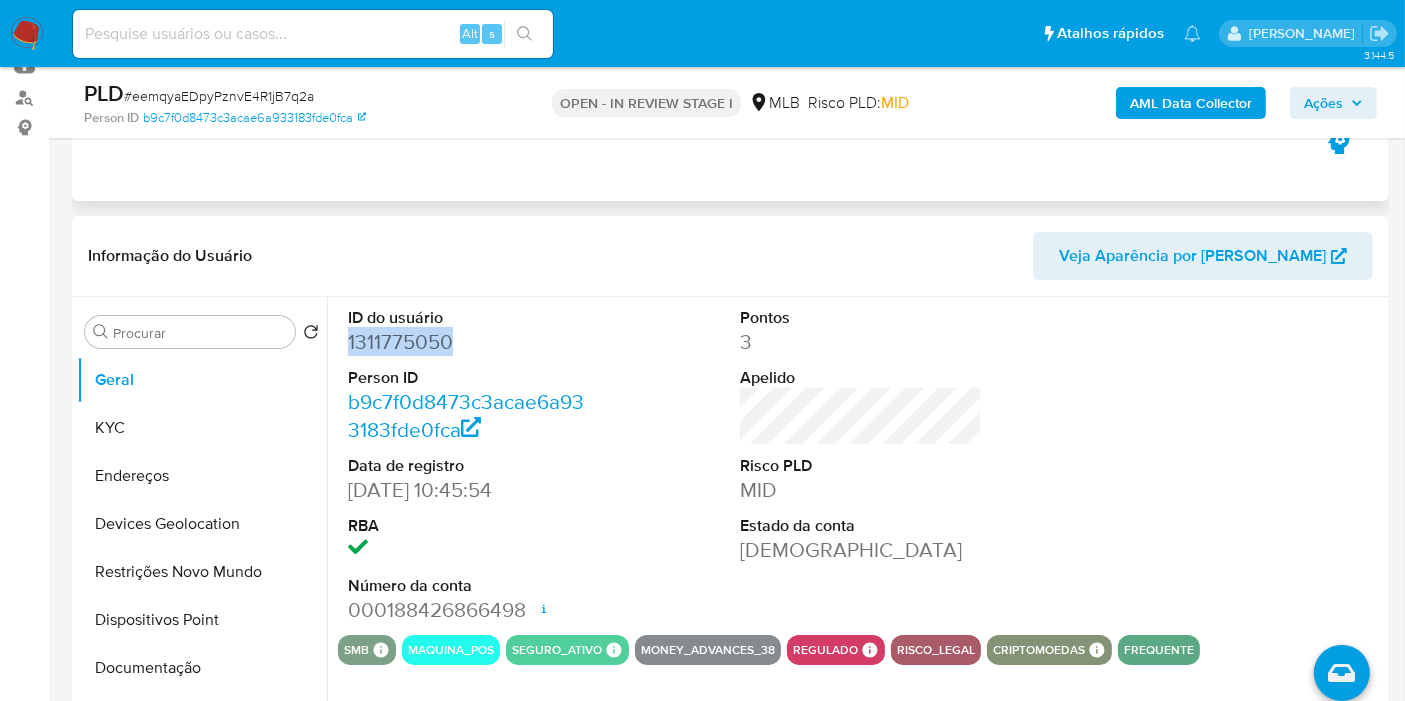 copy on "1311775050" 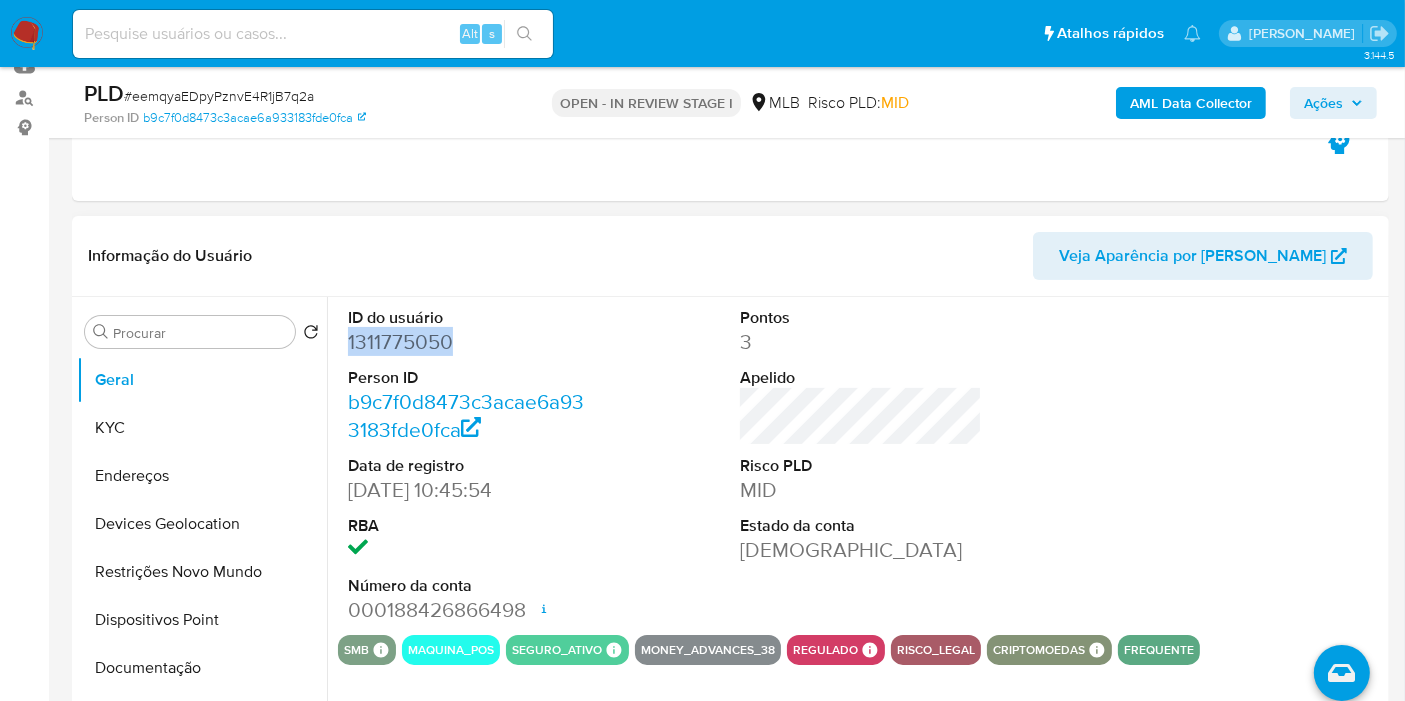 click on "1311775050" at bounding box center [469, 342] 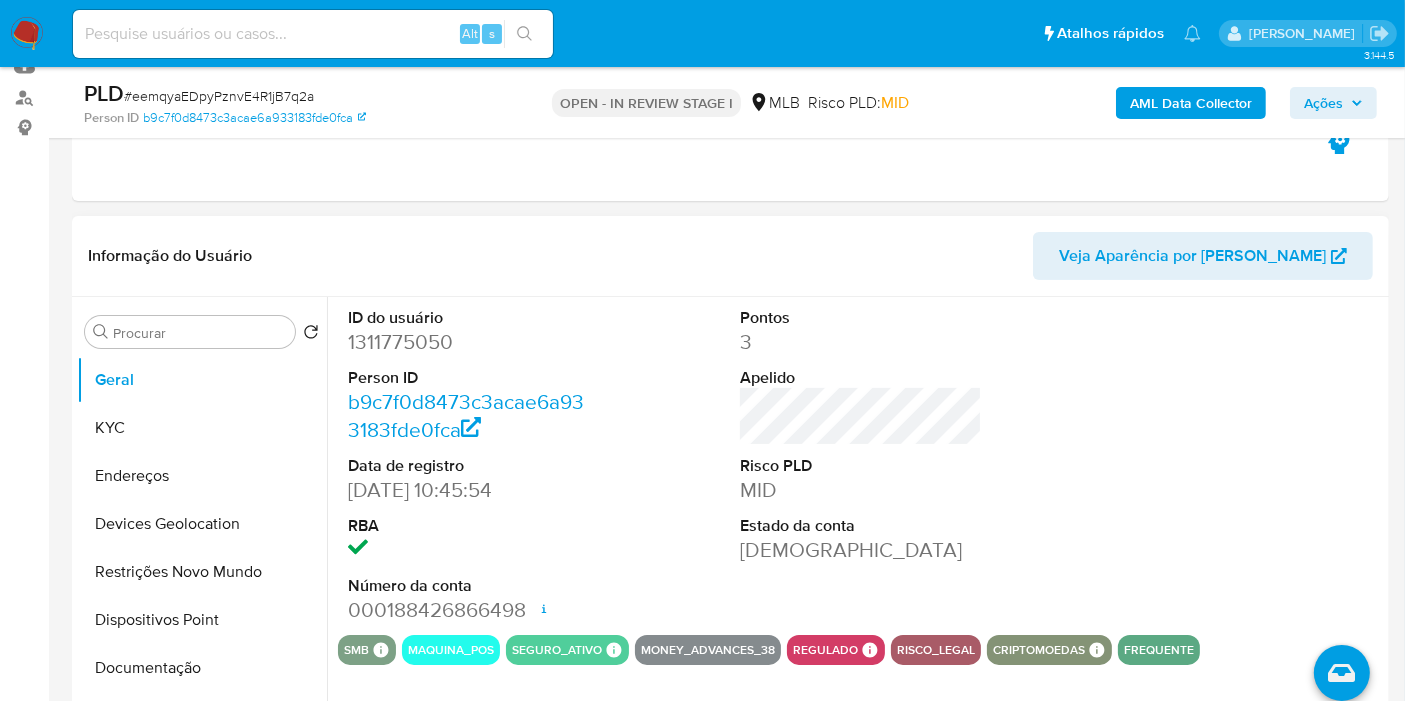 click on "1311775050" at bounding box center [469, 342] 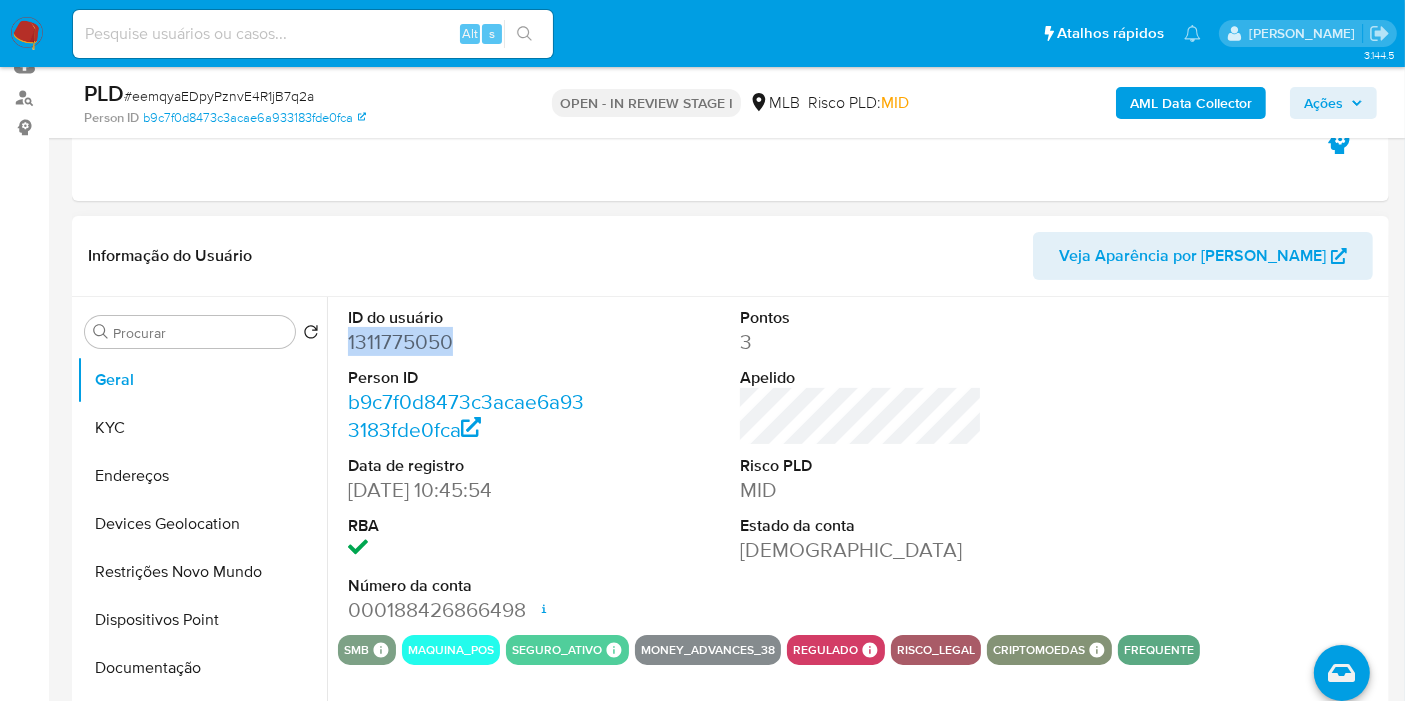 click on "1311775050" at bounding box center (469, 342) 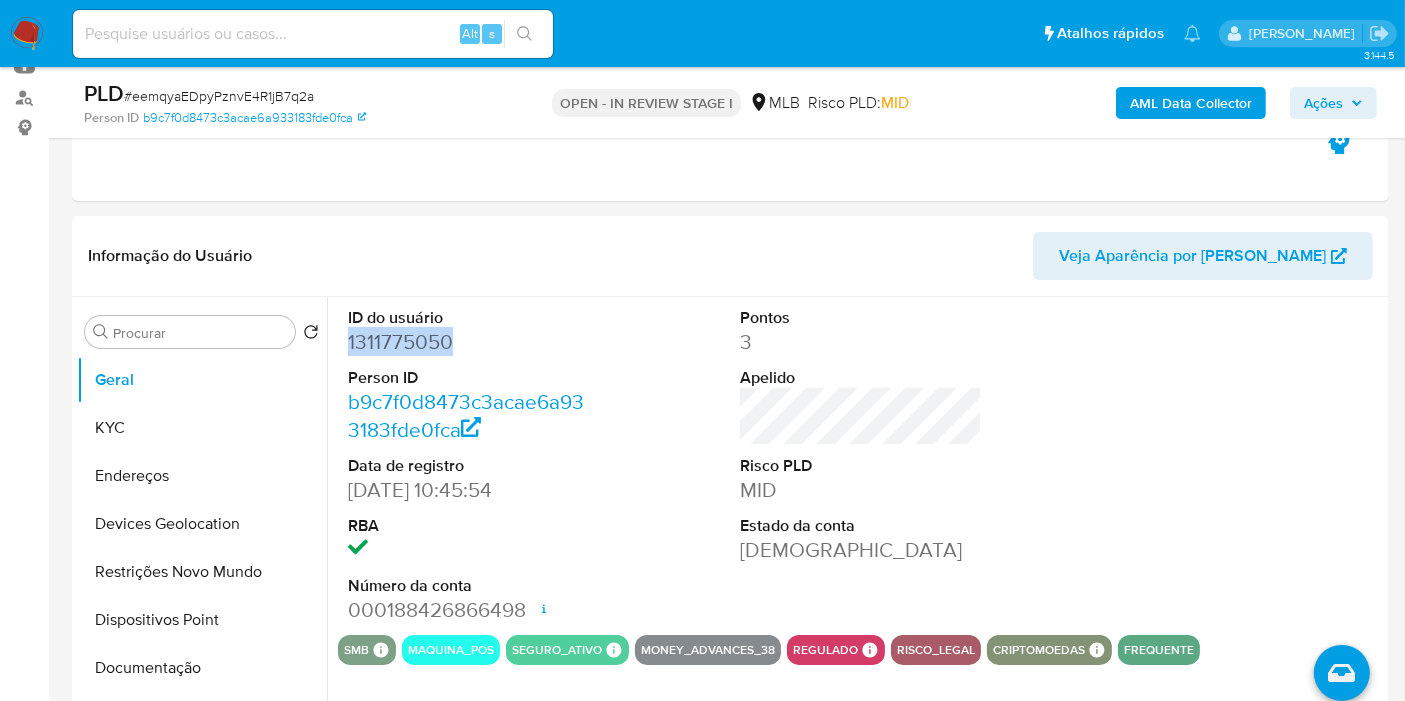 copy on "1311775050" 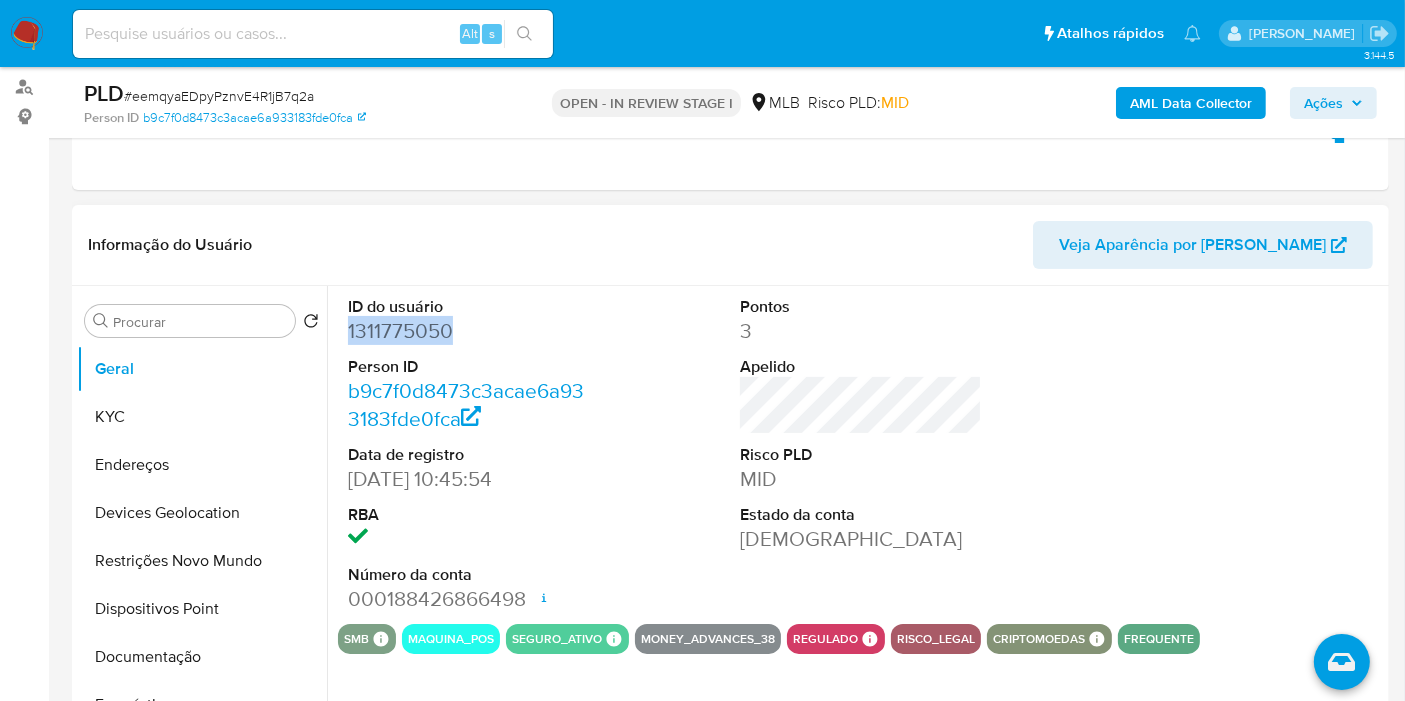 scroll, scrollTop: 333, scrollLeft: 0, axis: vertical 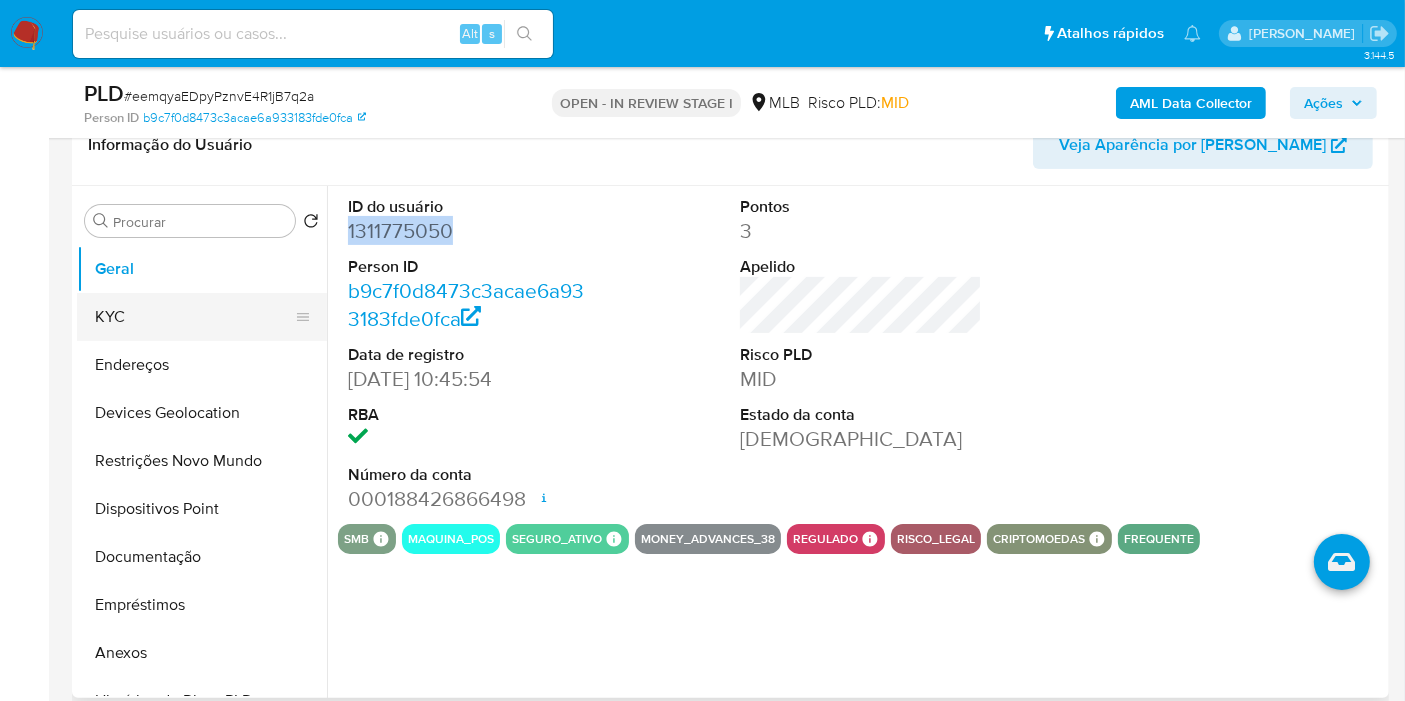 click on "Geral KYC Endereços Devices Geolocation Restrições Novo Mundo Dispositivos Point Documentação Empréstimos Anexos Histórico de Risco PLD Histórico de casos Items Adiantamentos de Dinheiro Cartões Contas Bancárias Dados Modificados Detalhe da geolocalização Fecha Compliant Financiamento de Veículos Histórico de conversas IV Challenges Insurtech Lista Interna Listas Externas Marcas AML Perfis Relacionados" at bounding box center [202, 470] 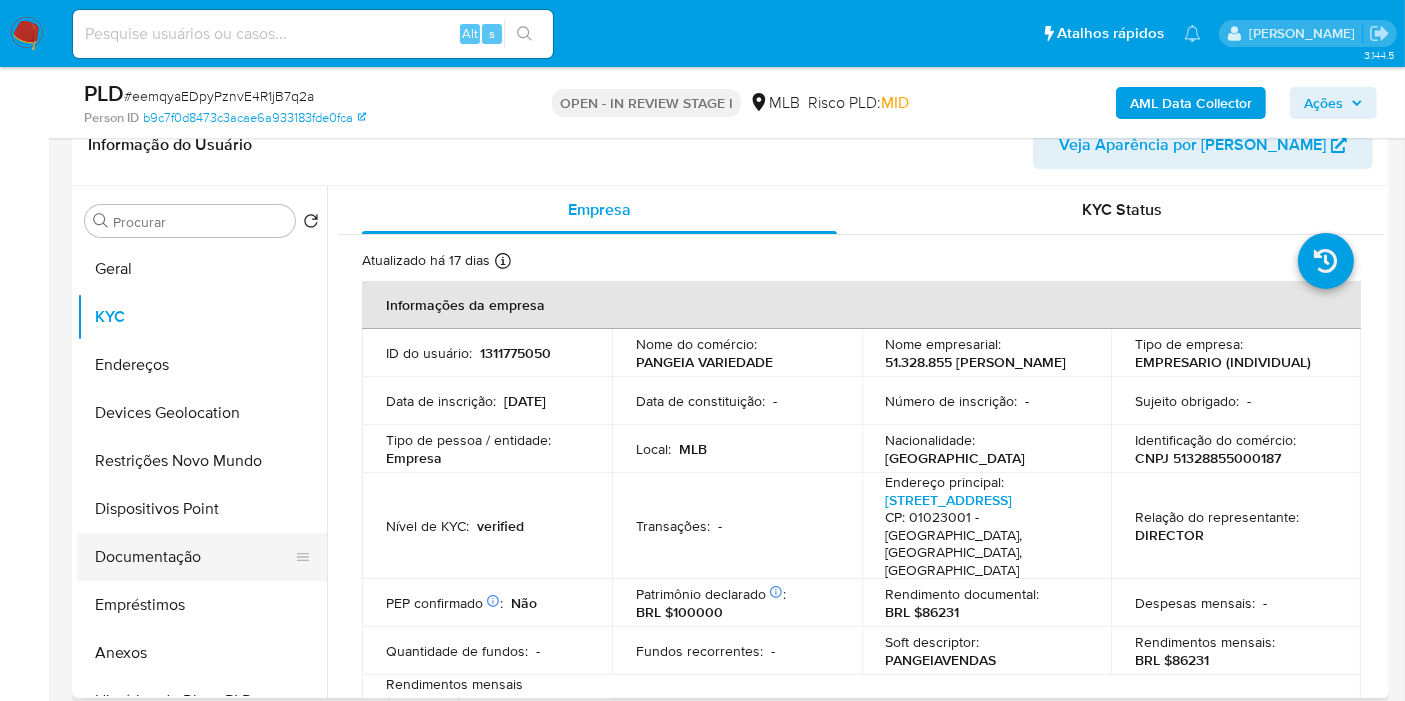 click on "Documentação" at bounding box center (194, 557) 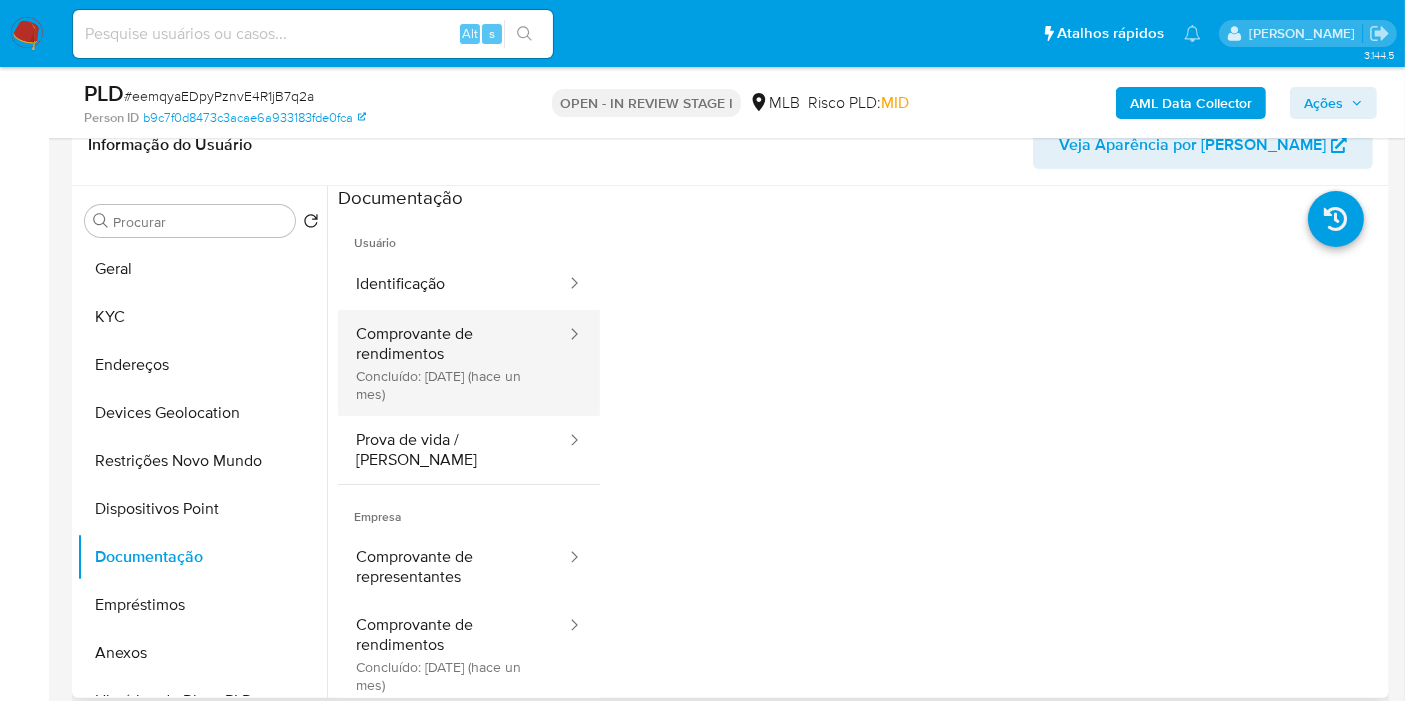 click on "Comprovante de rendimentos Concluído: [DATE] (hace un mes)" at bounding box center (453, 363) 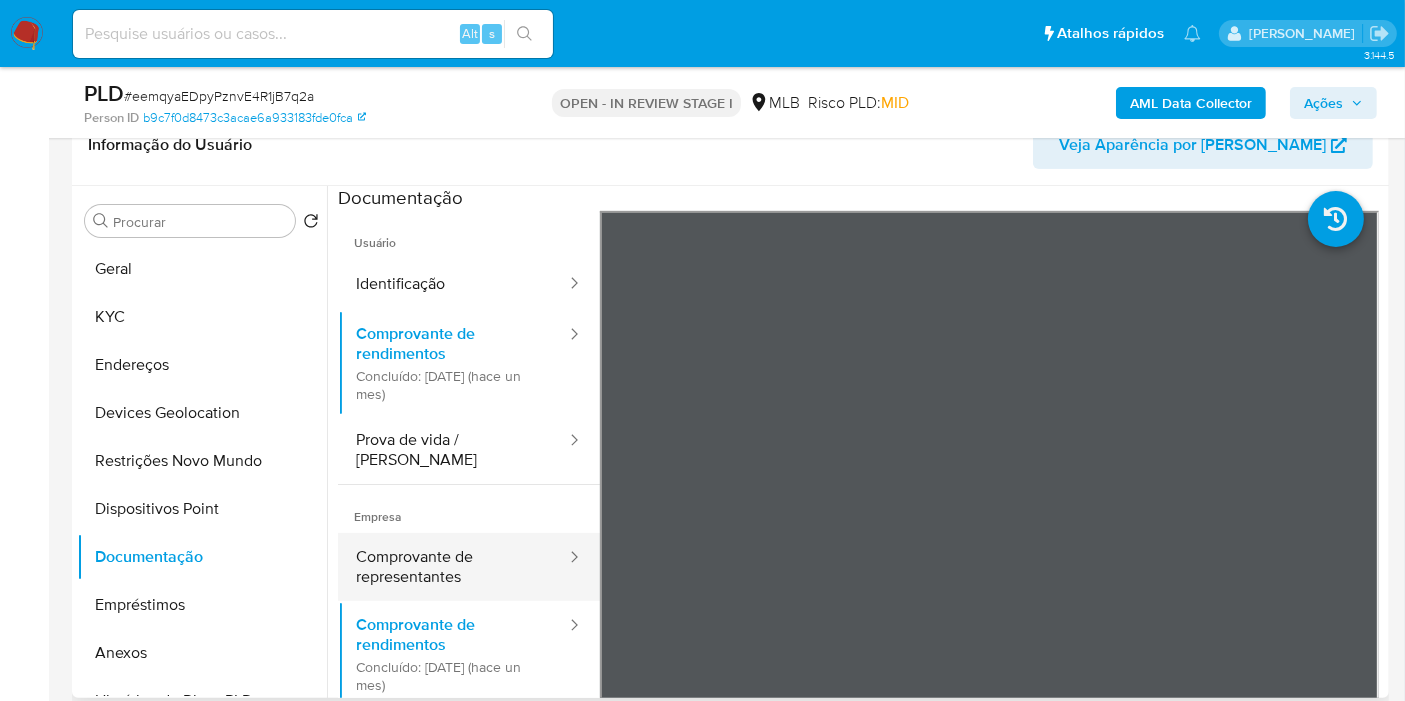 type 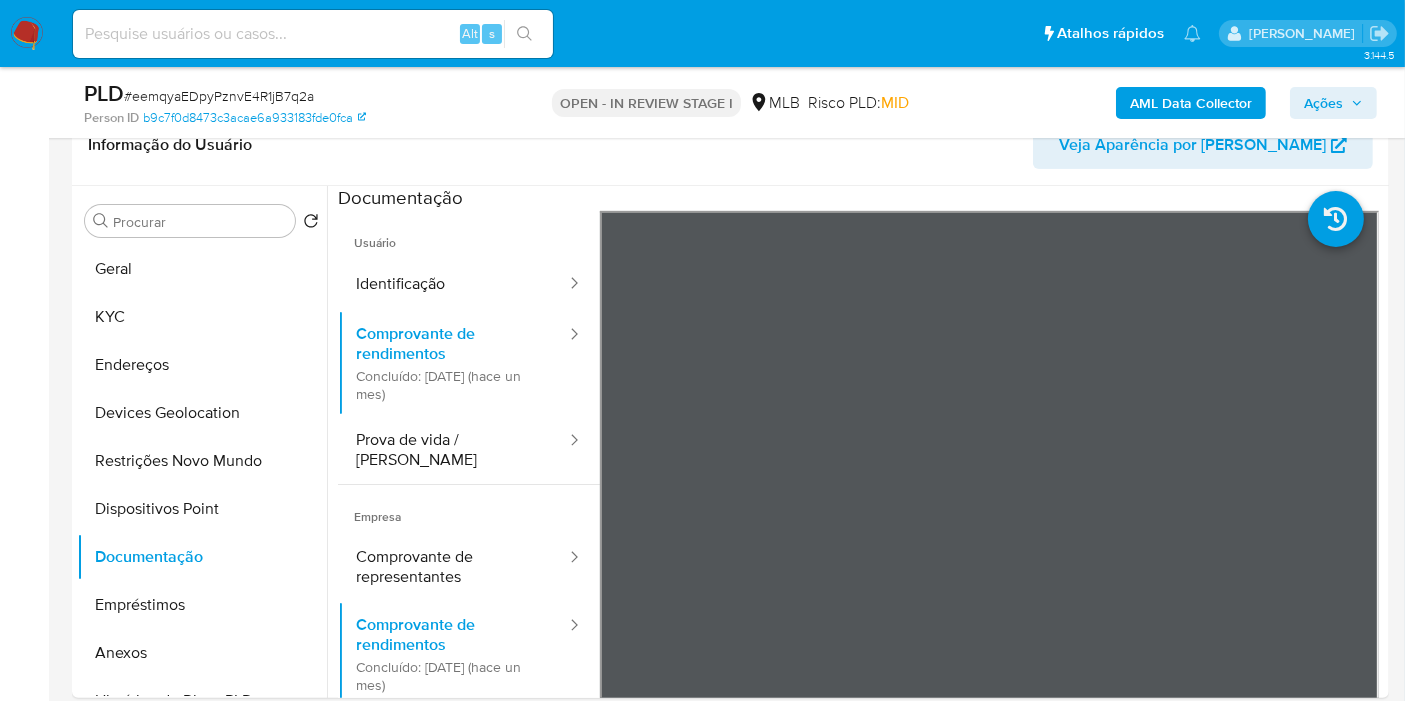 scroll, scrollTop: 174, scrollLeft: 0, axis: vertical 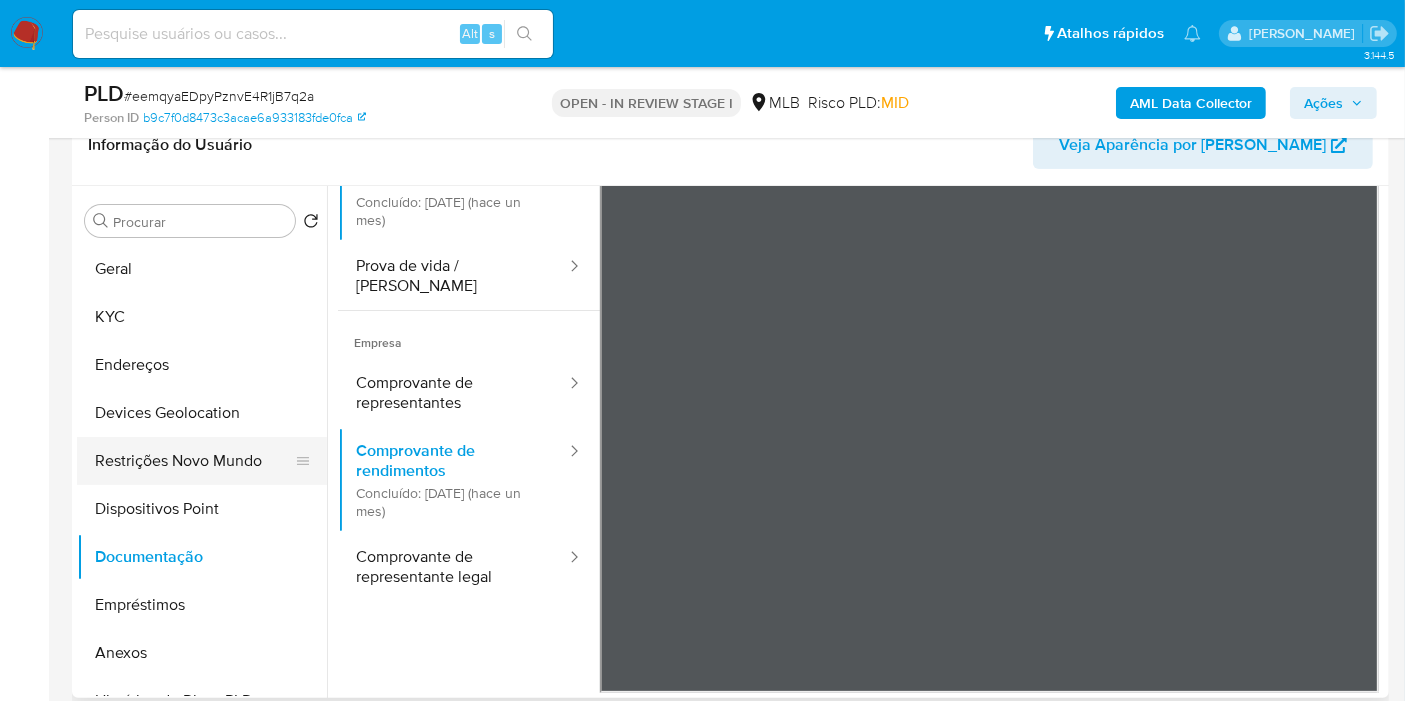 click on "Restrições Novo Mundo" at bounding box center (194, 461) 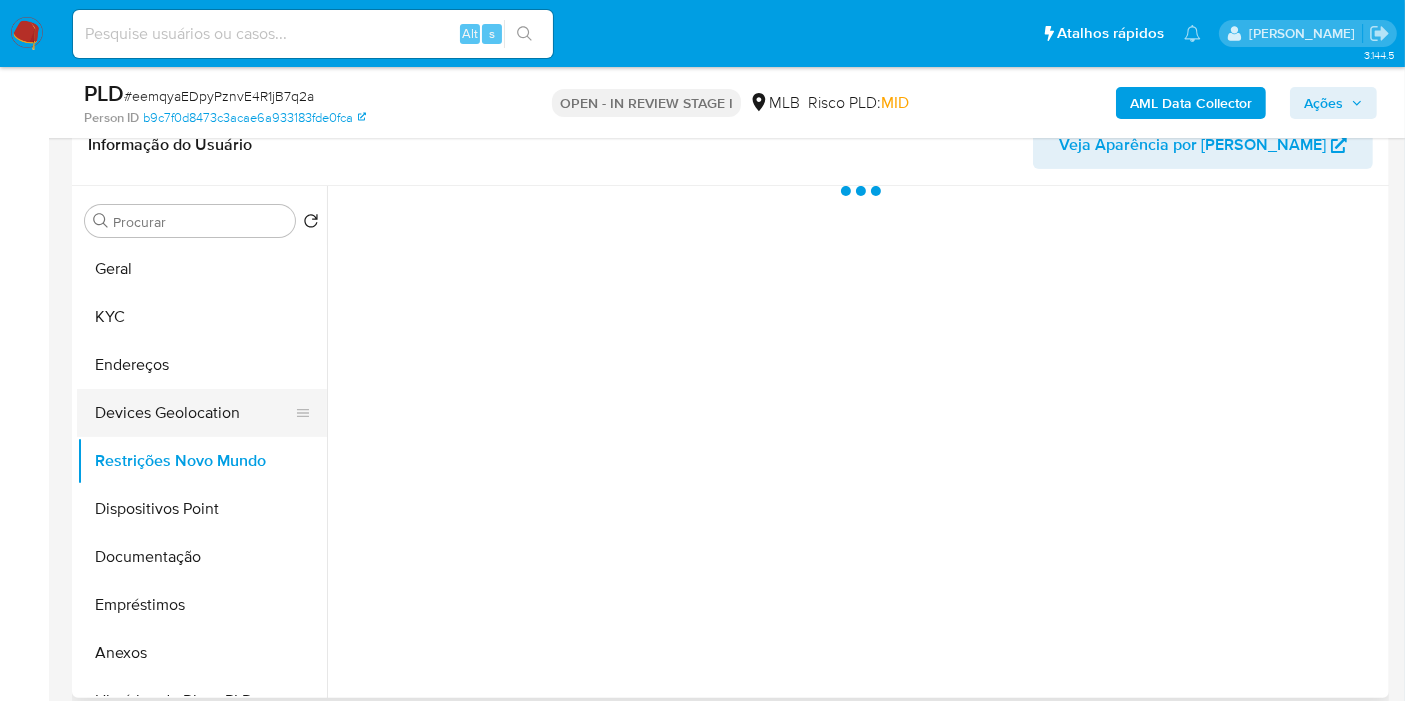scroll, scrollTop: 0, scrollLeft: 0, axis: both 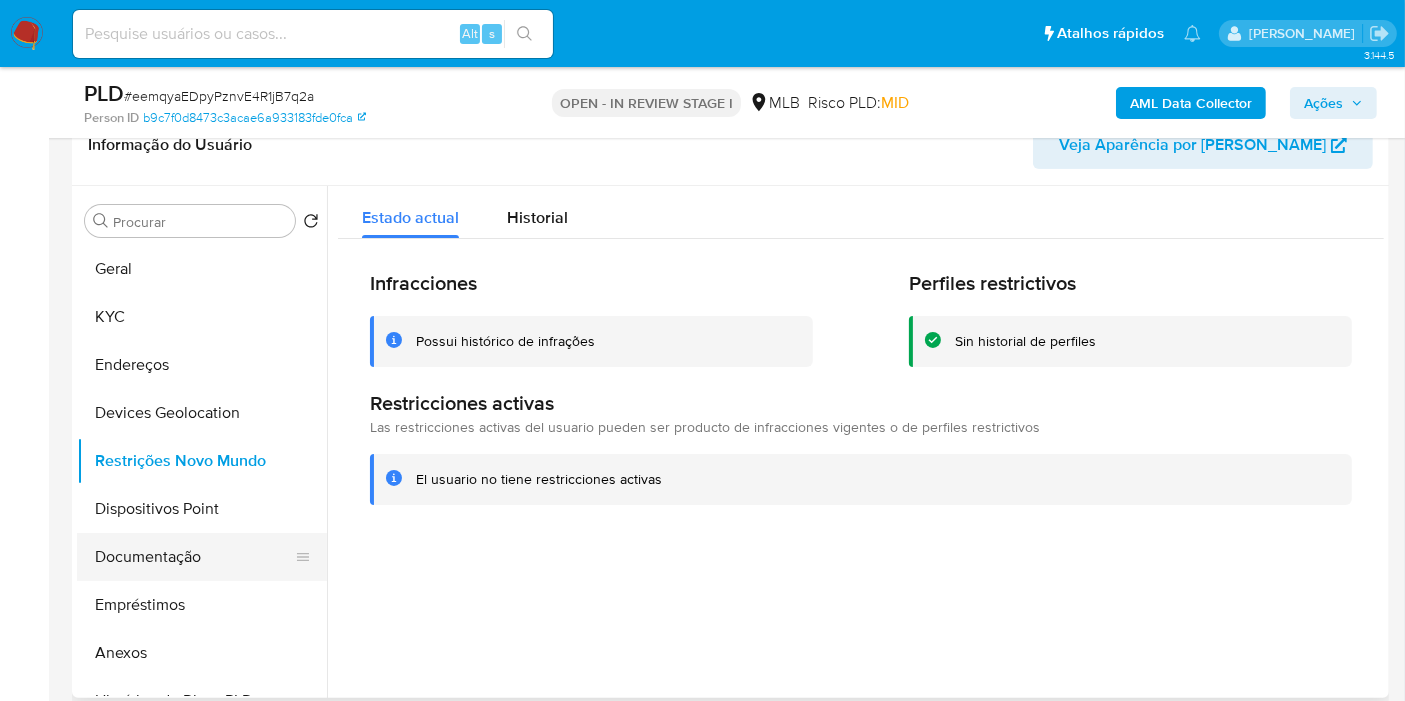 click on "Documentação" at bounding box center [194, 557] 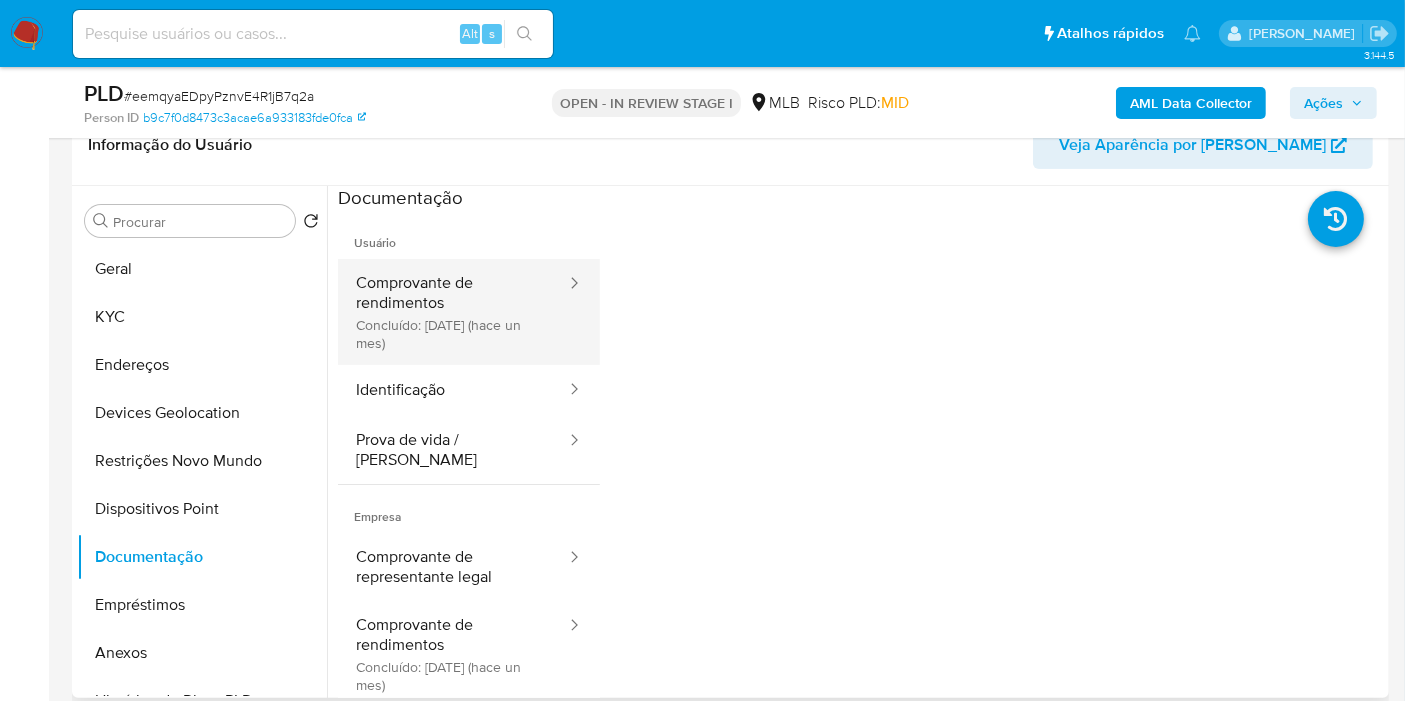 click on "Comprovante de rendimentos Concluído: [DATE] (hace un mes)" at bounding box center (453, 312) 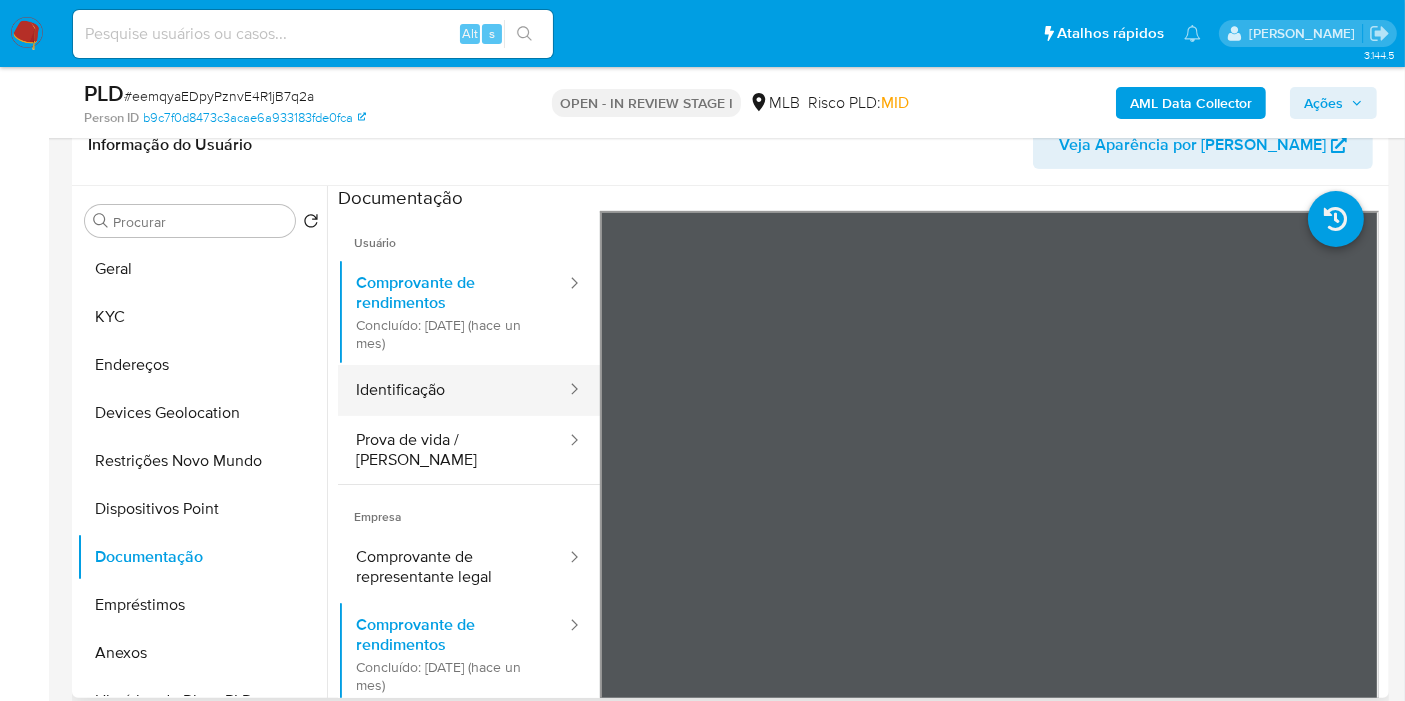 click on "Identificação" at bounding box center (453, 390) 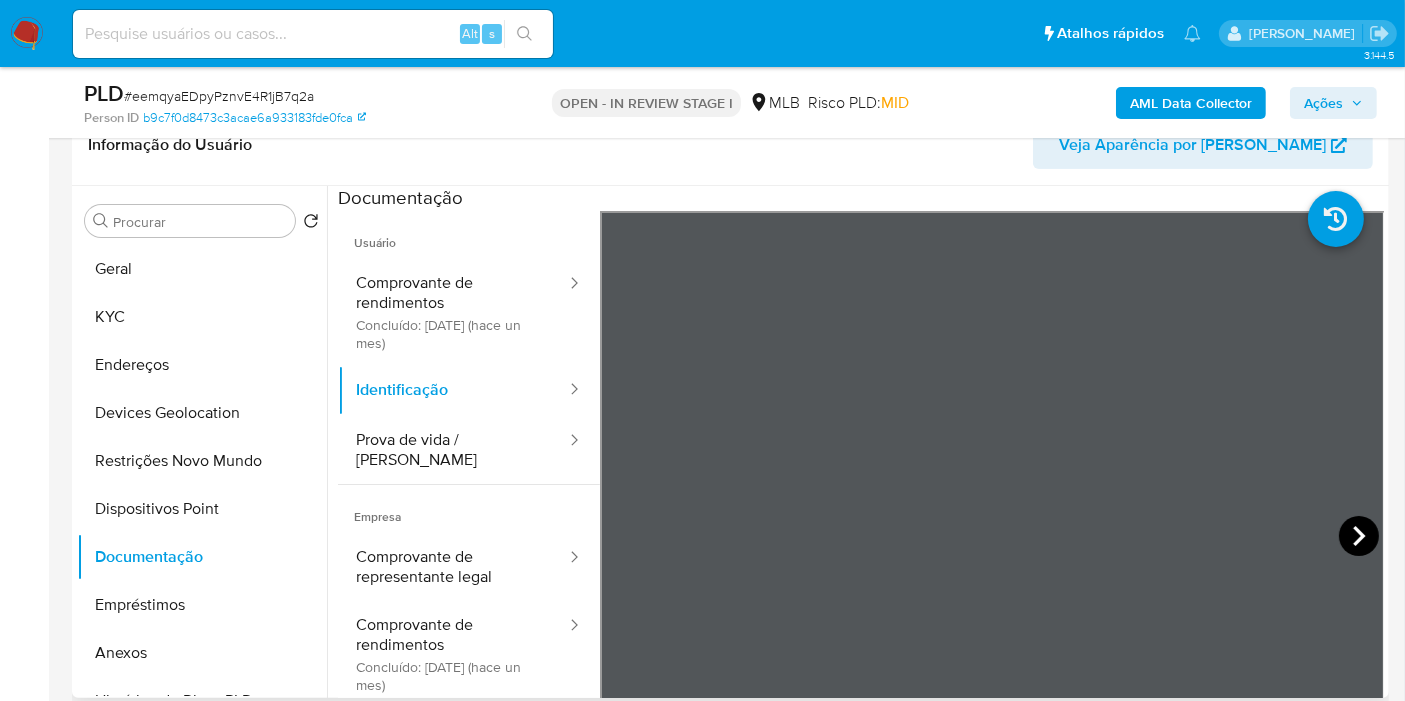 click 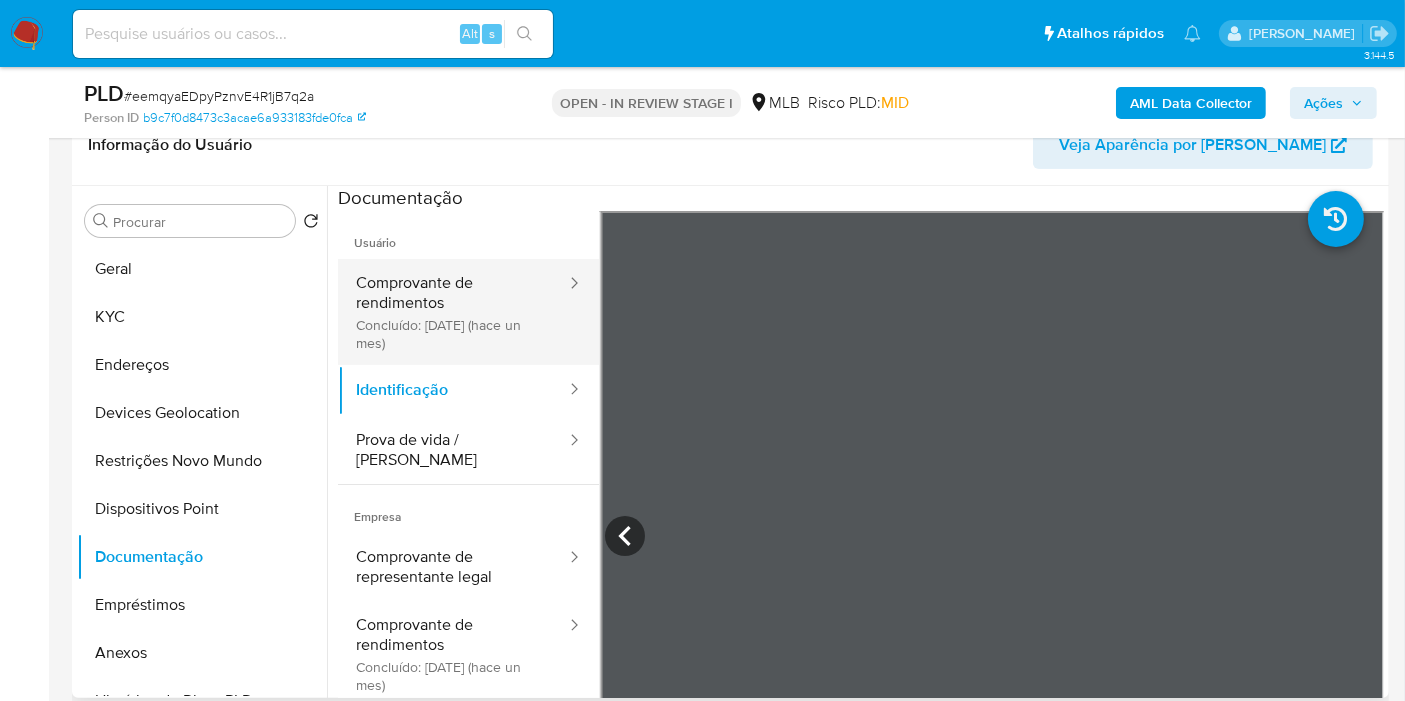 click on "Comprovante de rendimentos Concluído: [DATE] (hace un mes)" at bounding box center [453, 312] 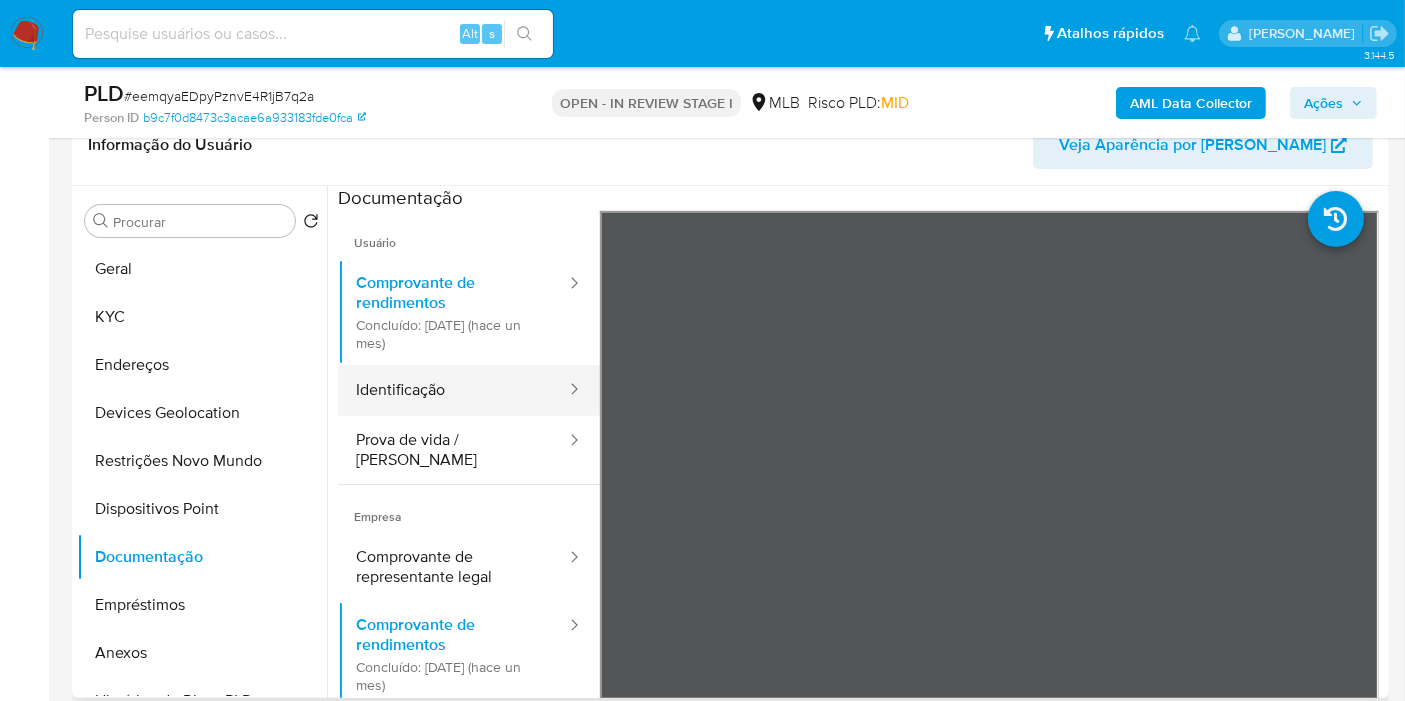 click on "Identificação" at bounding box center [453, 390] 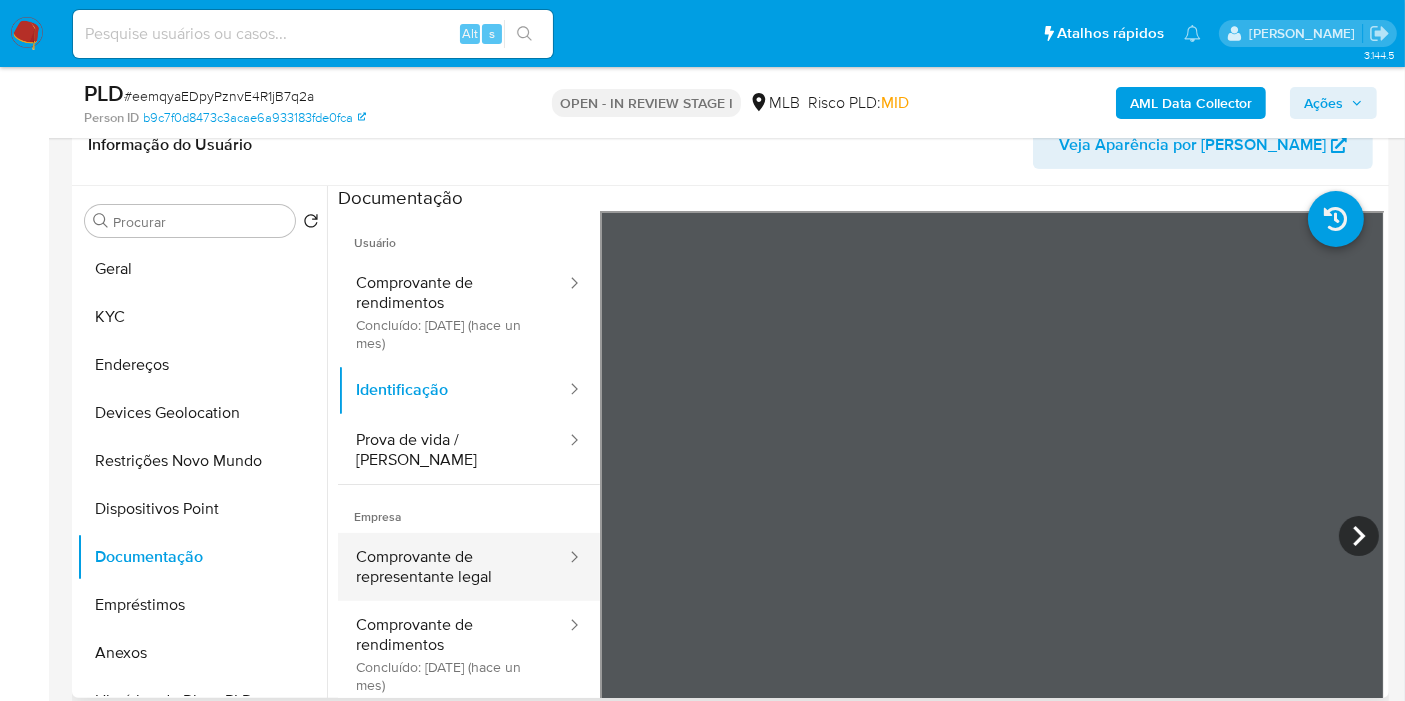click on "Comprovante de representante legal" at bounding box center [453, 567] 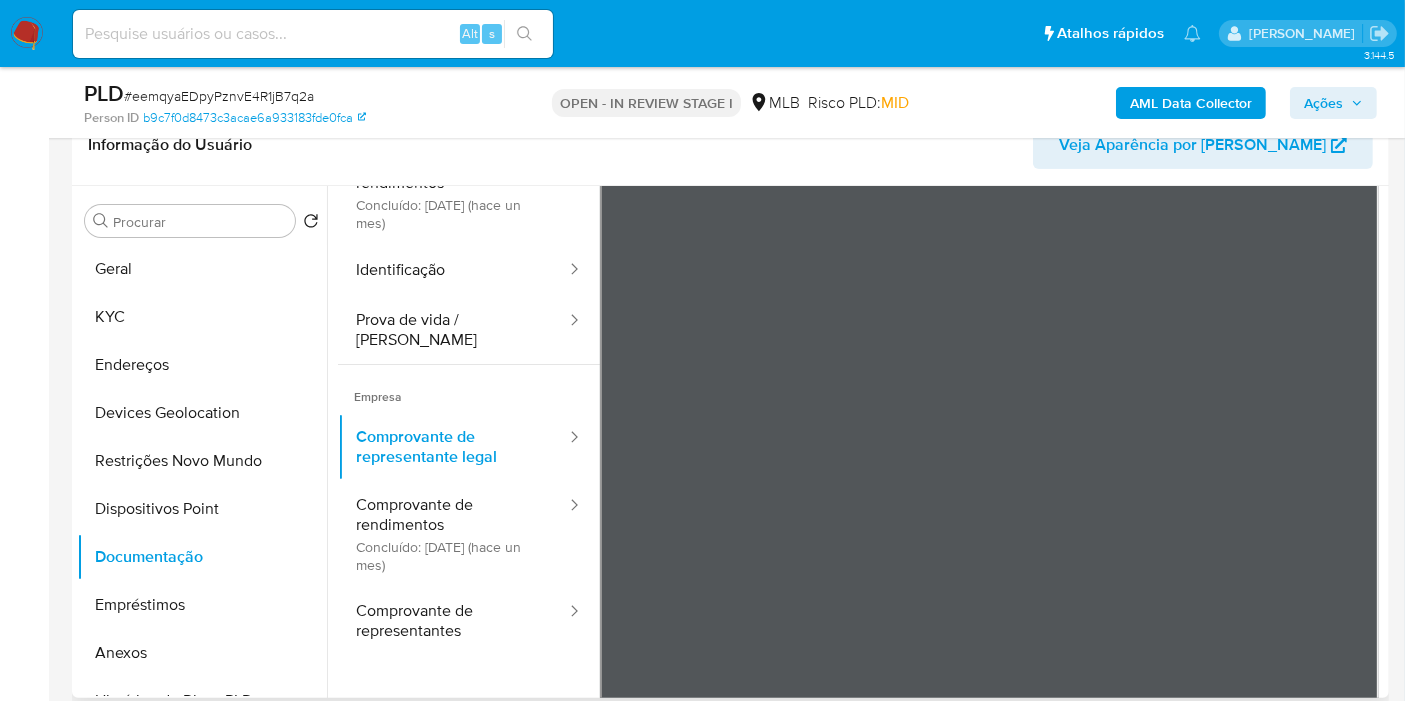 scroll, scrollTop: 174, scrollLeft: 0, axis: vertical 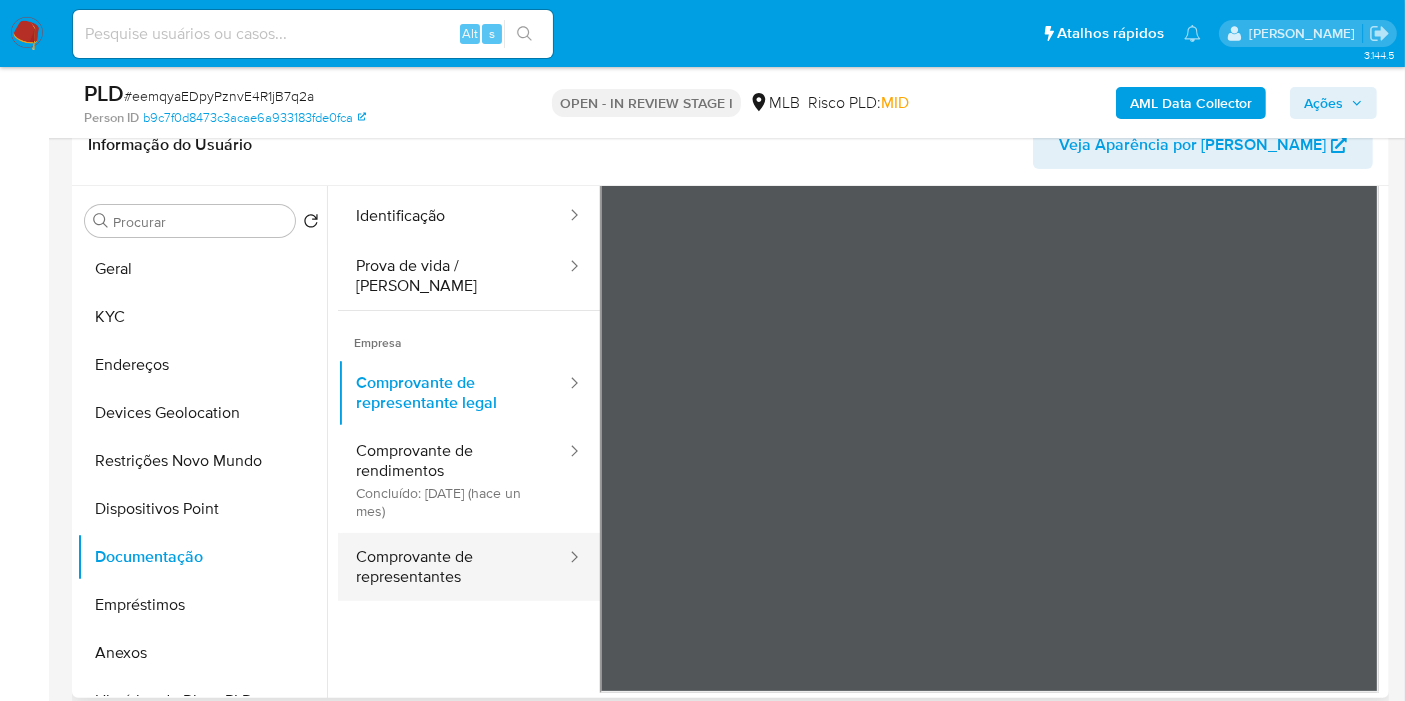 click on "Comprovante de representantes" at bounding box center [453, 567] 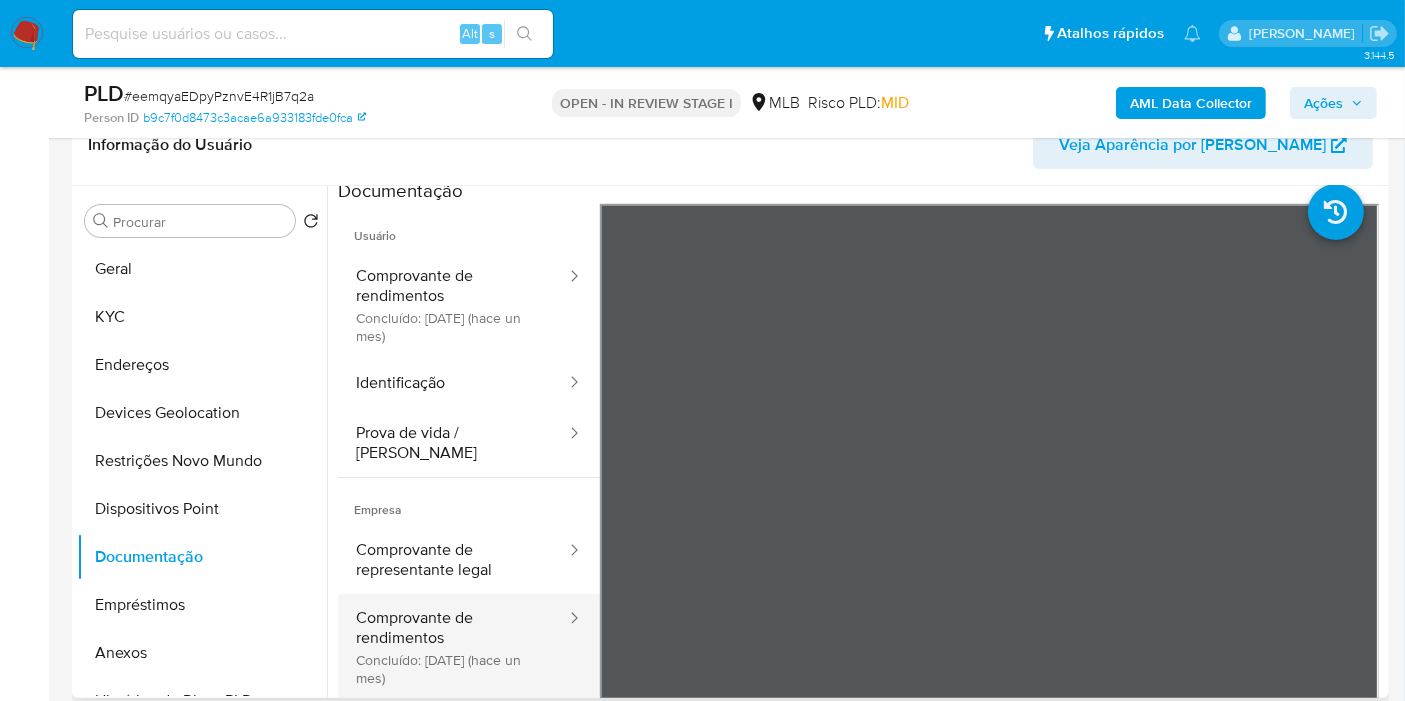 scroll, scrollTop: 0, scrollLeft: 0, axis: both 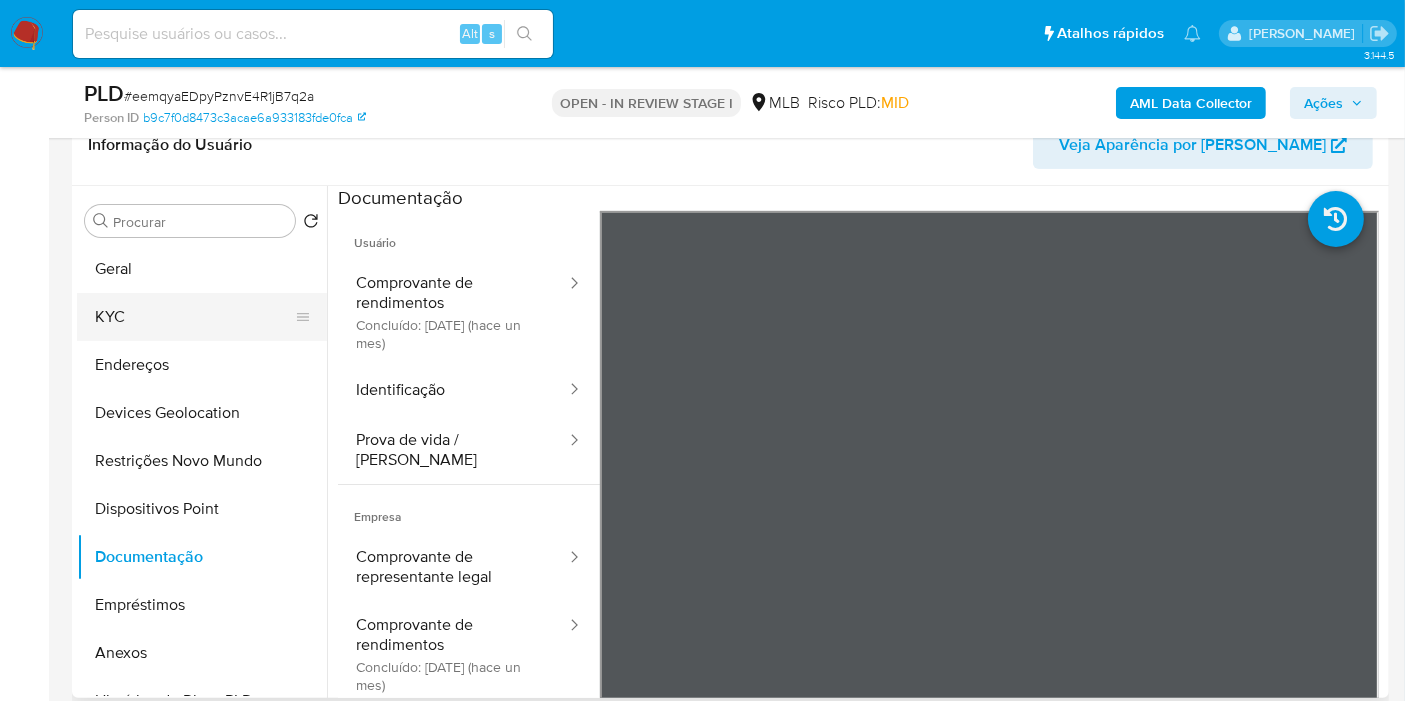 click on "KYC" at bounding box center [194, 317] 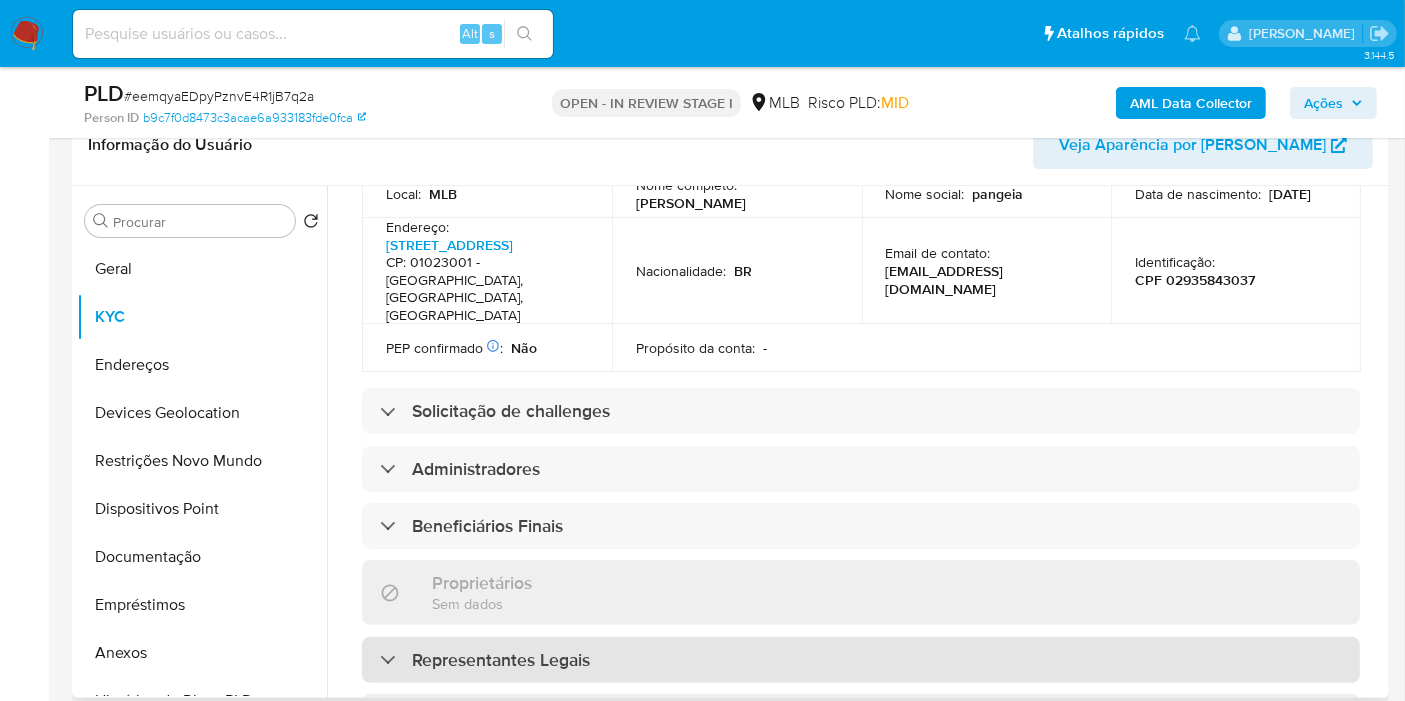 scroll, scrollTop: 888, scrollLeft: 0, axis: vertical 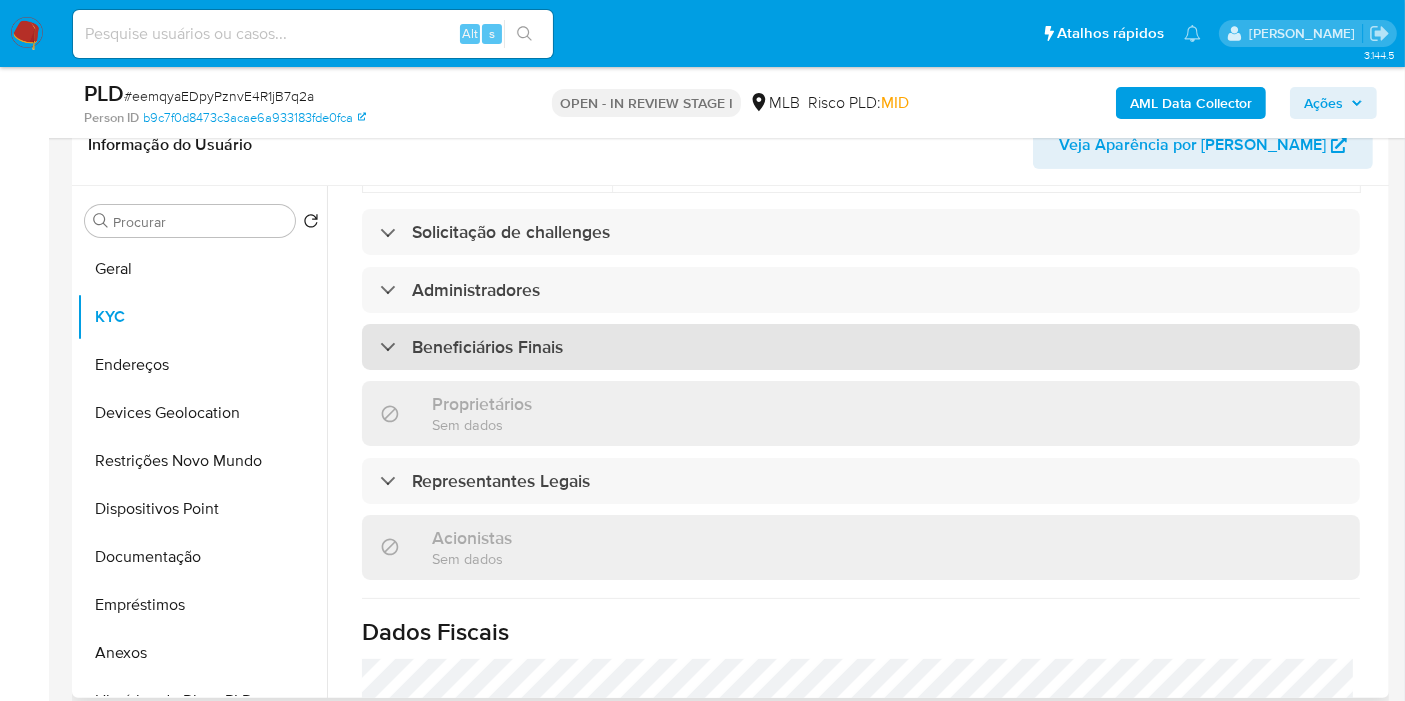 click on "Beneficiários Finais" at bounding box center (487, 347) 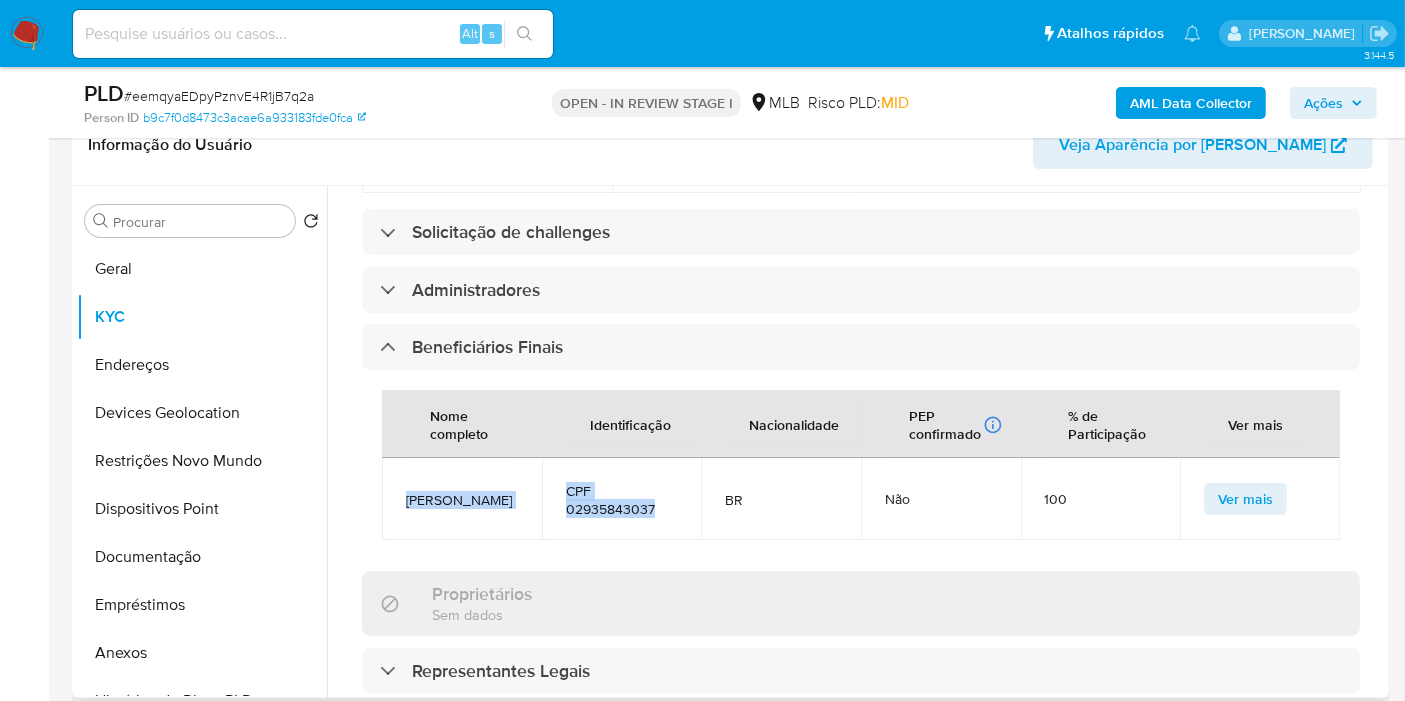 drag, startPoint x: 671, startPoint y: 475, endPoint x: 407, endPoint y: 463, distance: 264.27258 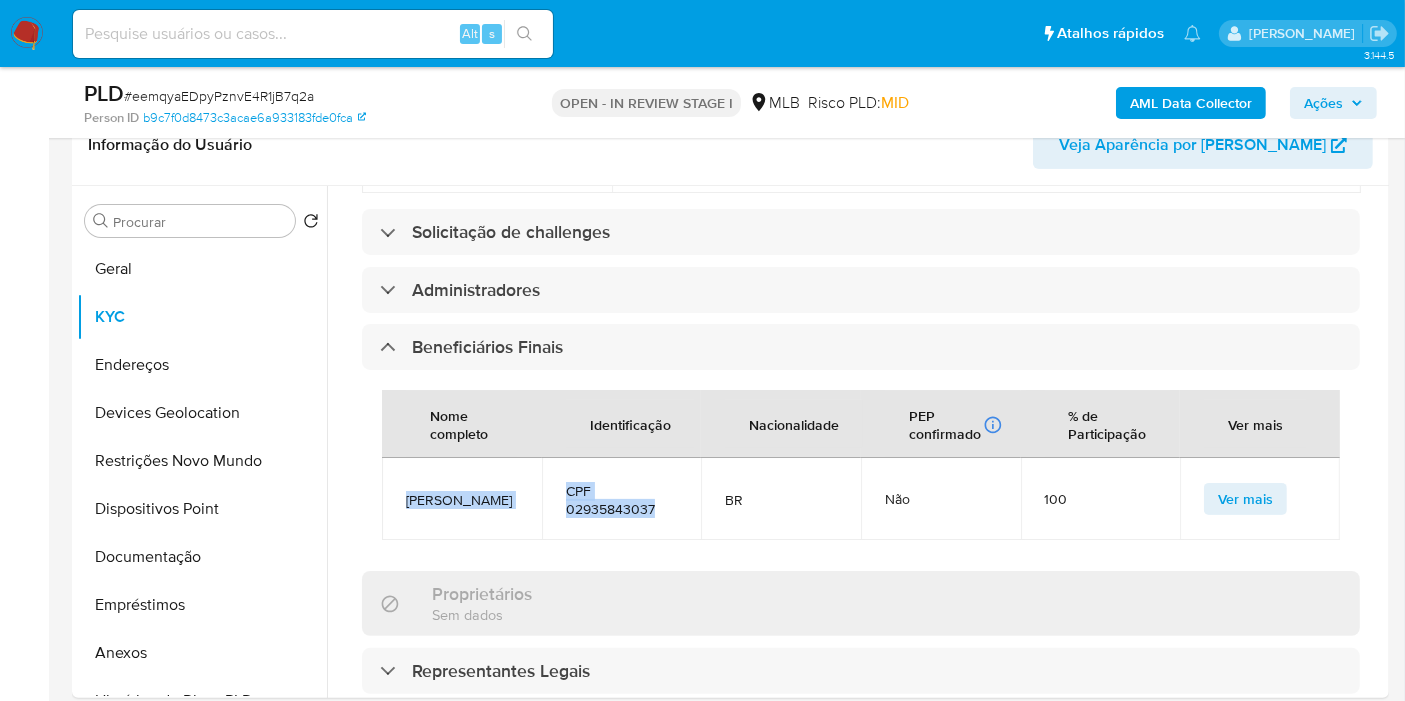 copy on "[PERSON_NAME] CPF 02935843037" 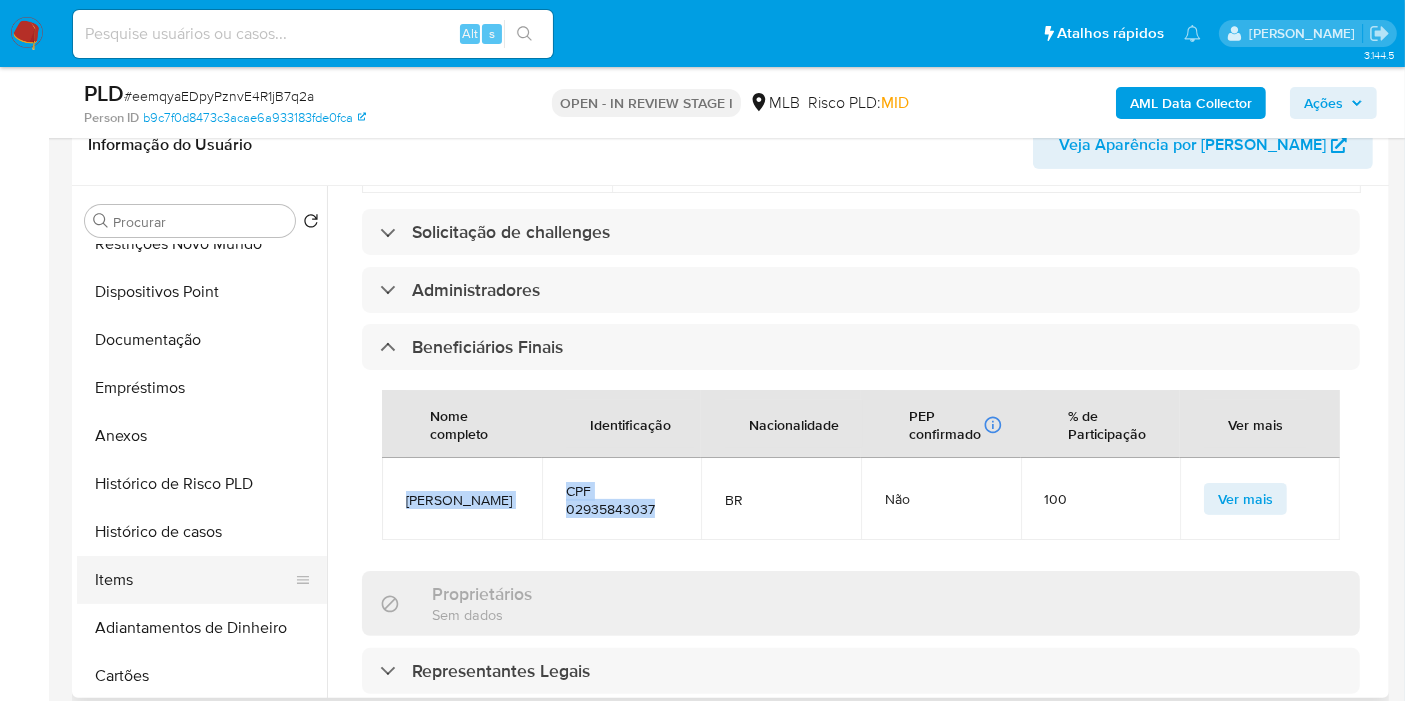 scroll, scrollTop: 222, scrollLeft: 0, axis: vertical 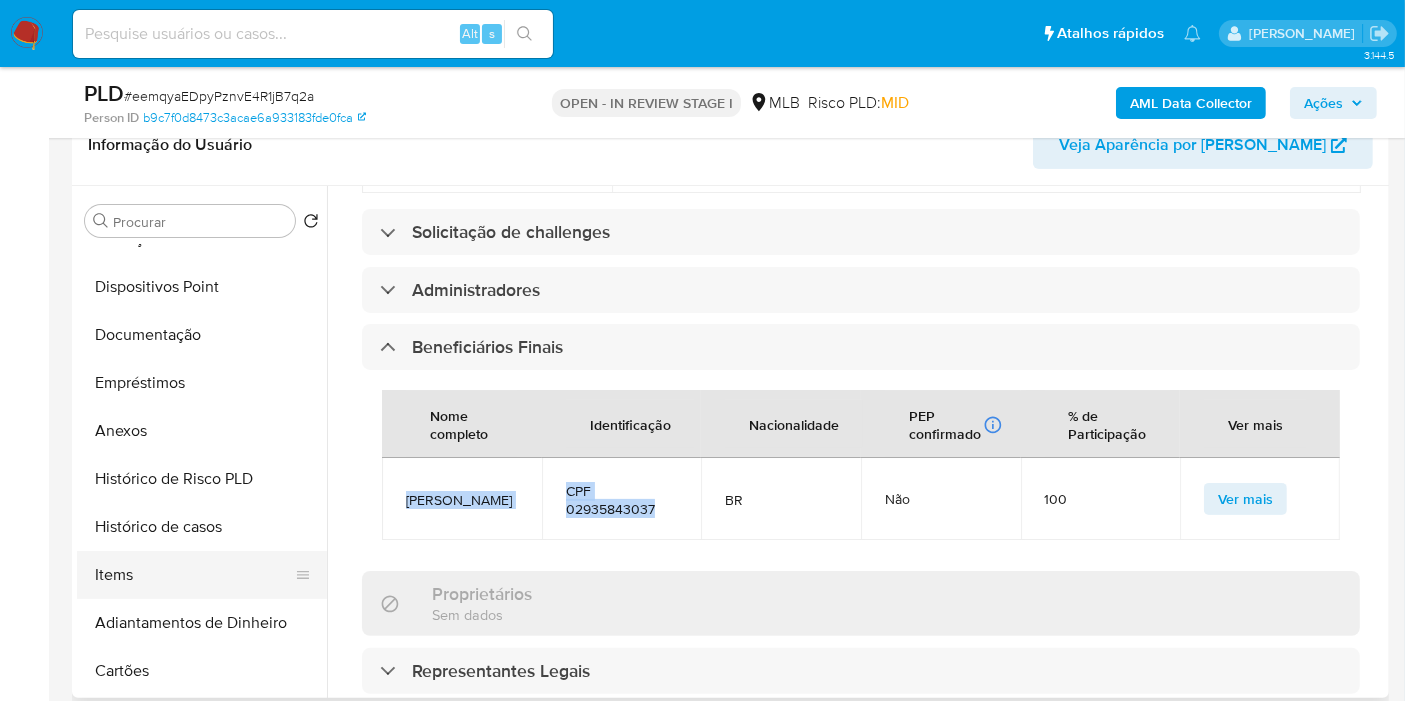 click on "Items" at bounding box center [194, 575] 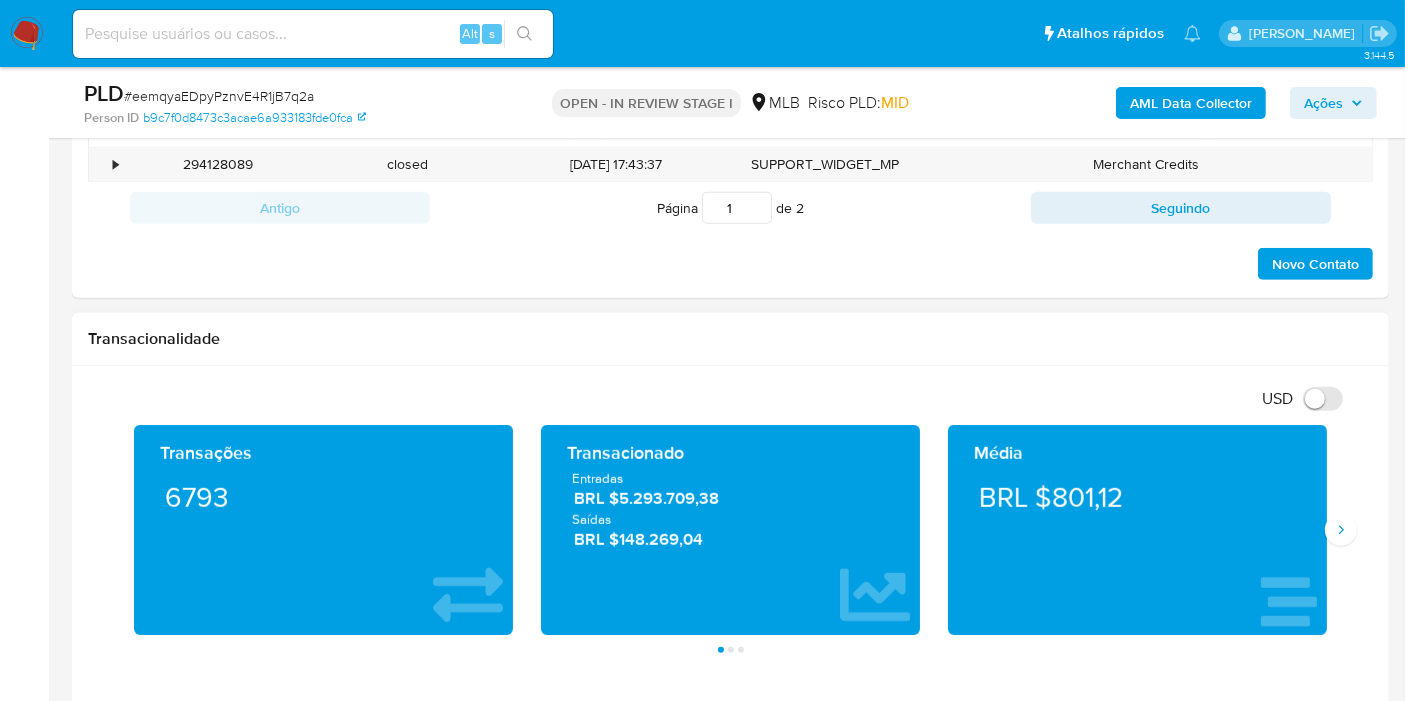 scroll, scrollTop: 1222, scrollLeft: 0, axis: vertical 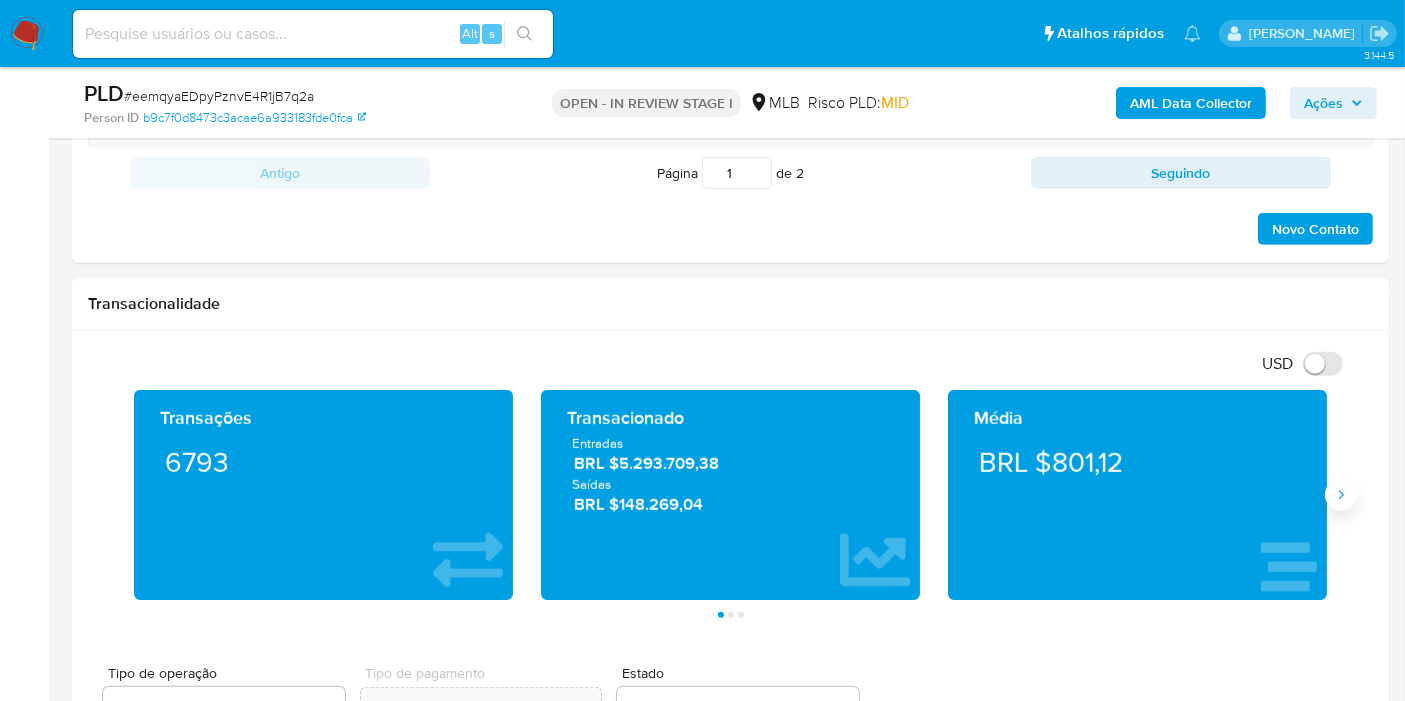 click at bounding box center (1341, 495) 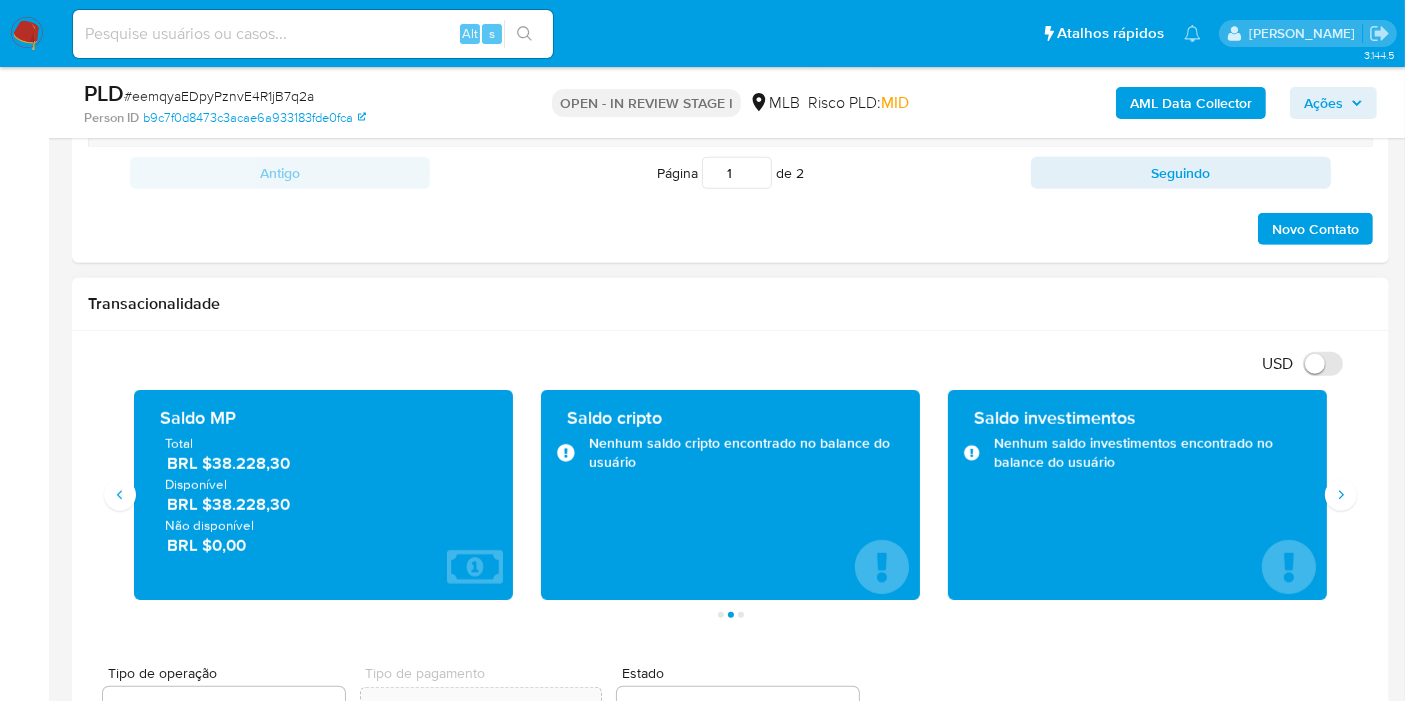 drag, startPoint x: 282, startPoint y: 500, endPoint x: 205, endPoint y: 507, distance: 77.31753 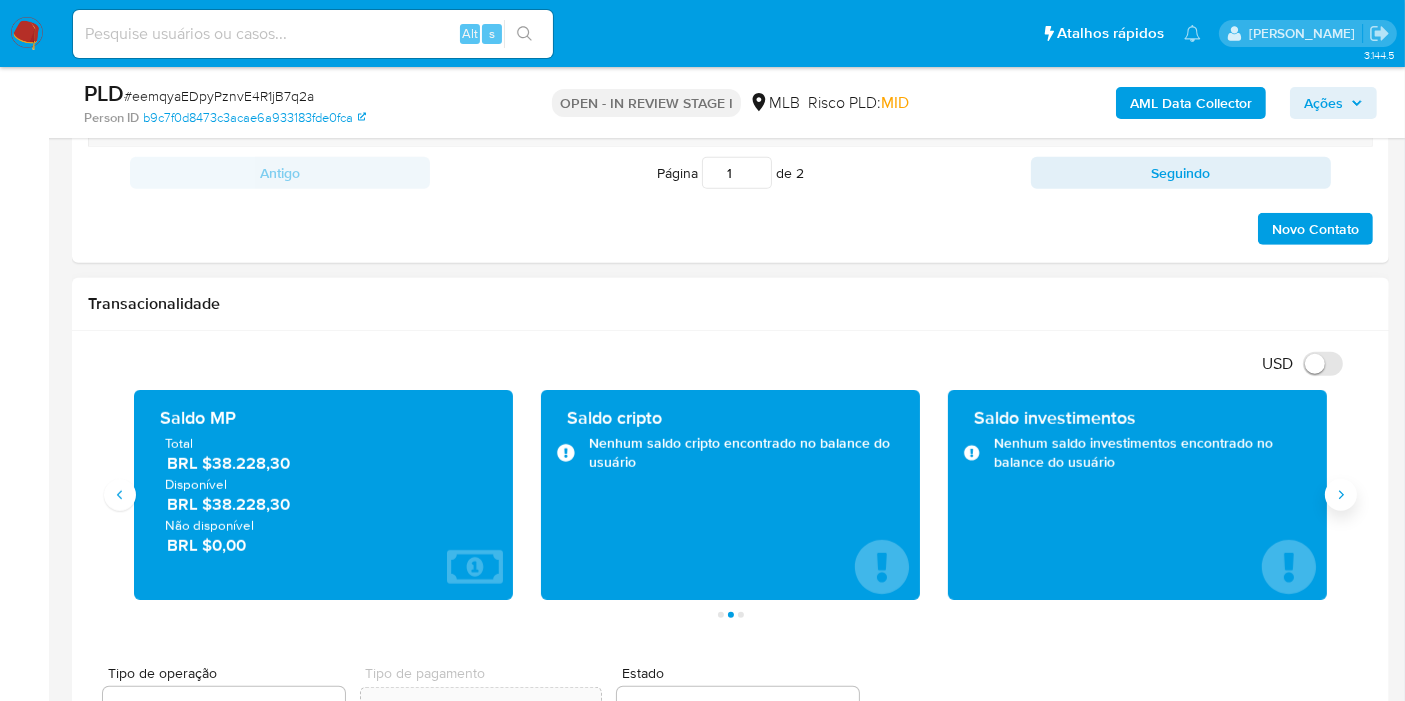 click 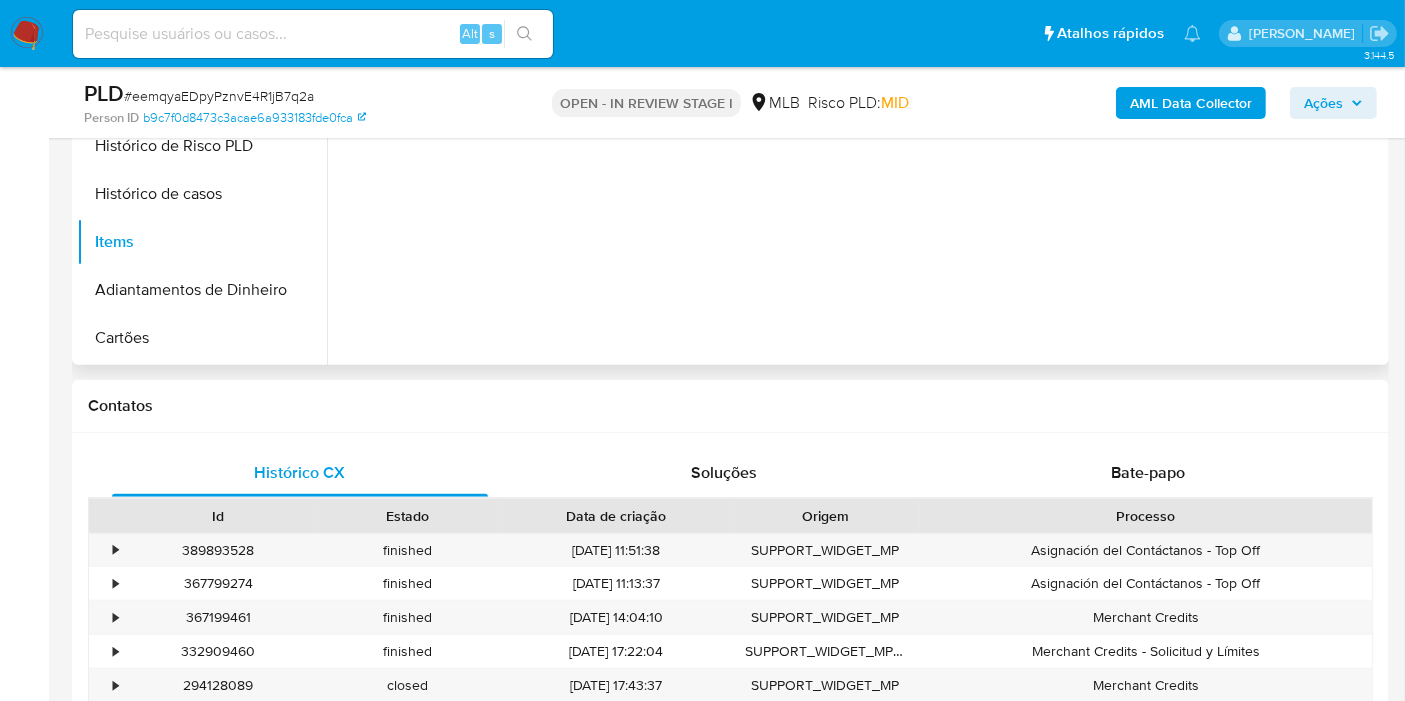 scroll, scrollTop: 222, scrollLeft: 0, axis: vertical 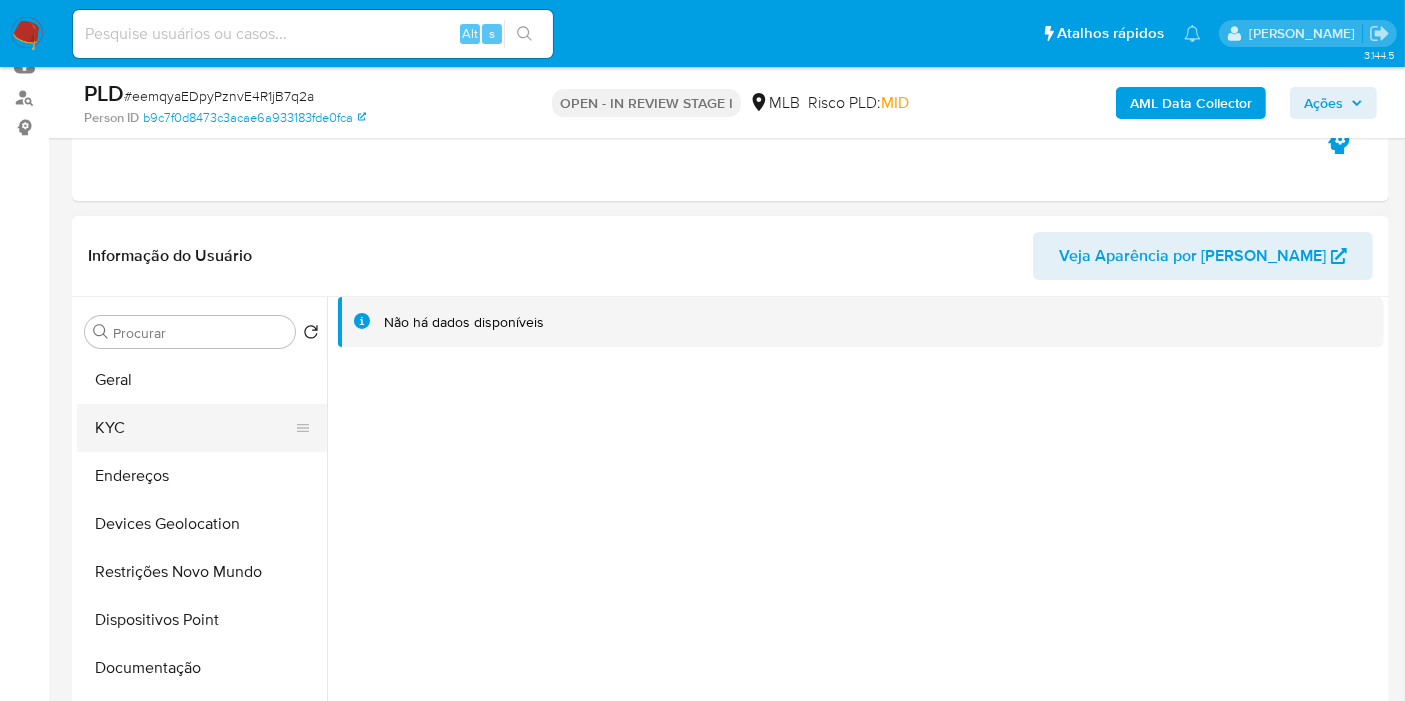 click on "KYC" at bounding box center (194, 428) 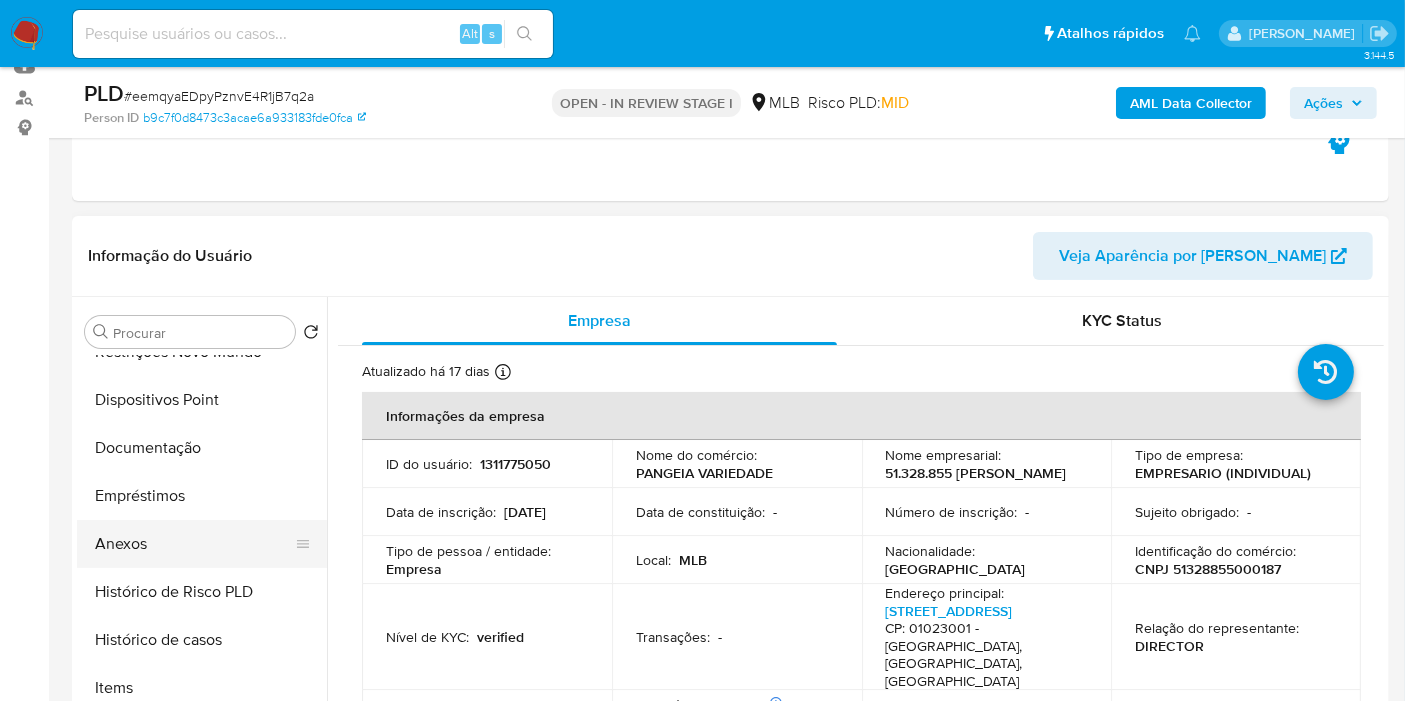 scroll, scrollTop: 222, scrollLeft: 0, axis: vertical 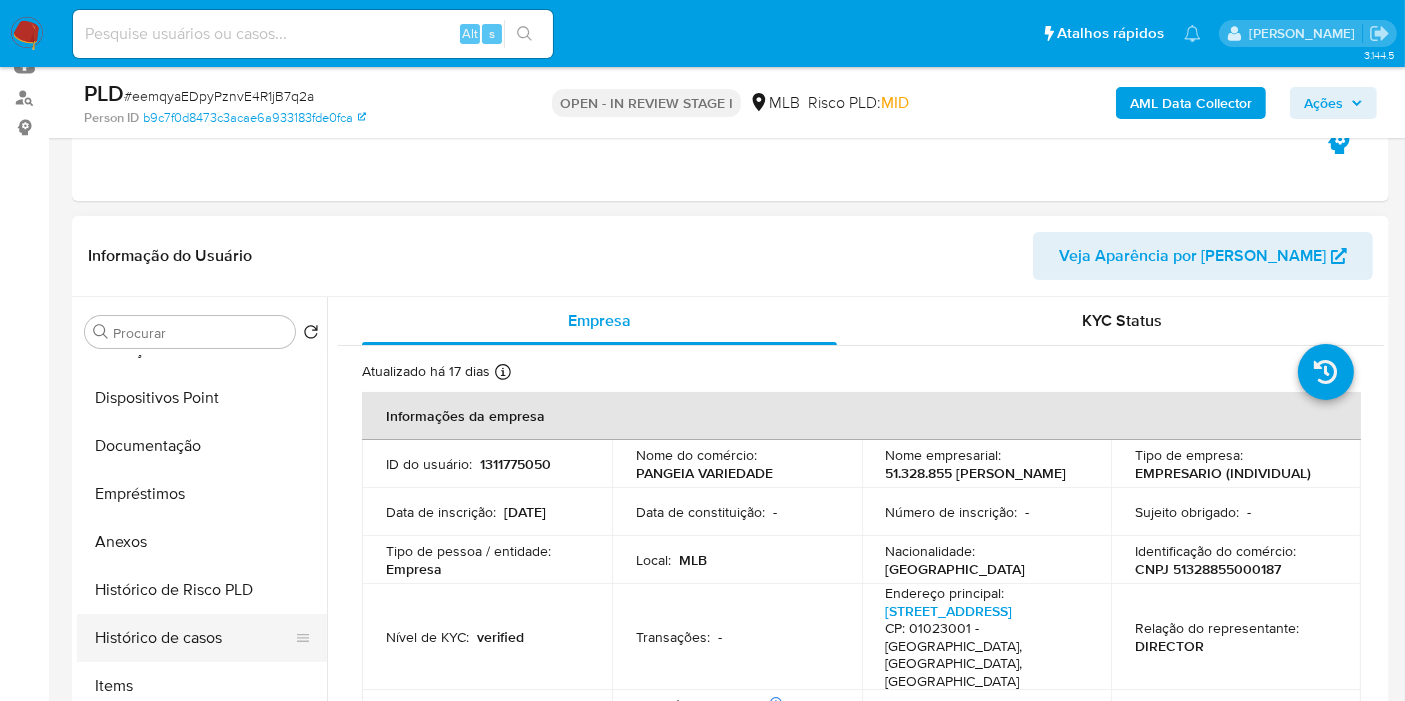 click on "Histórico de casos" at bounding box center [194, 638] 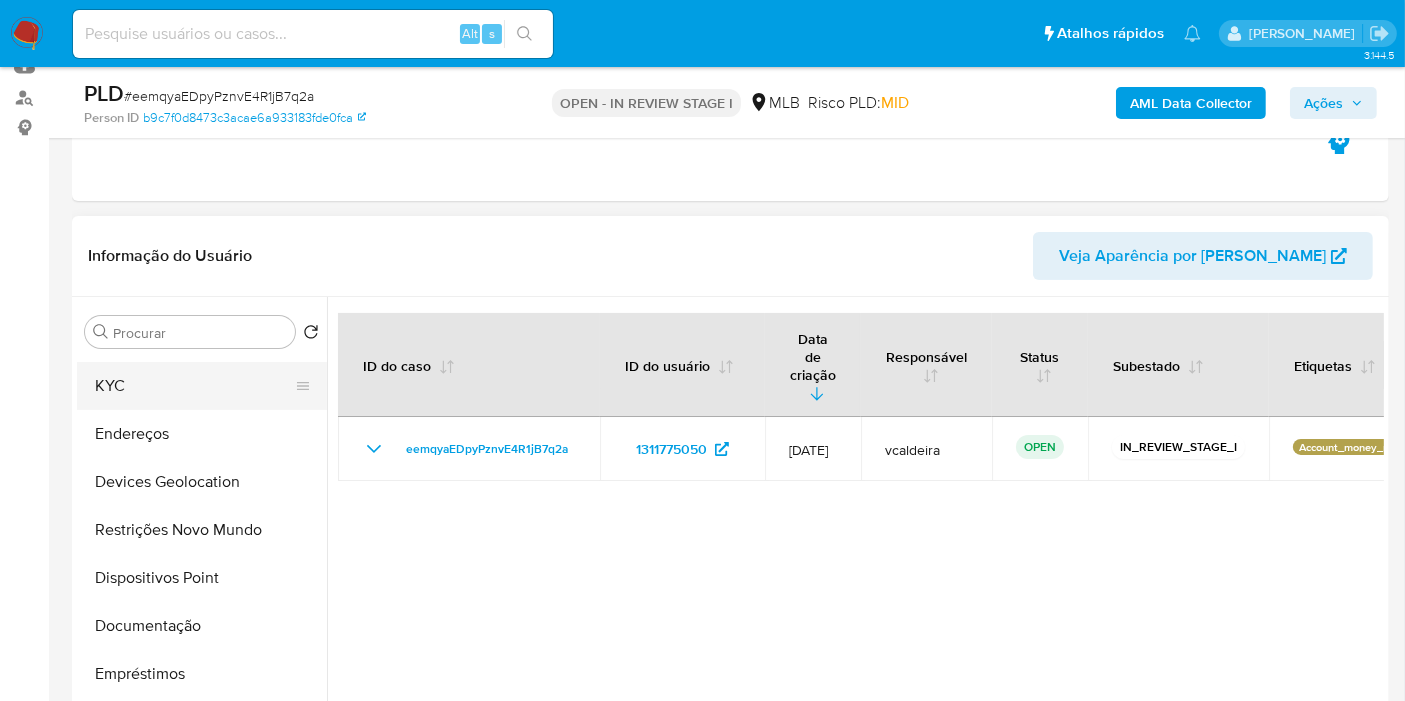 scroll, scrollTop: 0, scrollLeft: 0, axis: both 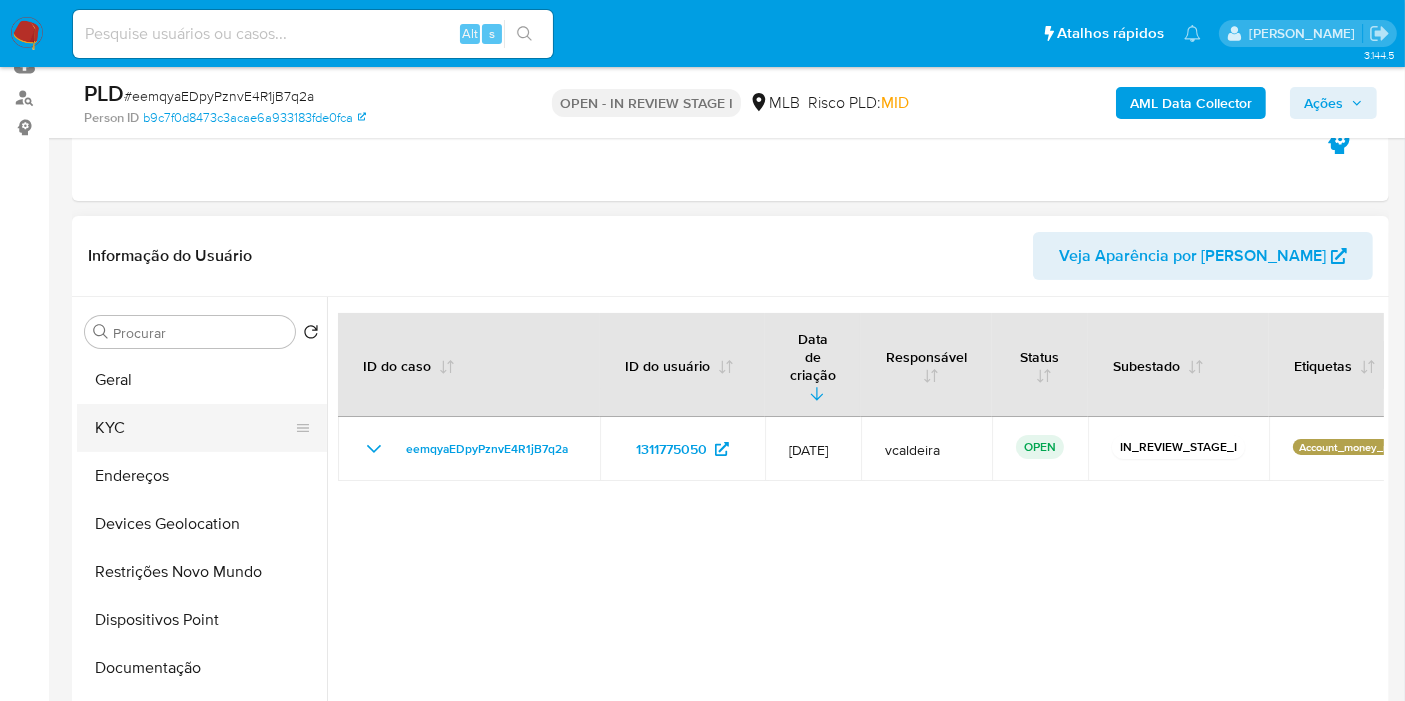 click on "KYC" at bounding box center [194, 428] 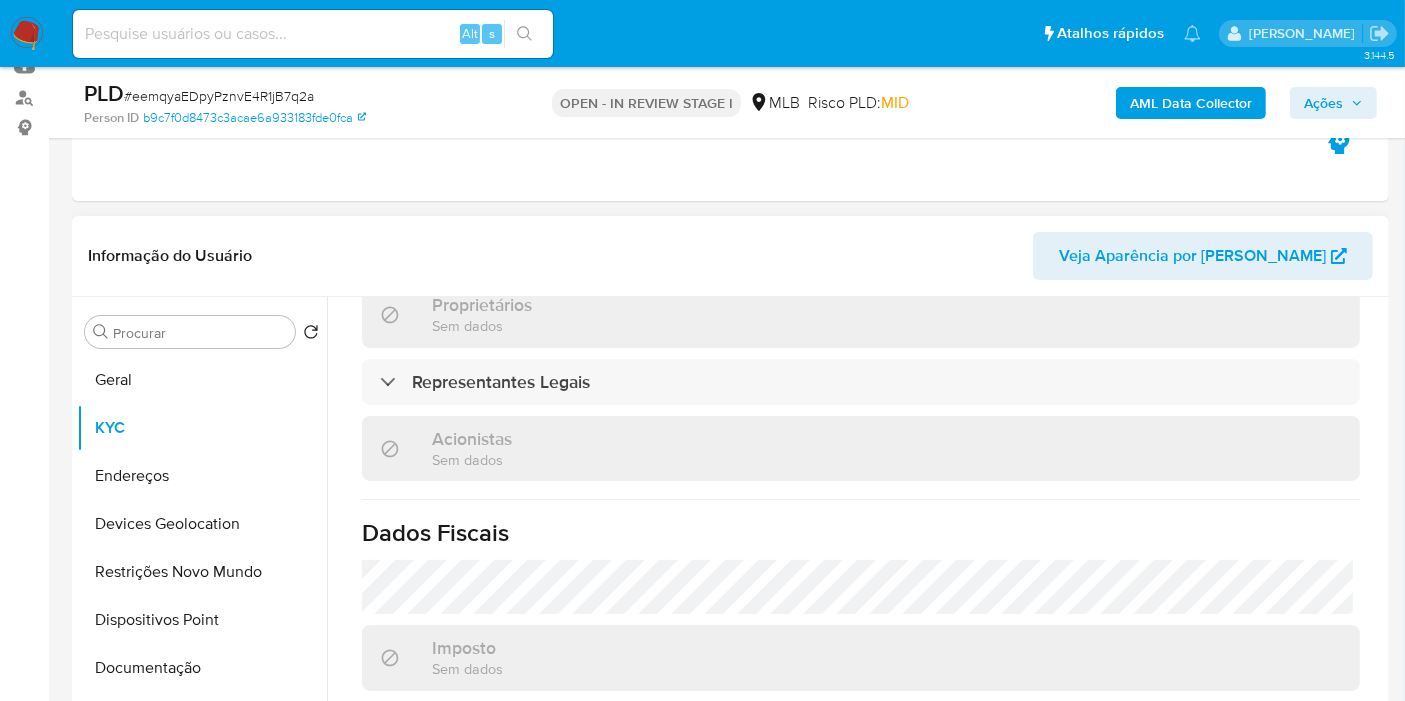 scroll, scrollTop: 726, scrollLeft: 0, axis: vertical 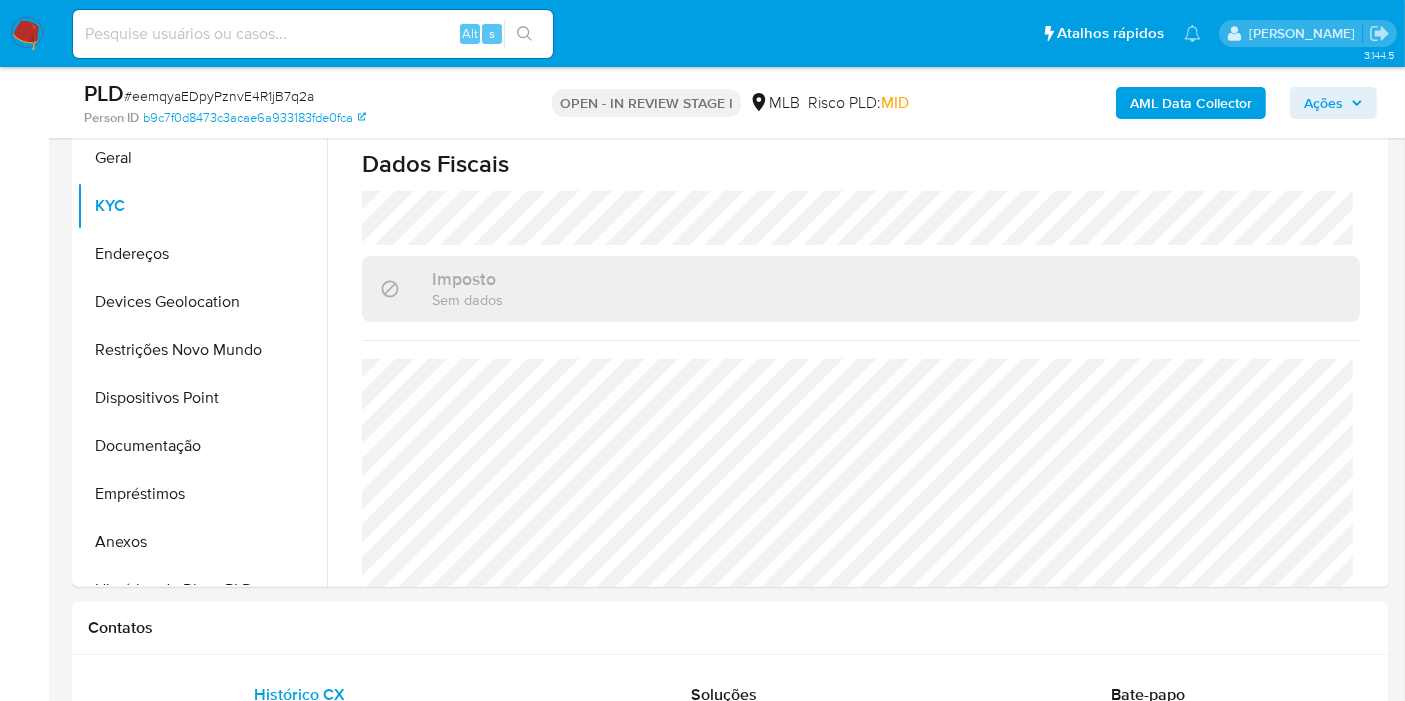 click on "AML Data Collector" at bounding box center [1191, 103] 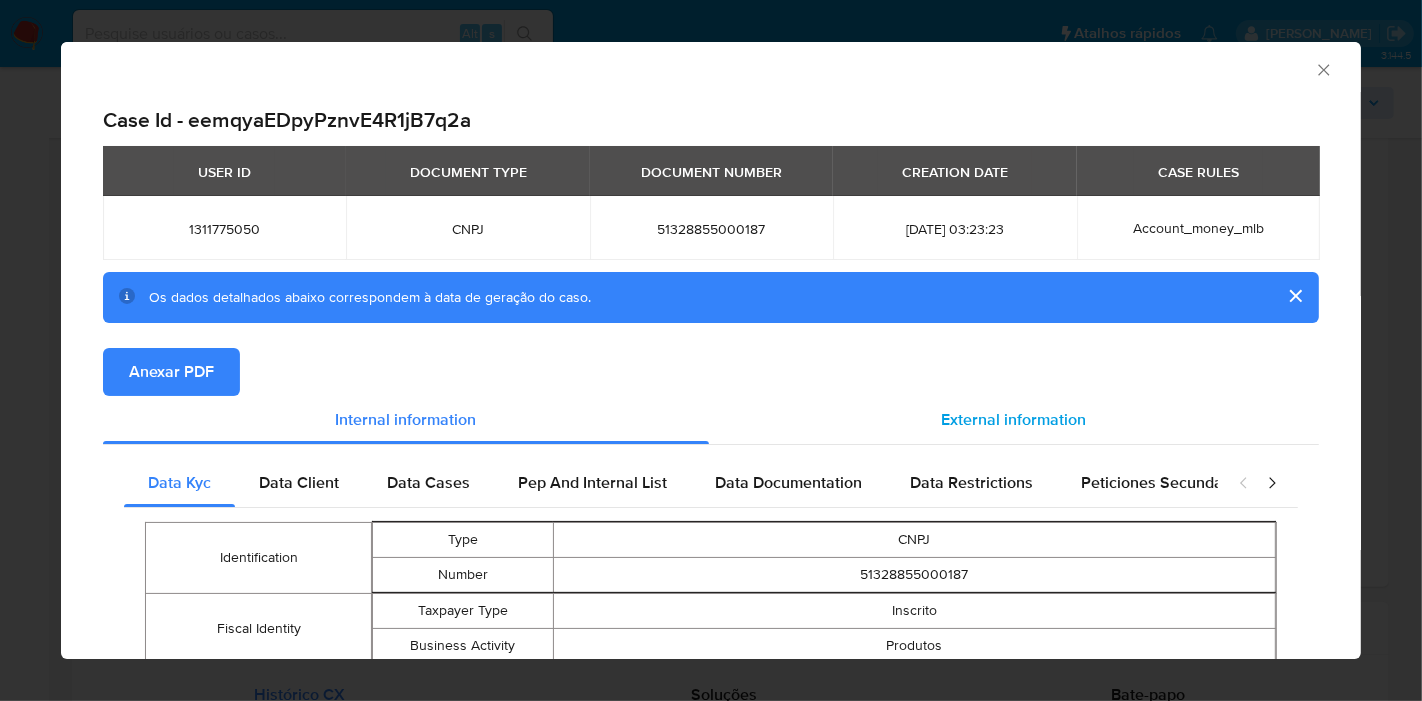 click on "External information" at bounding box center (1014, 419) 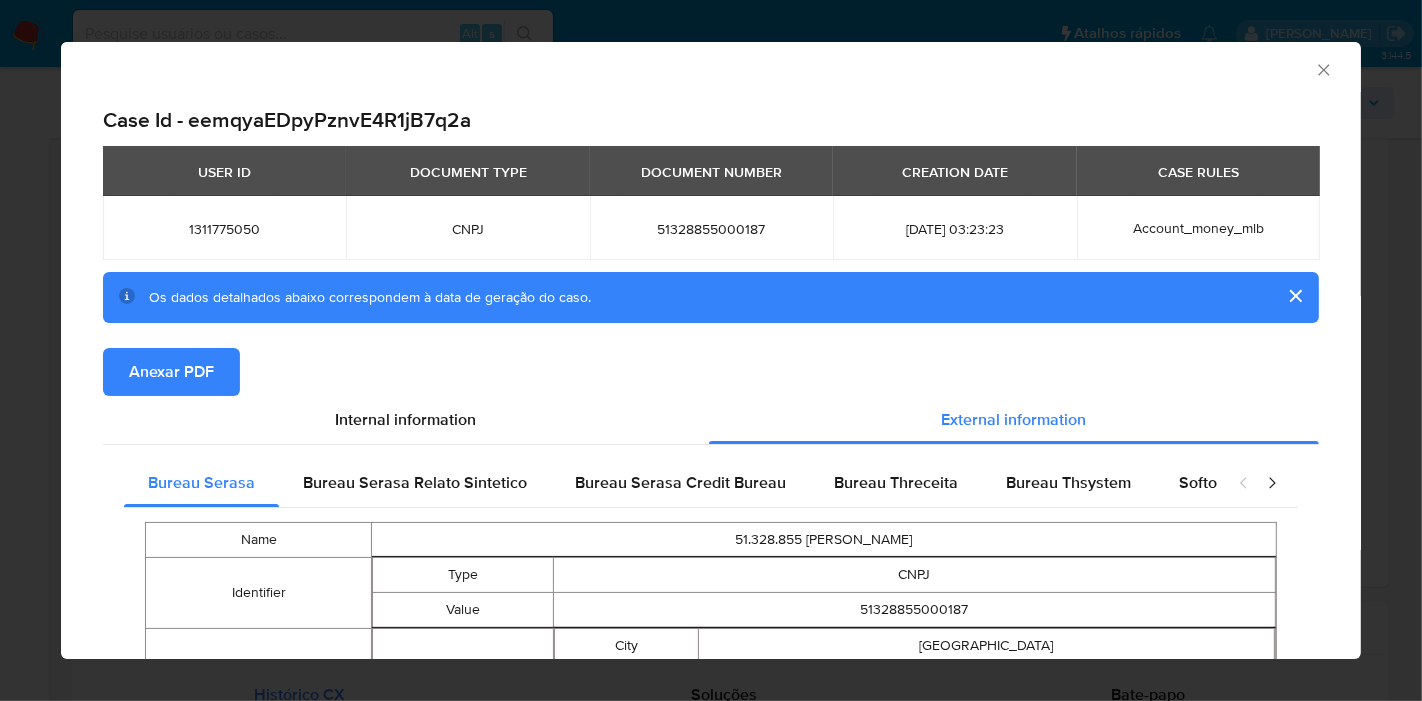scroll, scrollTop: 218, scrollLeft: 0, axis: vertical 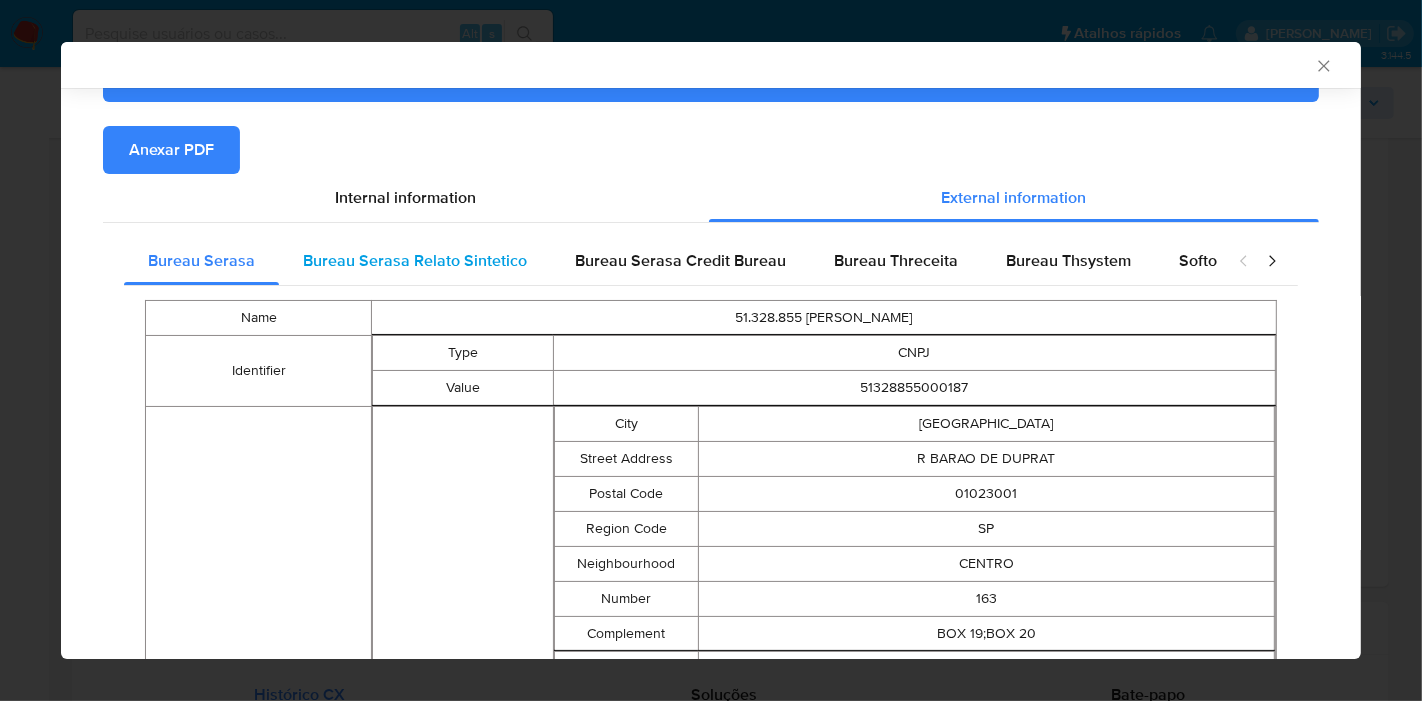 type 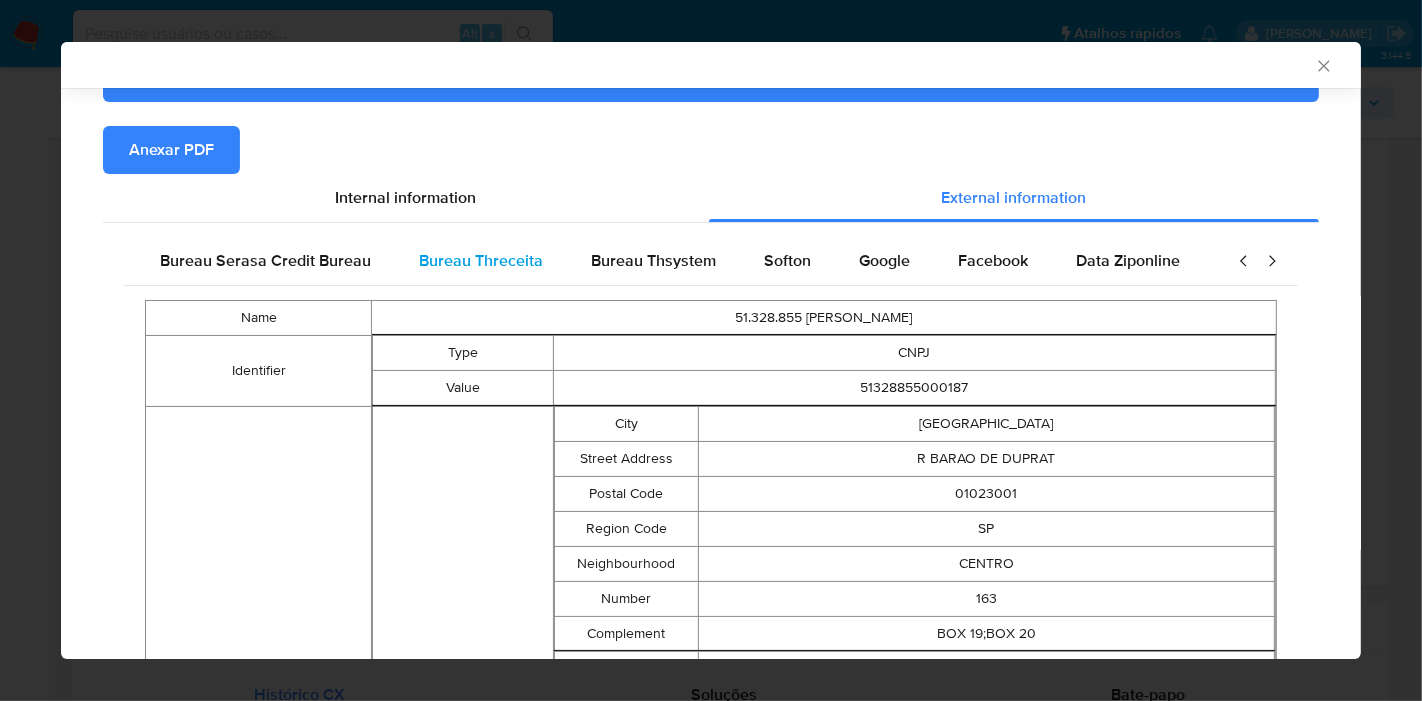 scroll, scrollTop: 0, scrollLeft: 420, axis: horizontal 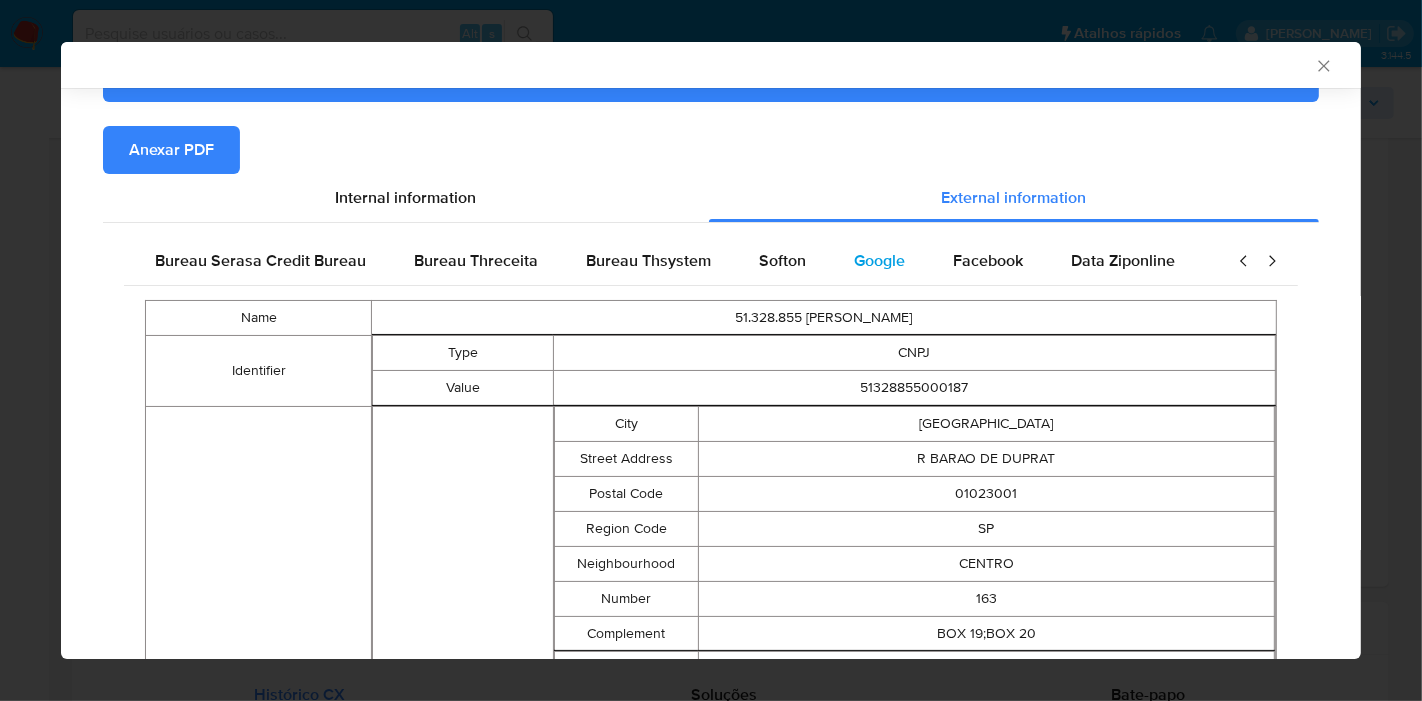 click on "Google" at bounding box center [879, 261] 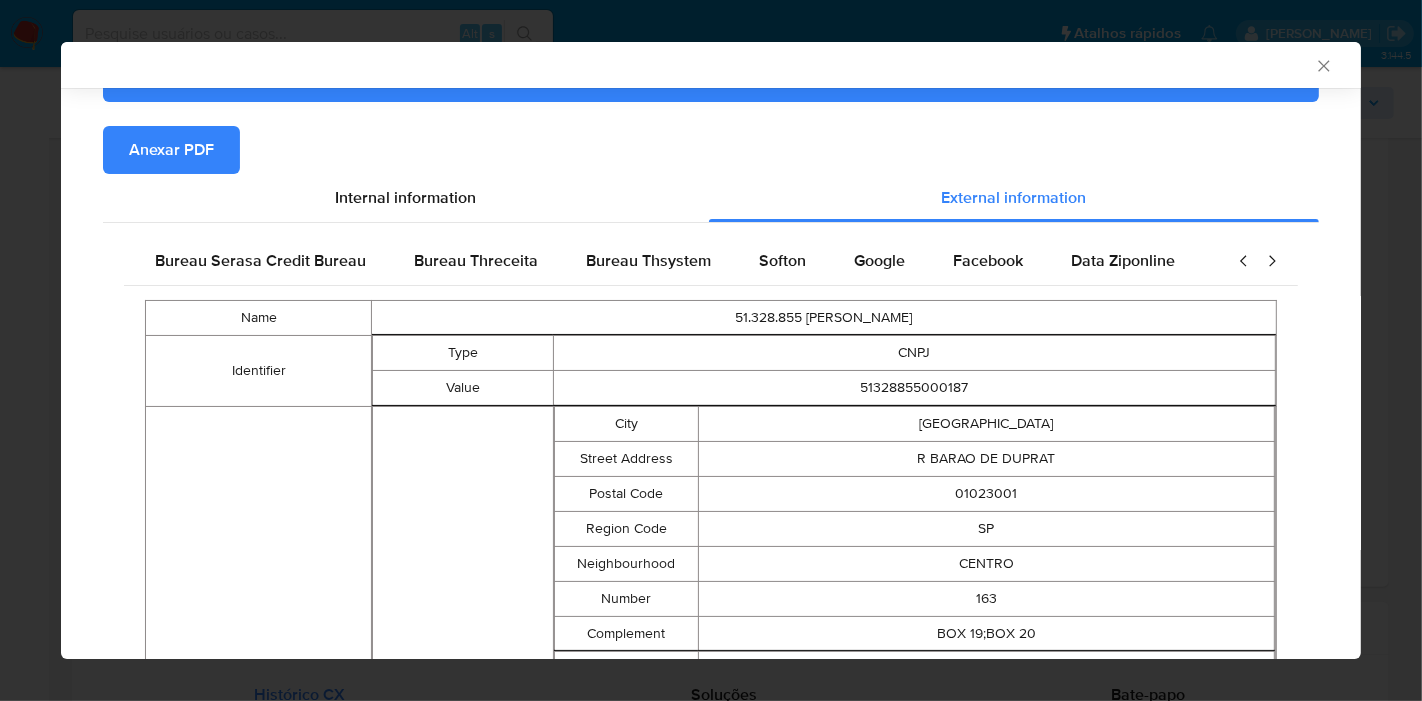 scroll, scrollTop: 5, scrollLeft: 0, axis: vertical 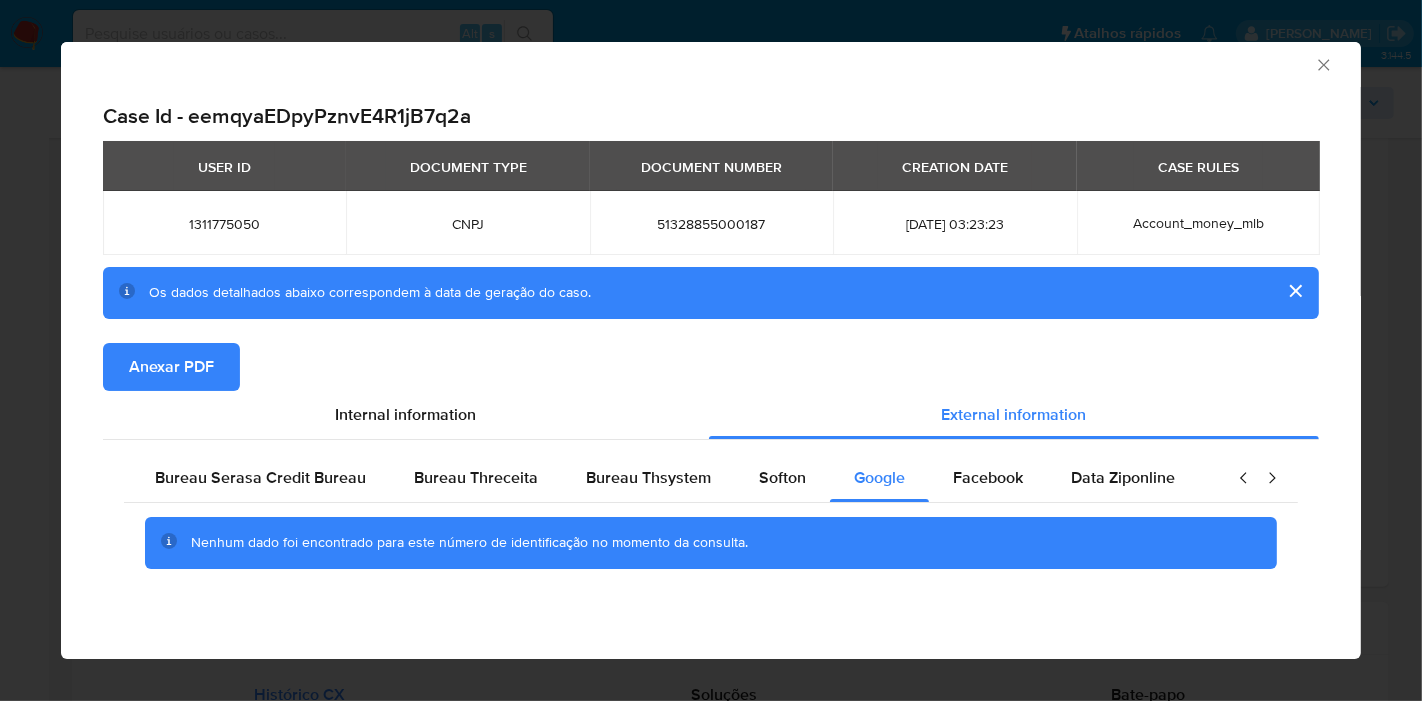 type 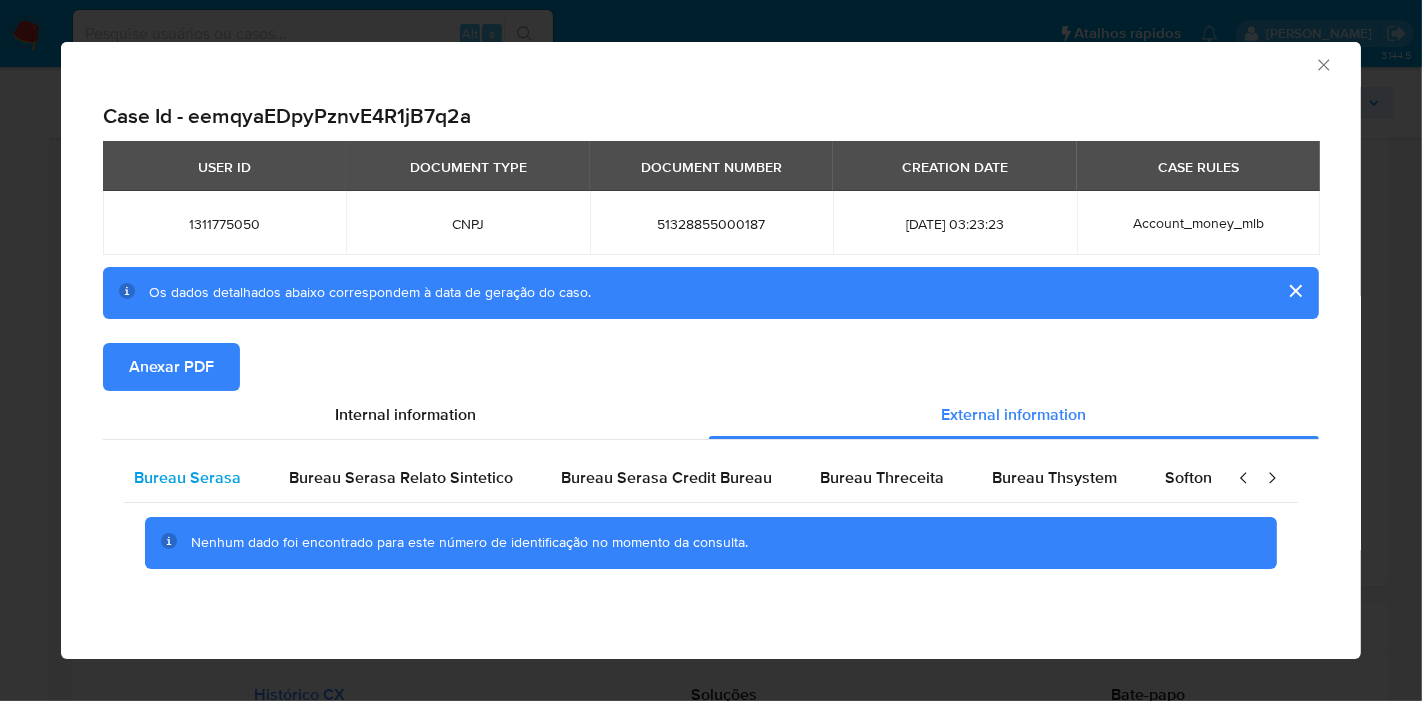 scroll, scrollTop: 0, scrollLeft: 0, axis: both 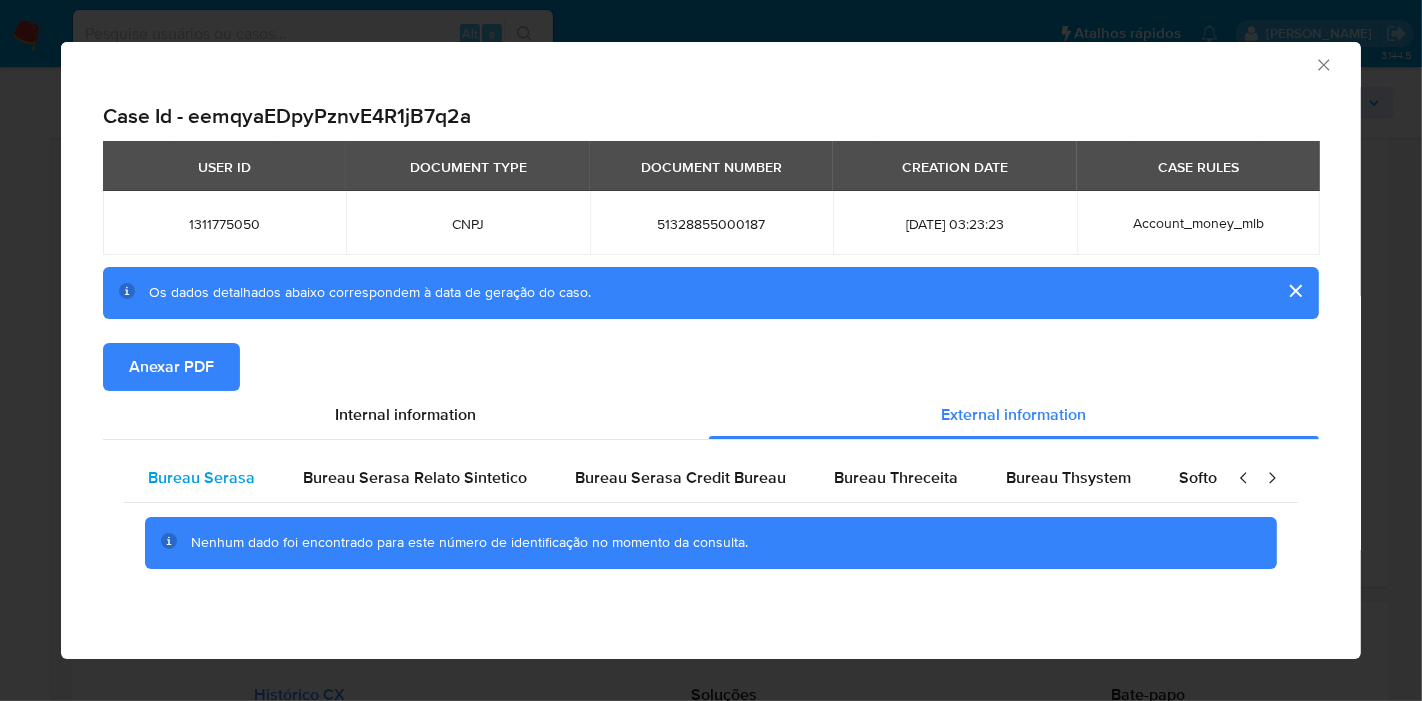 click on "Bureau Serasa" at bounding box center [201, 477] 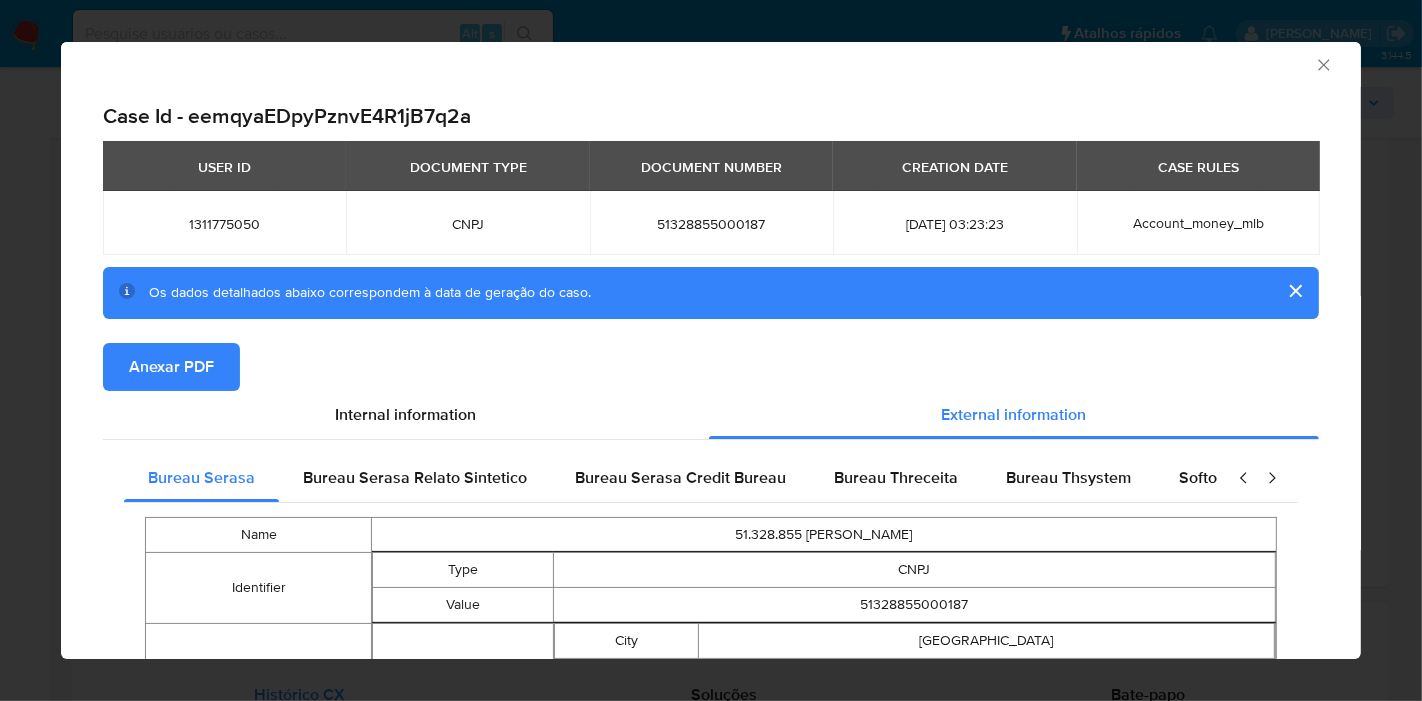 scroll, scrollTop: 223, scrollLeft: 0, axis: vertical 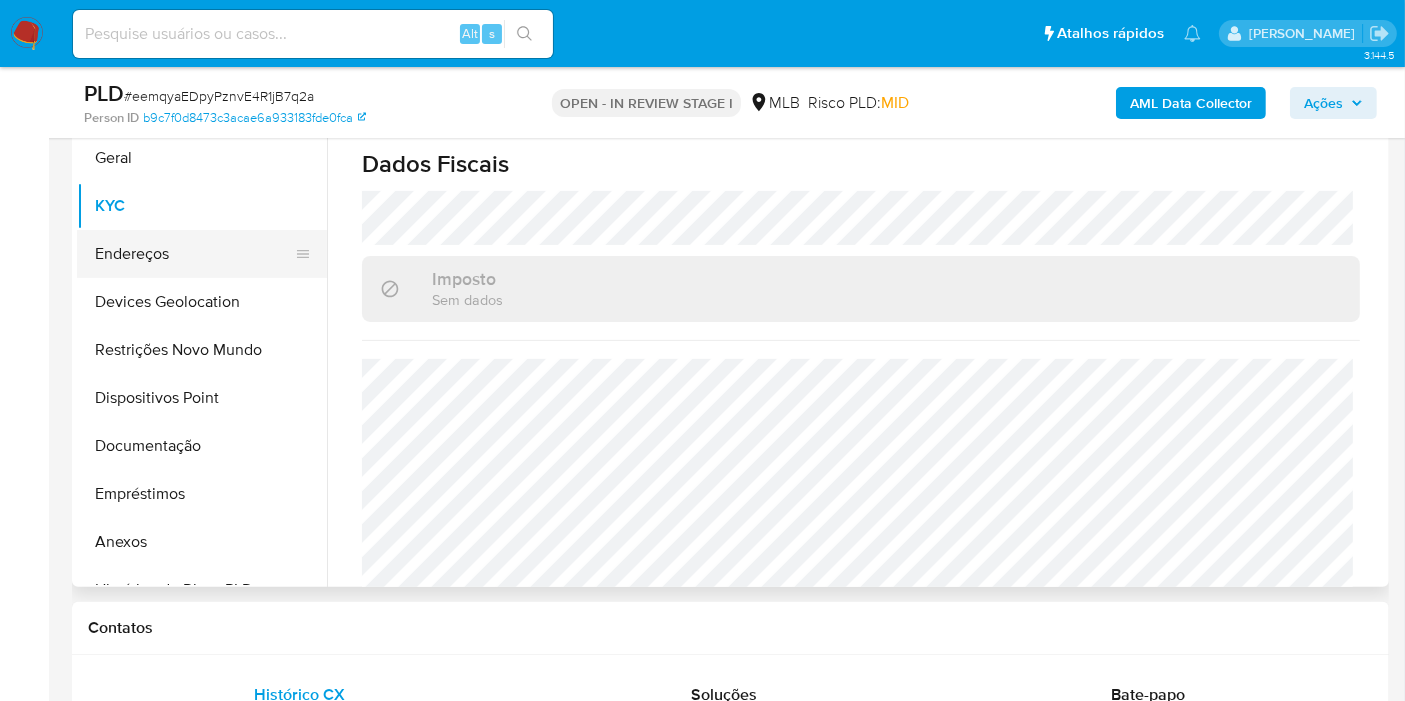 click on "Endereços" at bounding box center (194, 254) 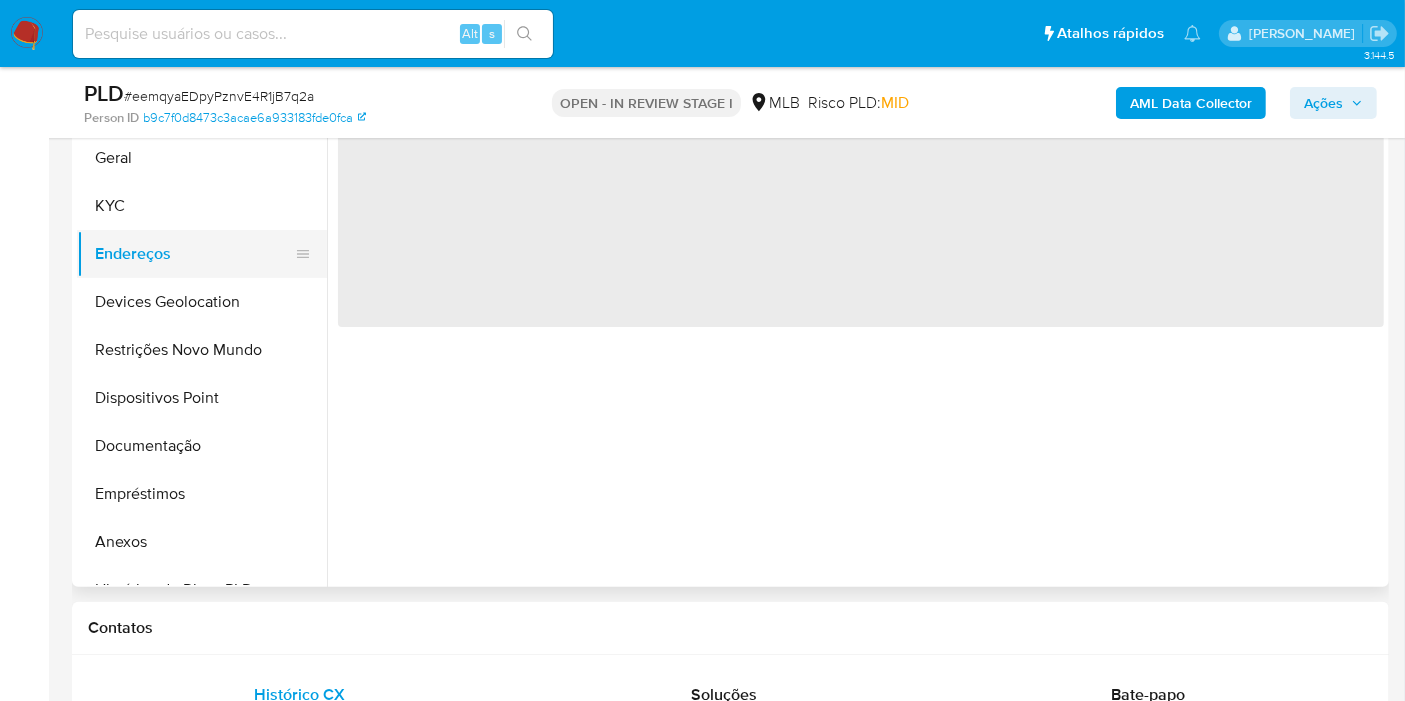 scroll, scrollTop: 0, scrollLeft: 0, axis: both 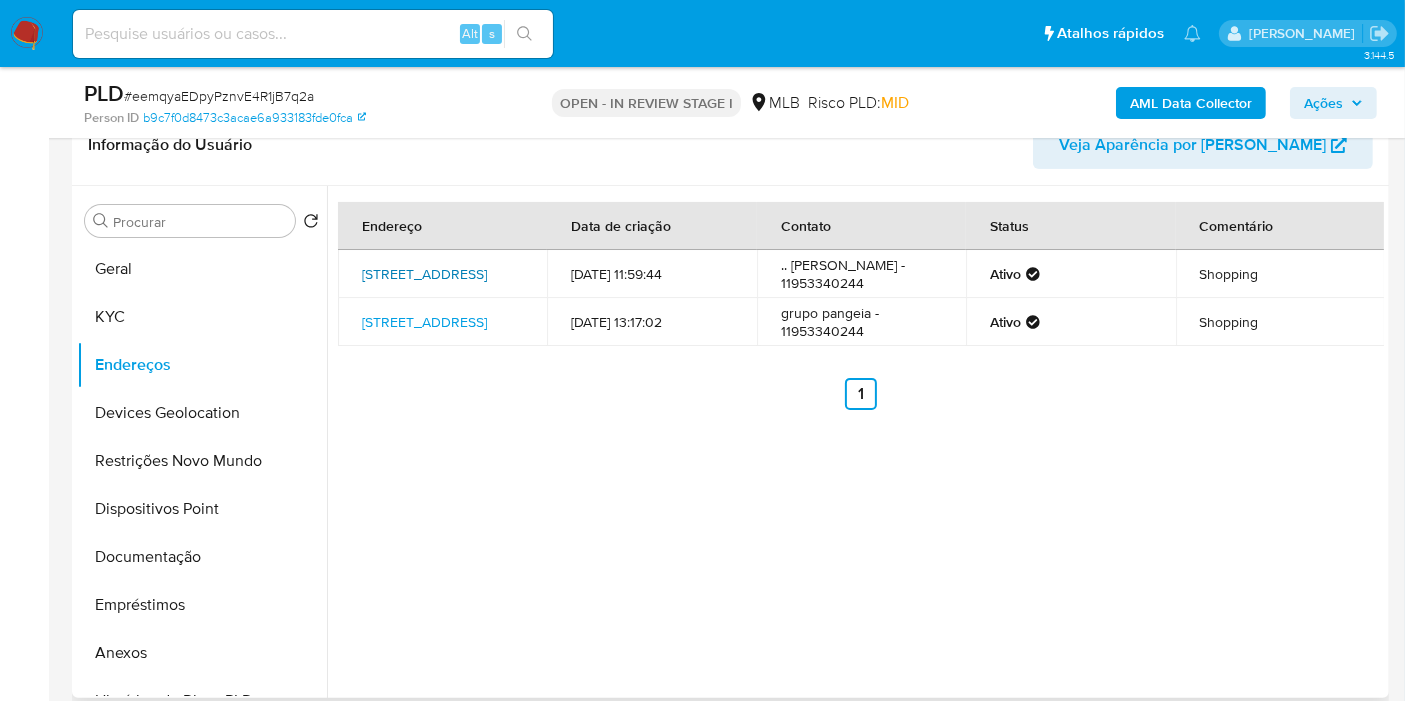 click on "[STREET_ADDRESS]" at bounding box center [424, 274] 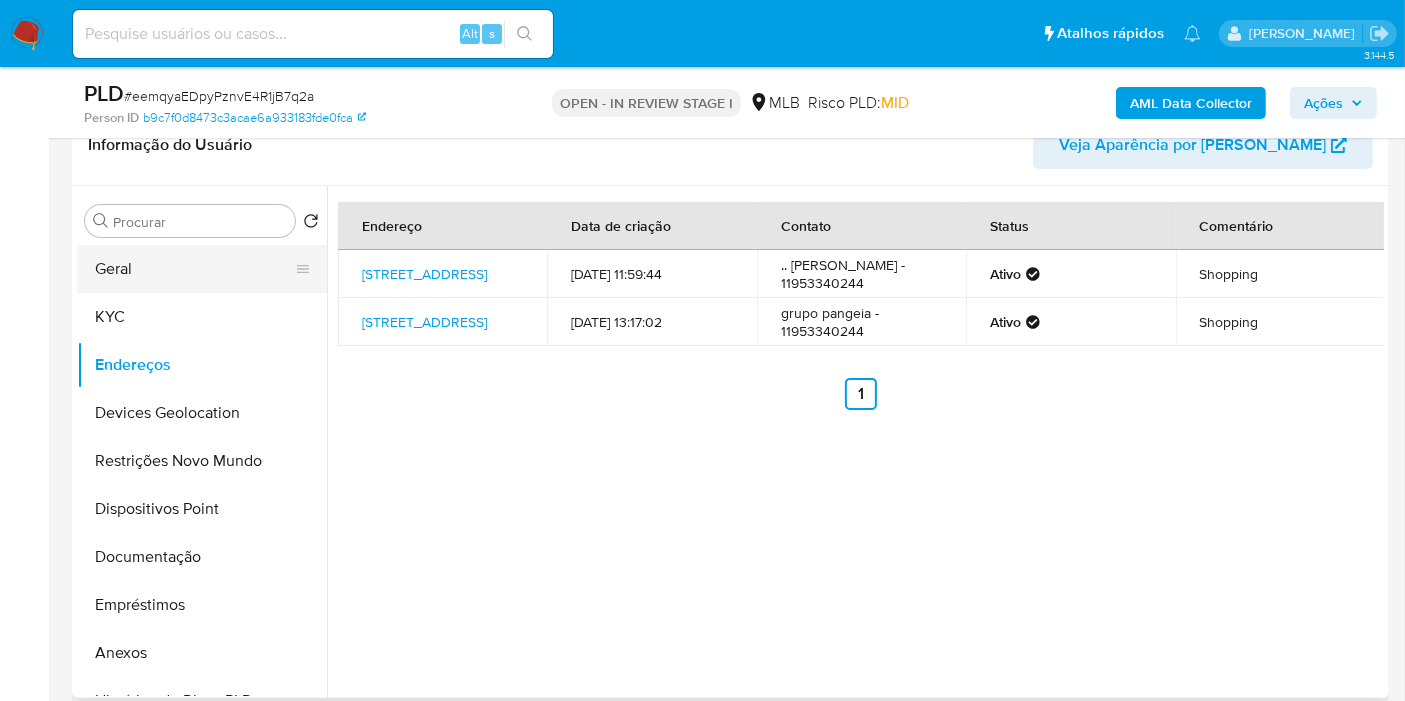 click on "Geral" at bounding box center [194, 269] 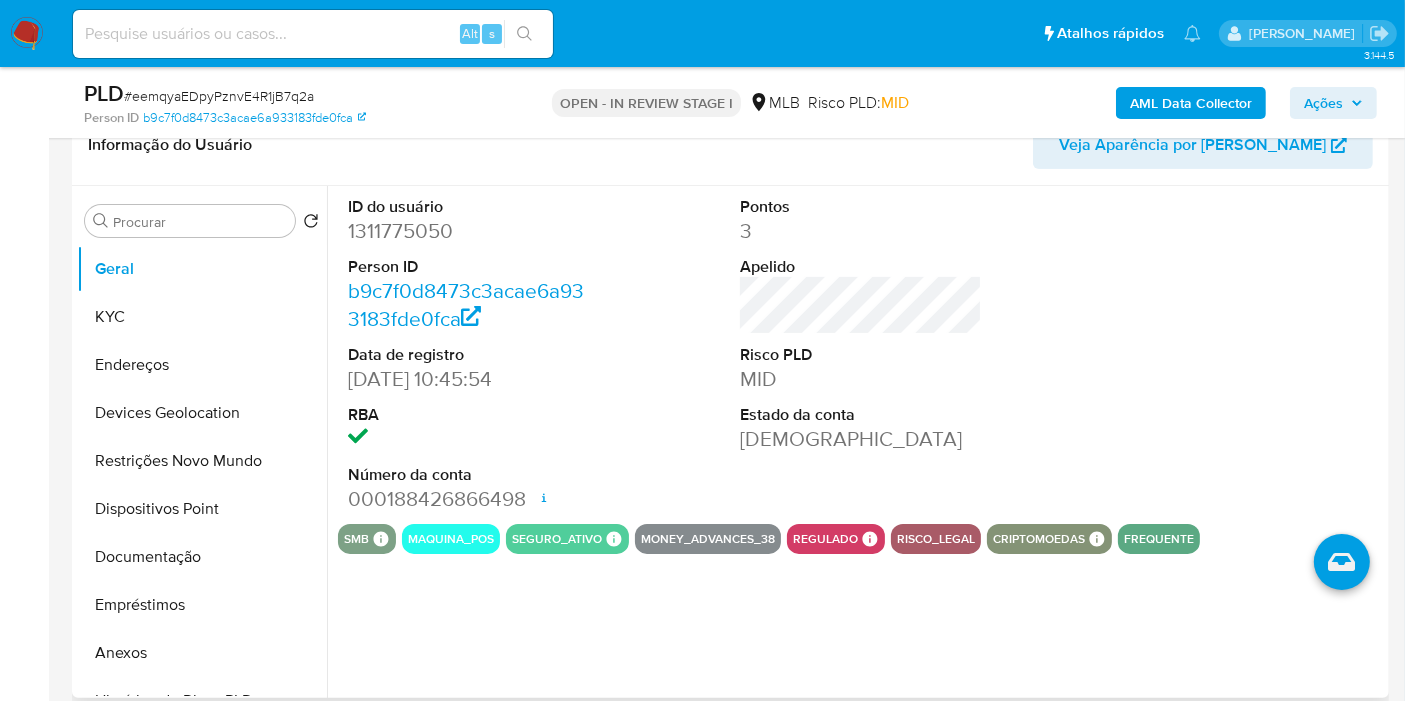 type 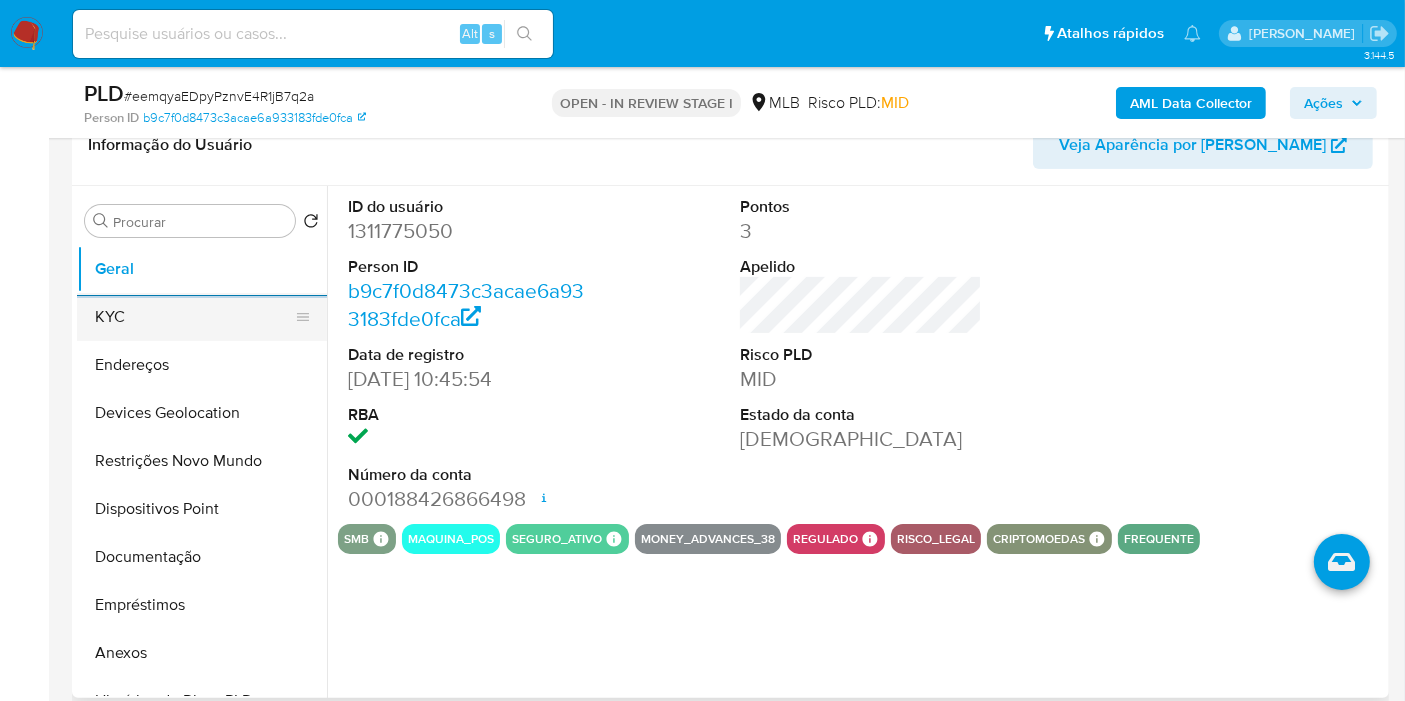 click on "KYC" at bounding box center (194, 317) 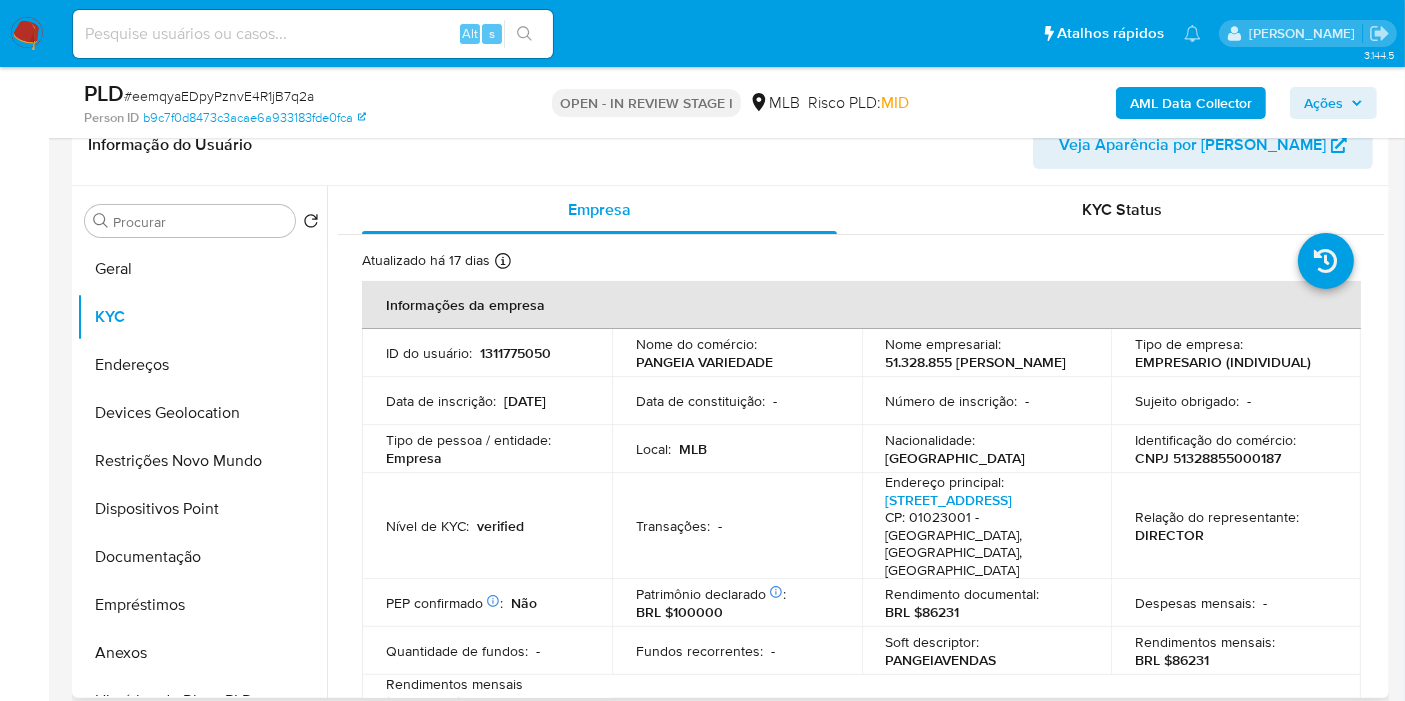 drag, startPoint x: 1374, startPoint y: 215, endPoint x: 1370, endPoint y: 235, distance: 20.396078 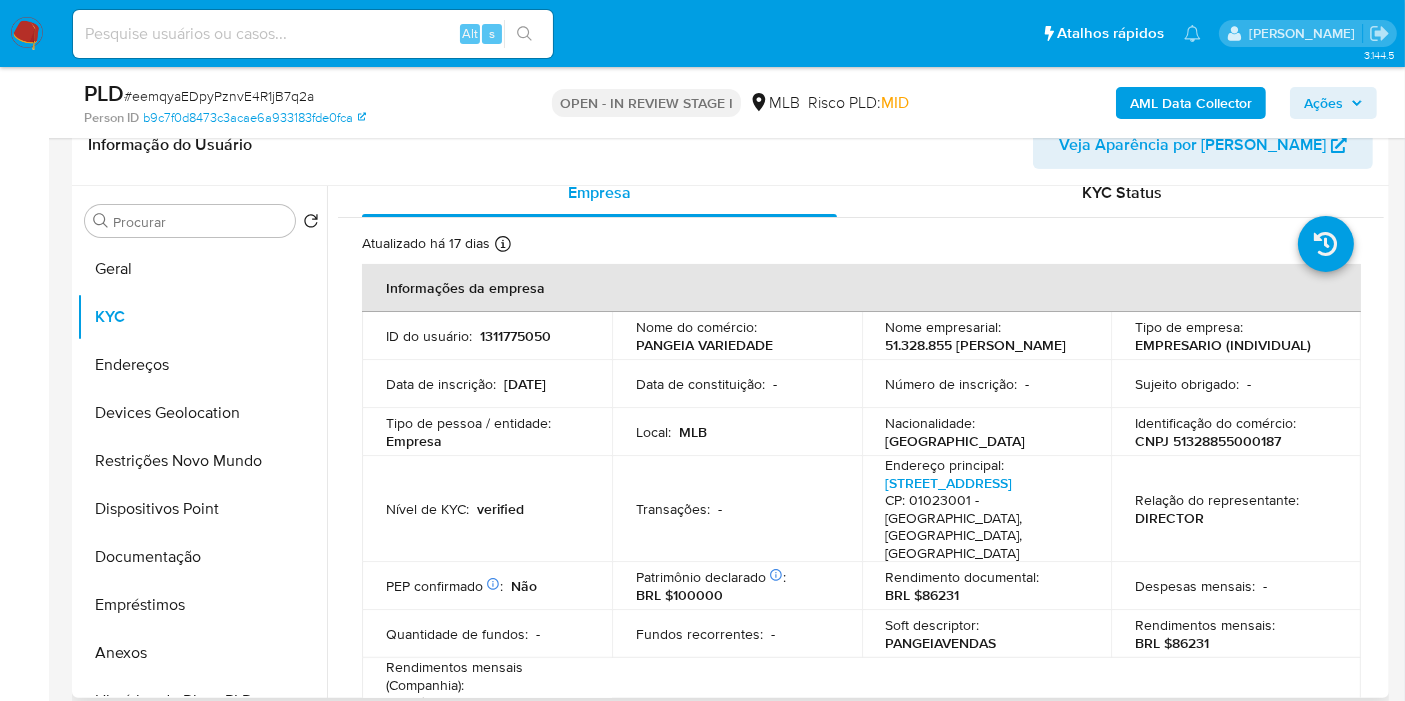 scroll, scrollTop: 12, scrollLeft: 0, axis: vertical 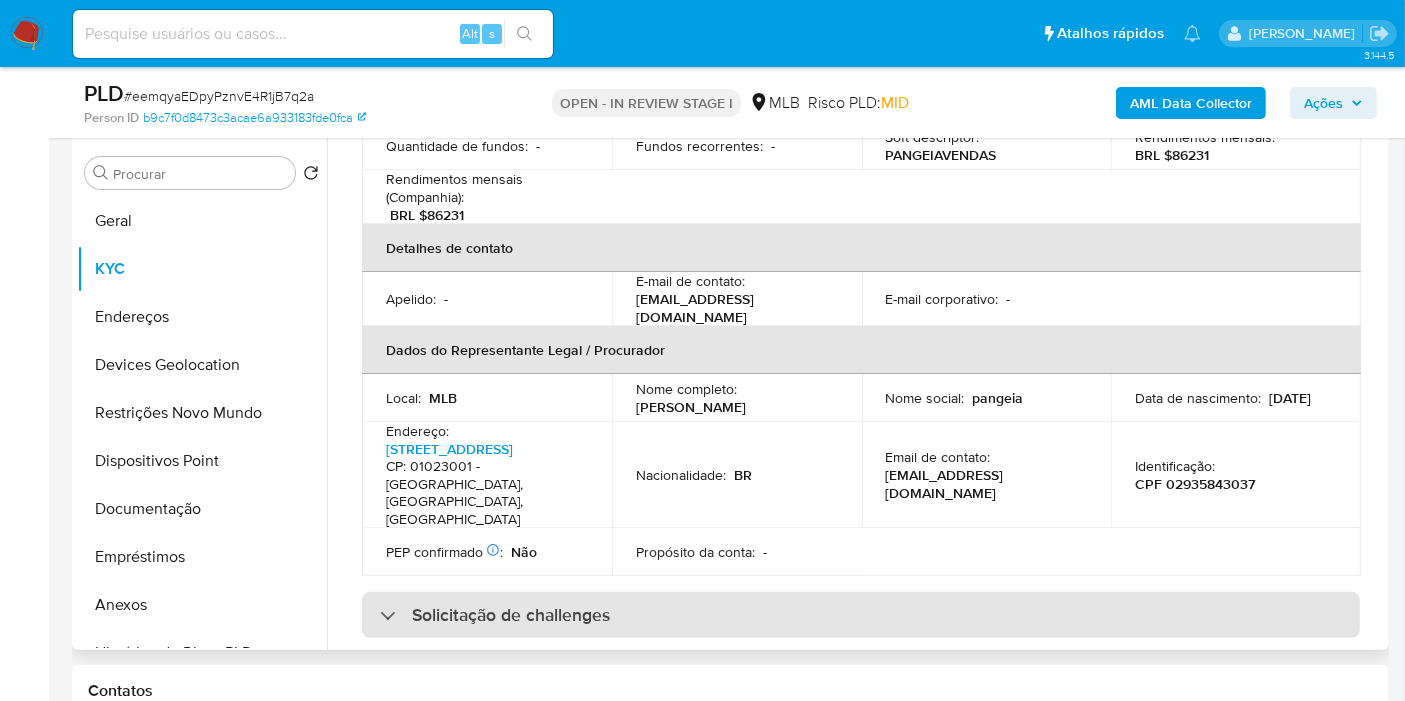 click on "Solicitação de challenges" at bounding box center (511, 615) 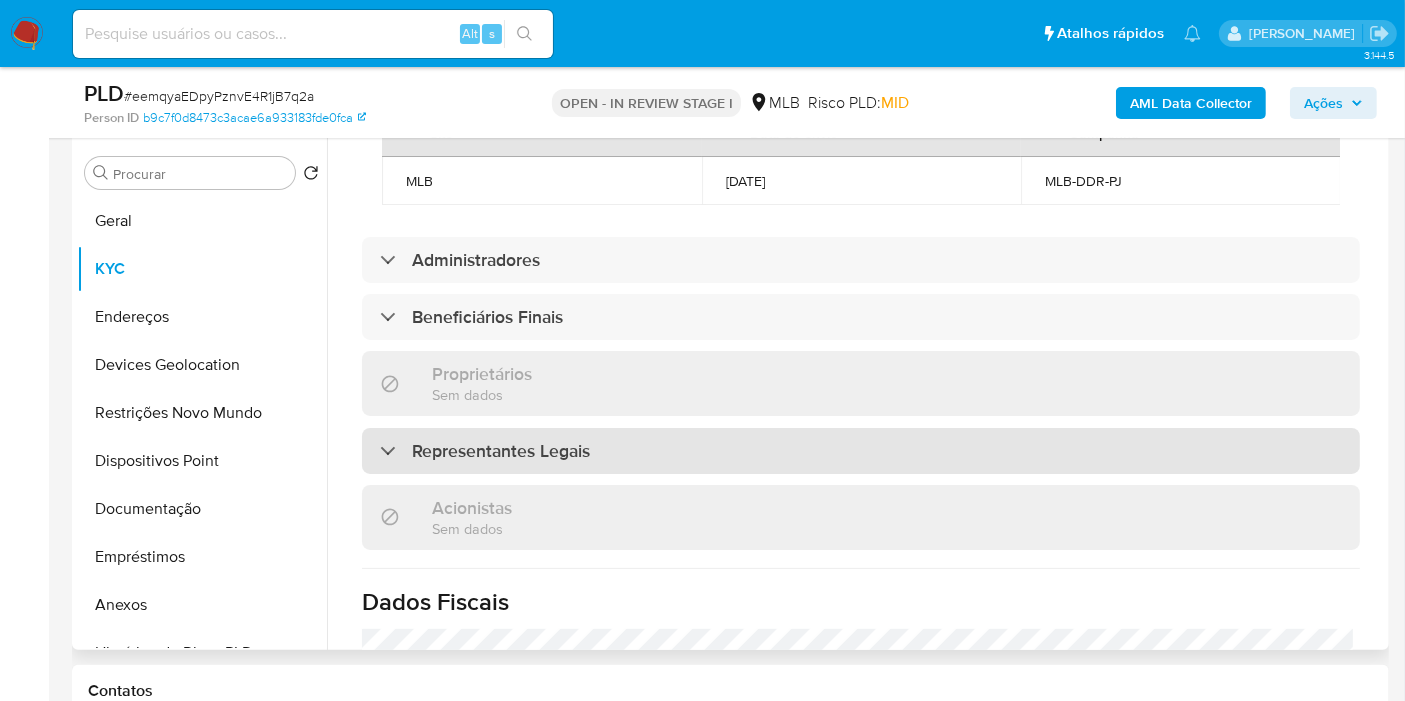 scroll, scrollTop: 1012, scrollLeft: 0, axis: vertical 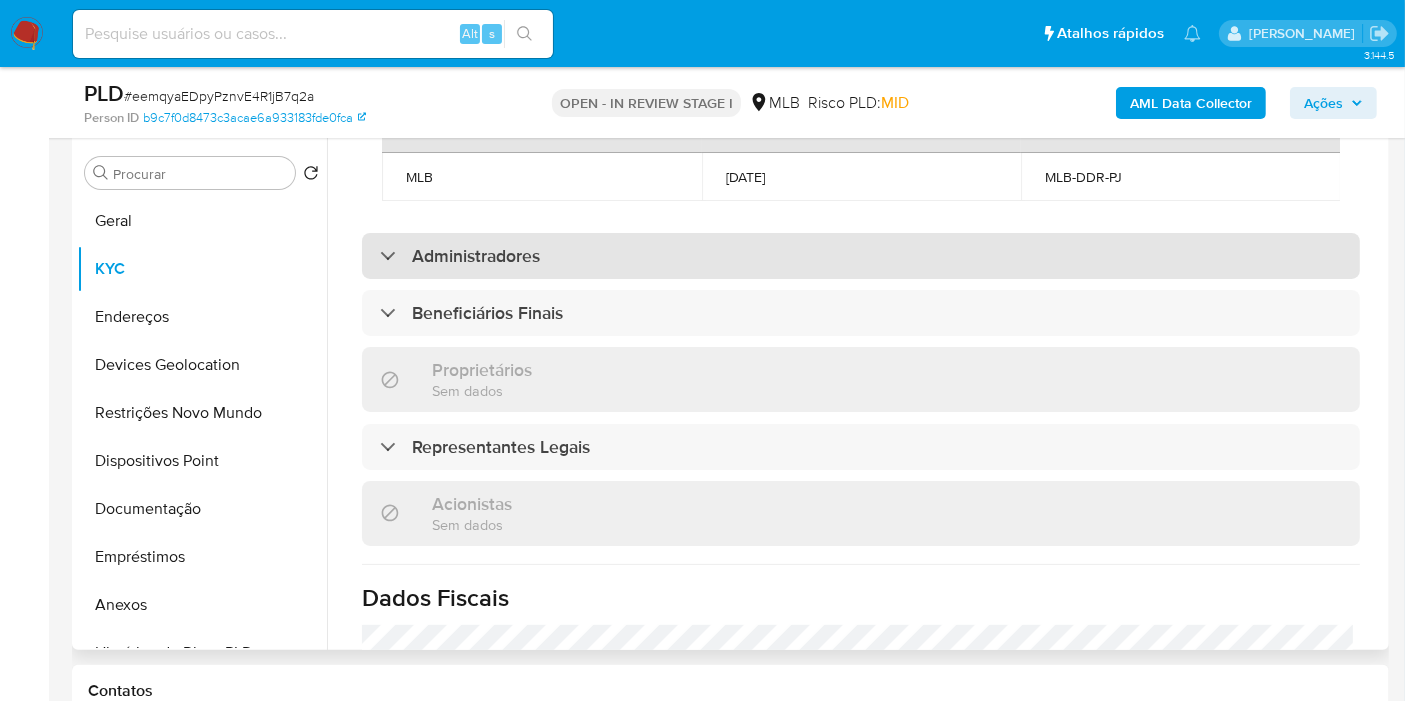 click on "Administradores" at bounding box center [476, 256] 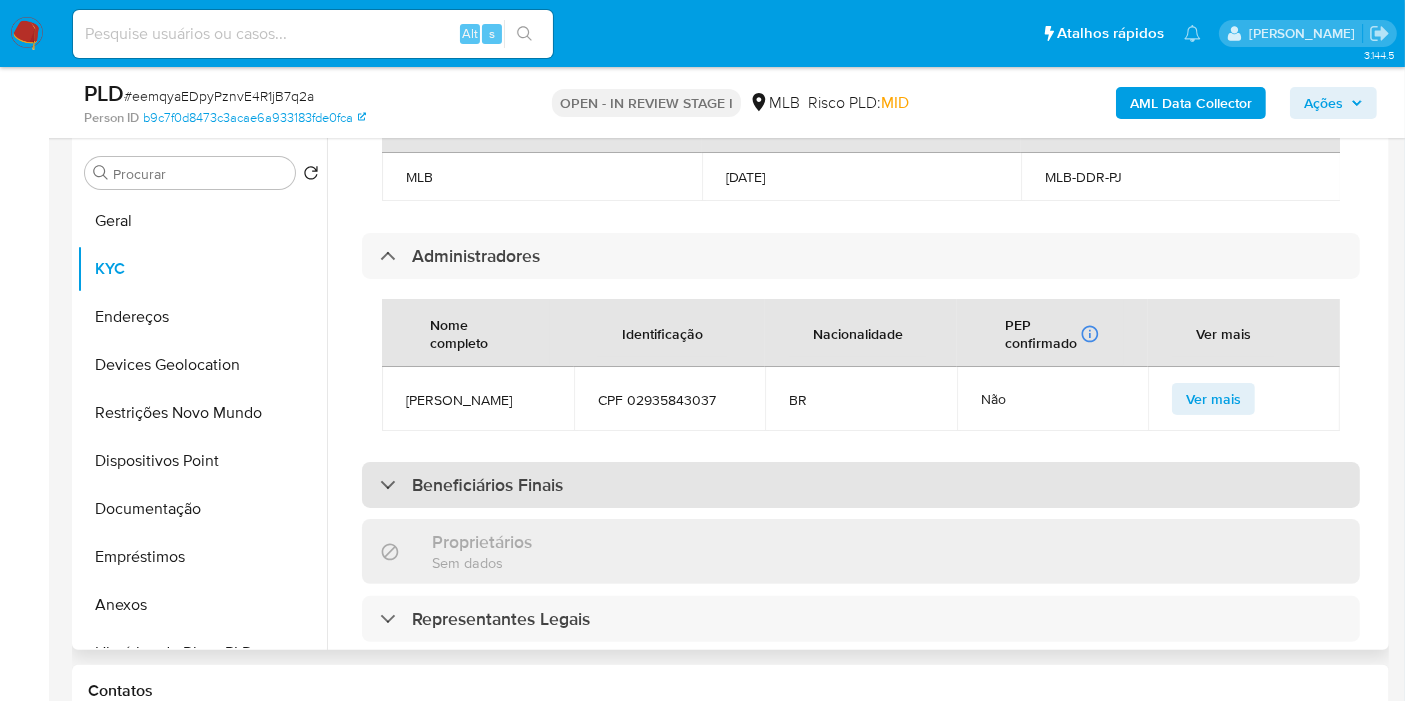 click on "Beneficiários Finais" at bounding box center (487, 485) 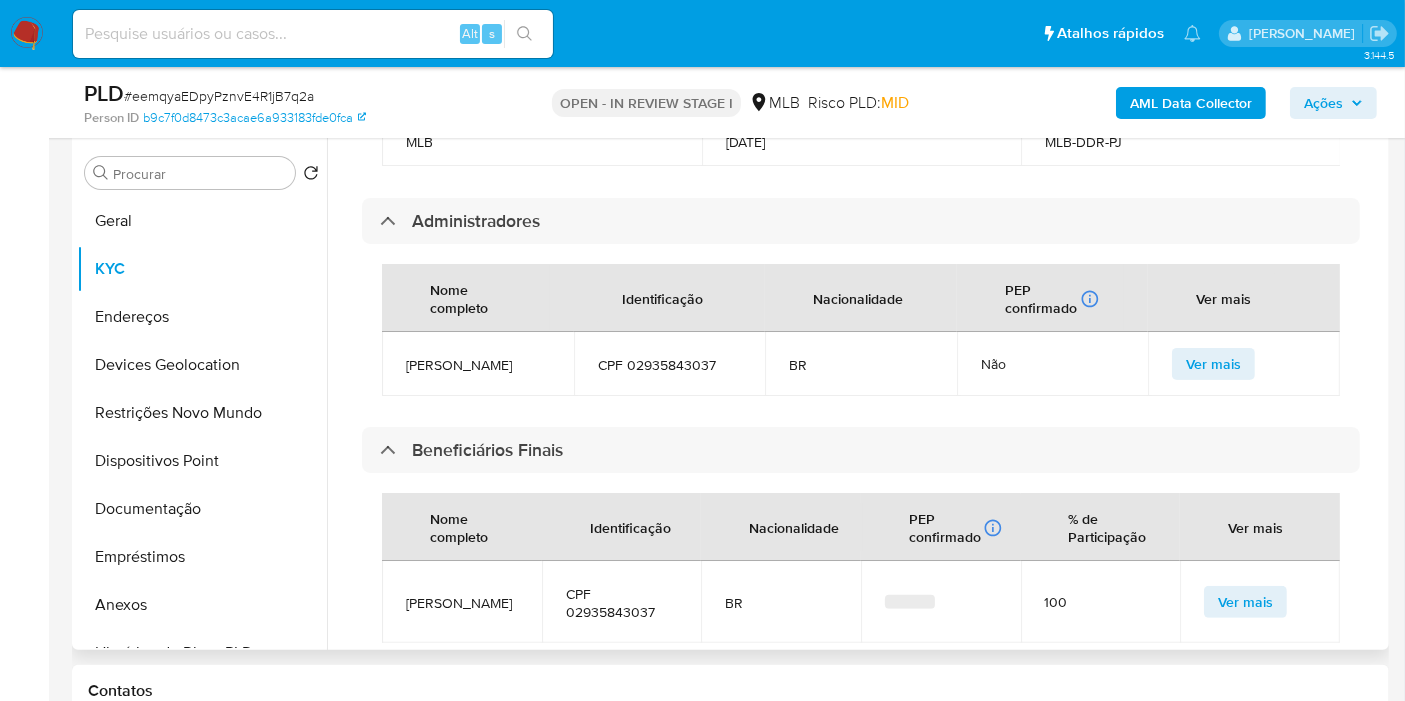 scroll, scrollTop: 1012, scrollLeft: 0, axis: vertical 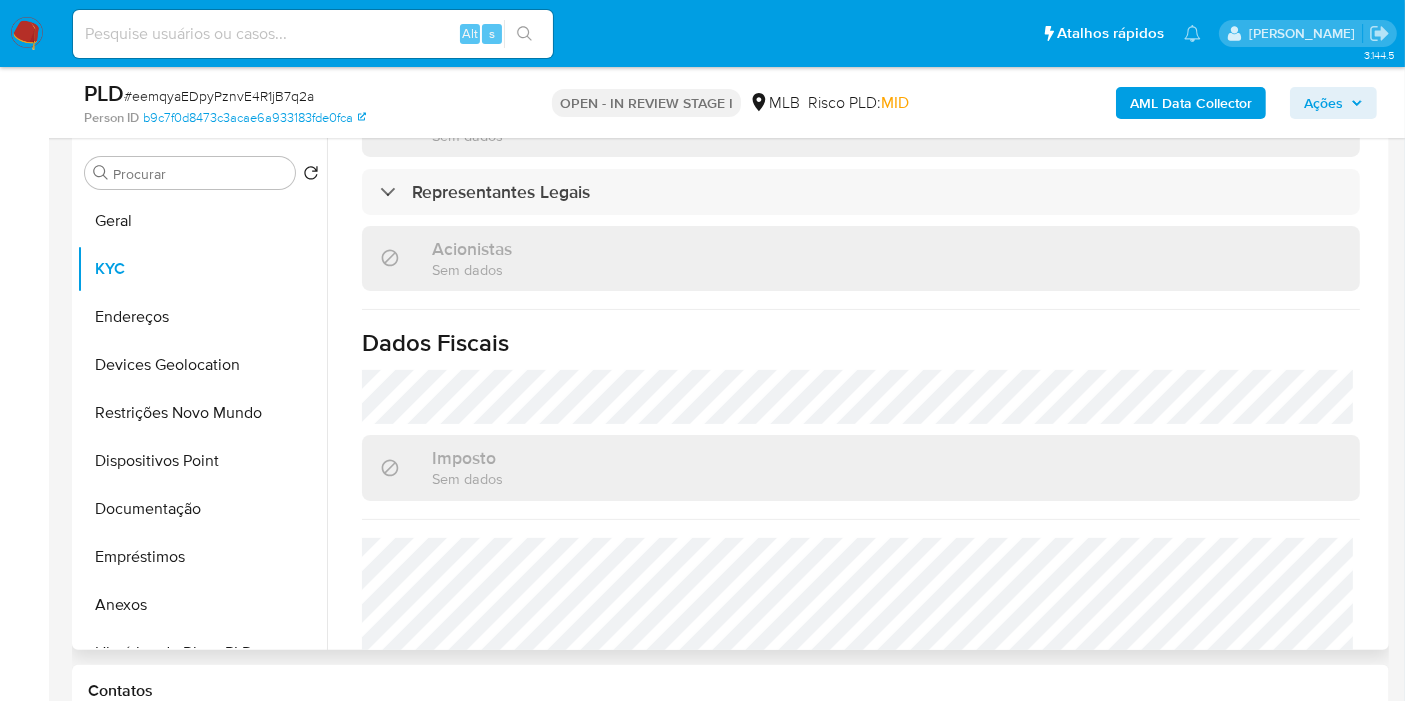 click on "Informações da empresa   ID do usuário :    1311775050   Nome do comércio :    PANGEIA VARIEDADE   Nome empresarial :    51.328.855 [PERSON_NAME] CASTILHOS   Tipo de empresa :    EMPRESARIO (INDIVIDUAL)   Data de inscrição :    [DATE]   Data de constituição :    -   Número de inscrição :    -   Sujeito obrigado :    -   Tipo de pessoa / entidade :    Empresa   Local :    MLB   Nacionalidade :    [DEMOGRAPHIC_DATA]   Identificação do comércio :    CNPJ 51328855000187   Nível de KYC :    verified   Transações :    -   Endereço principal :    [STREET_ADDRESS]   Relação do representante :    DIRECTOR   PEP confirmado   Obtido de listas internas :    Não   Patrimônio declarado   Conformado por Dinheiro Sim Bens móveis Não Participação dos sócios Não Investimentos financeiros Não Bens imóveis Não :    BRL $100000   Rendimento documental :    BRL $86231   Despesas mensais :    -   Quantidade de fundos :    -" at bounding box center (861, -307) 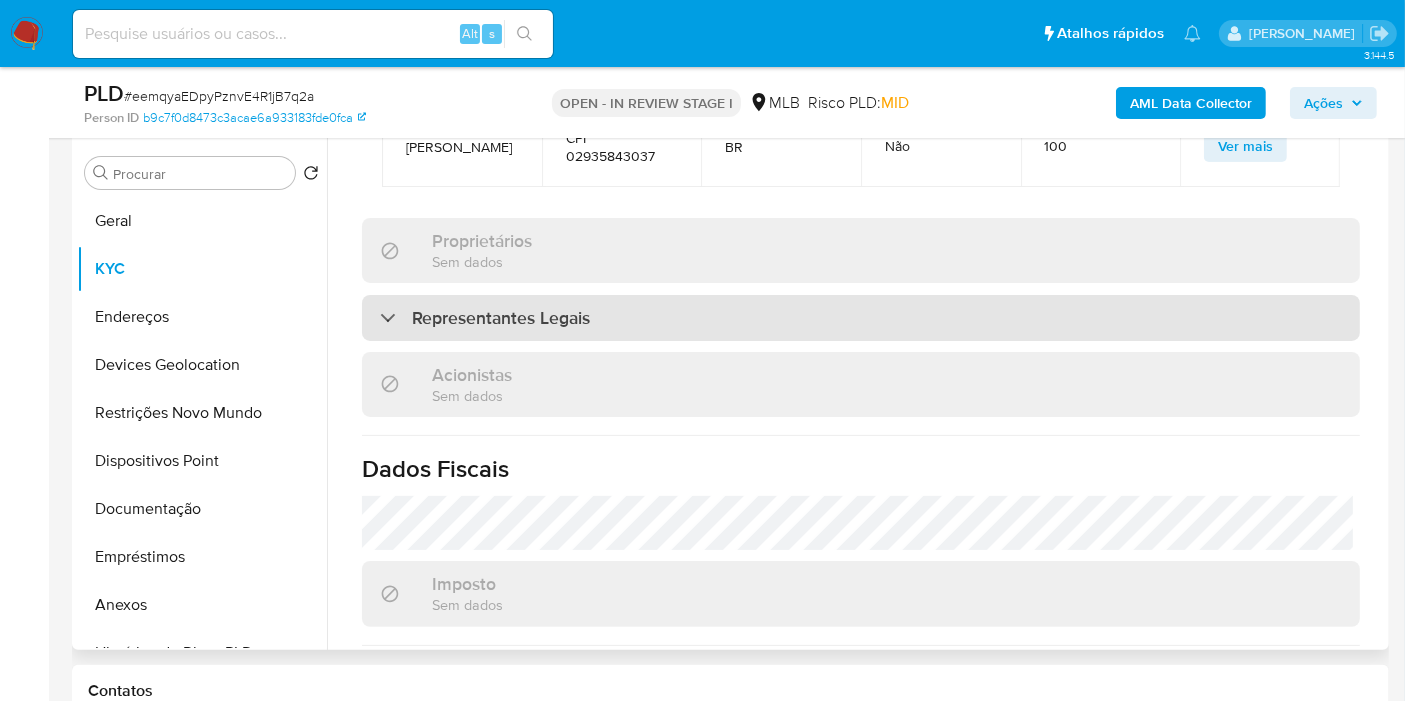 scroll, scrollTop: 1780, scrollLeft: 0, axis: vertical 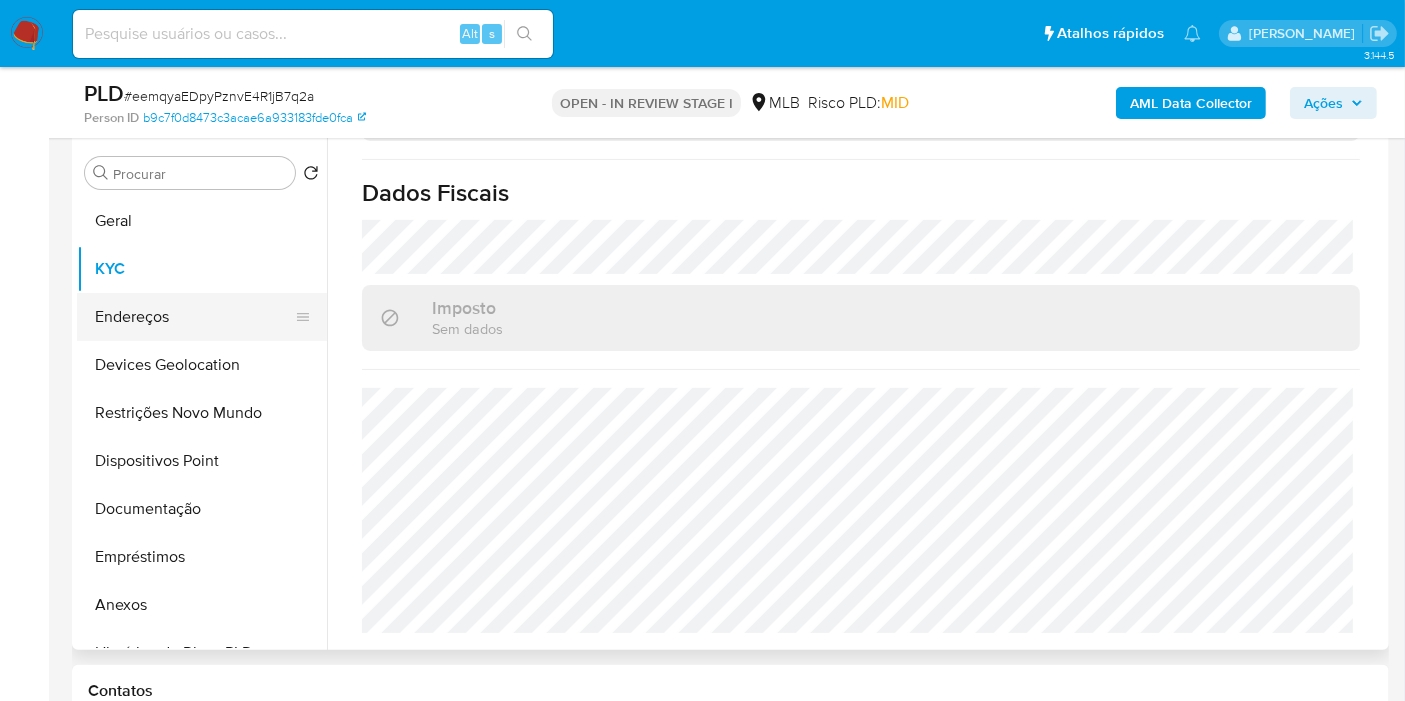 click on "Endereços" at bounding box center (194, 317) 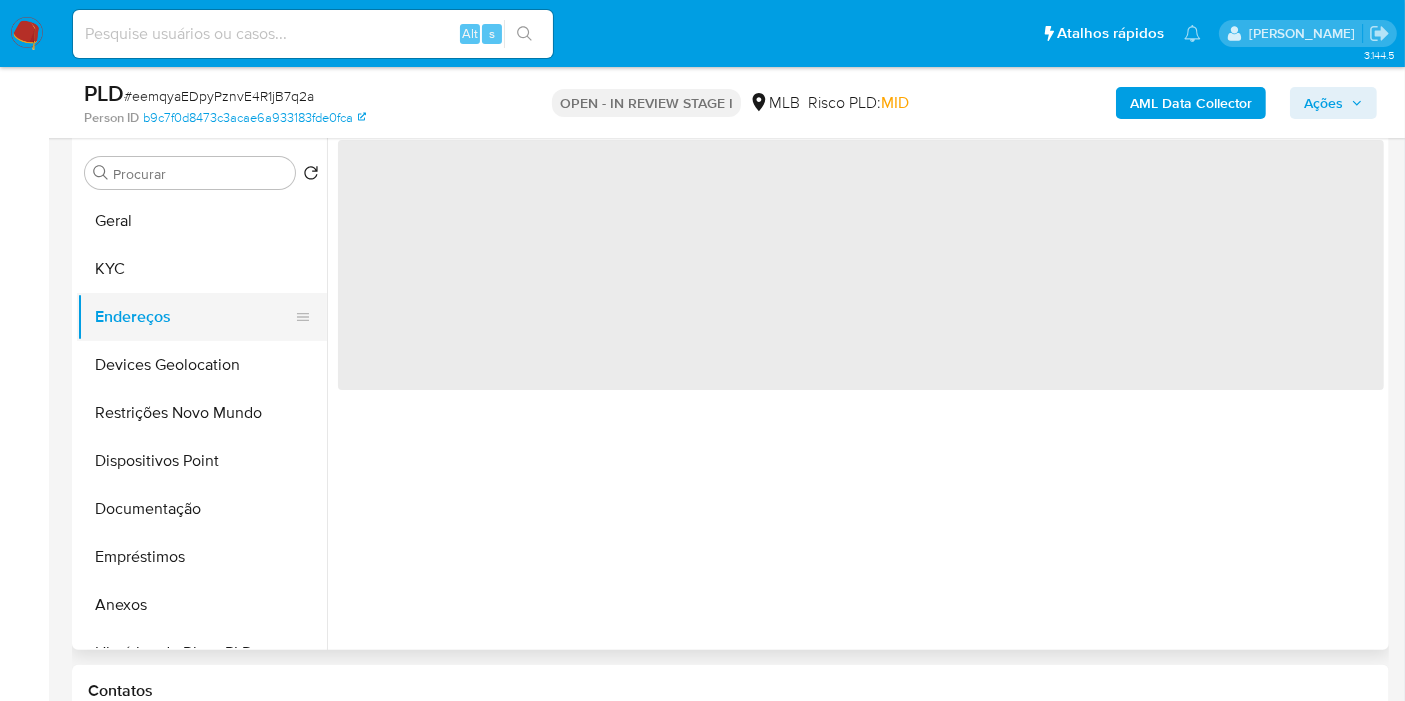 scroll, scrollTop: 0, scrollLeft: 0, axis: both 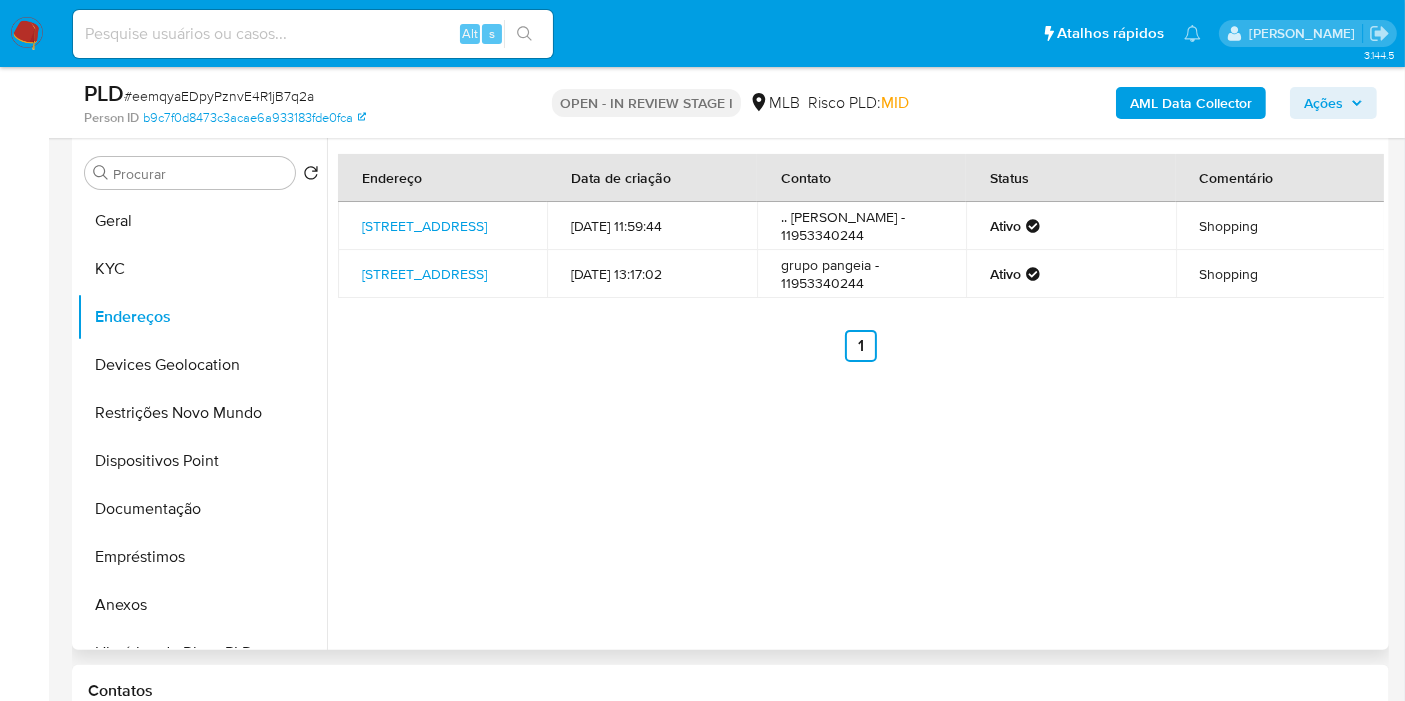 type 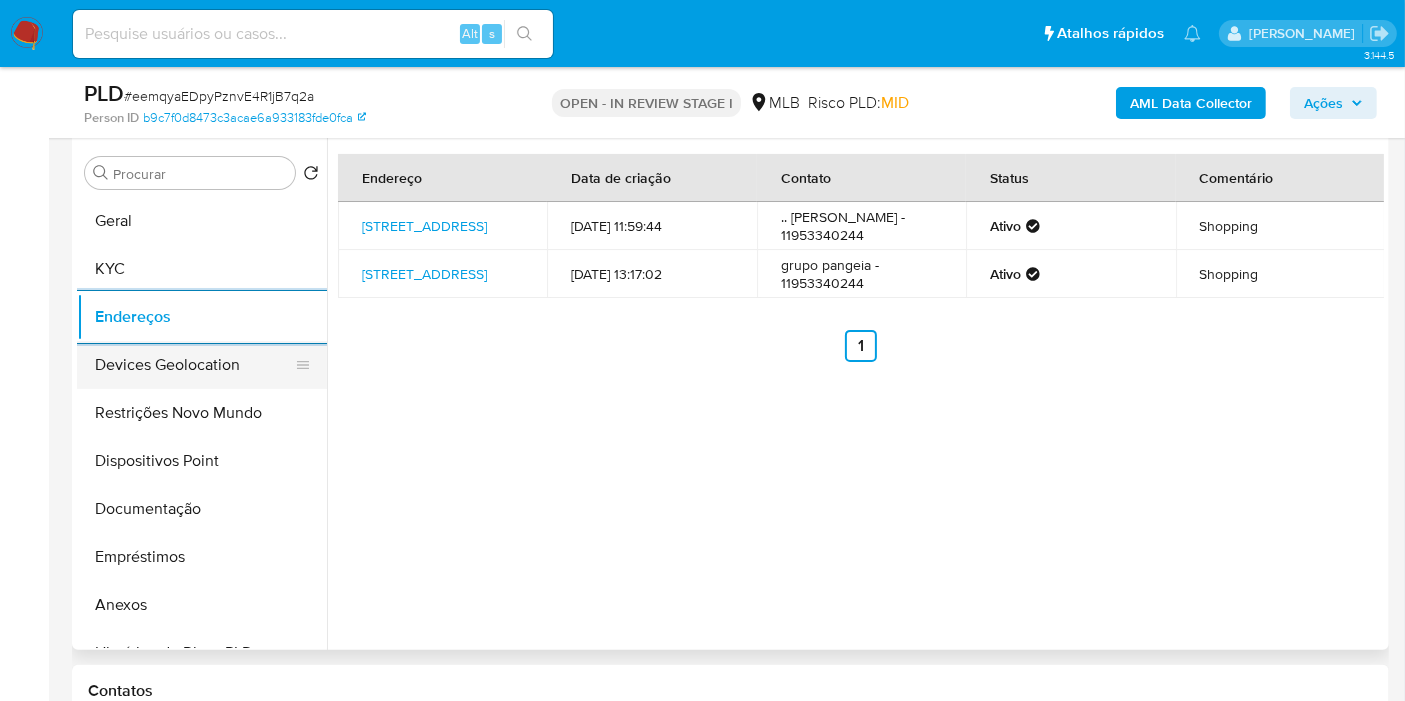 click on "Devices Geolocation" at bounding box center (194, 365) 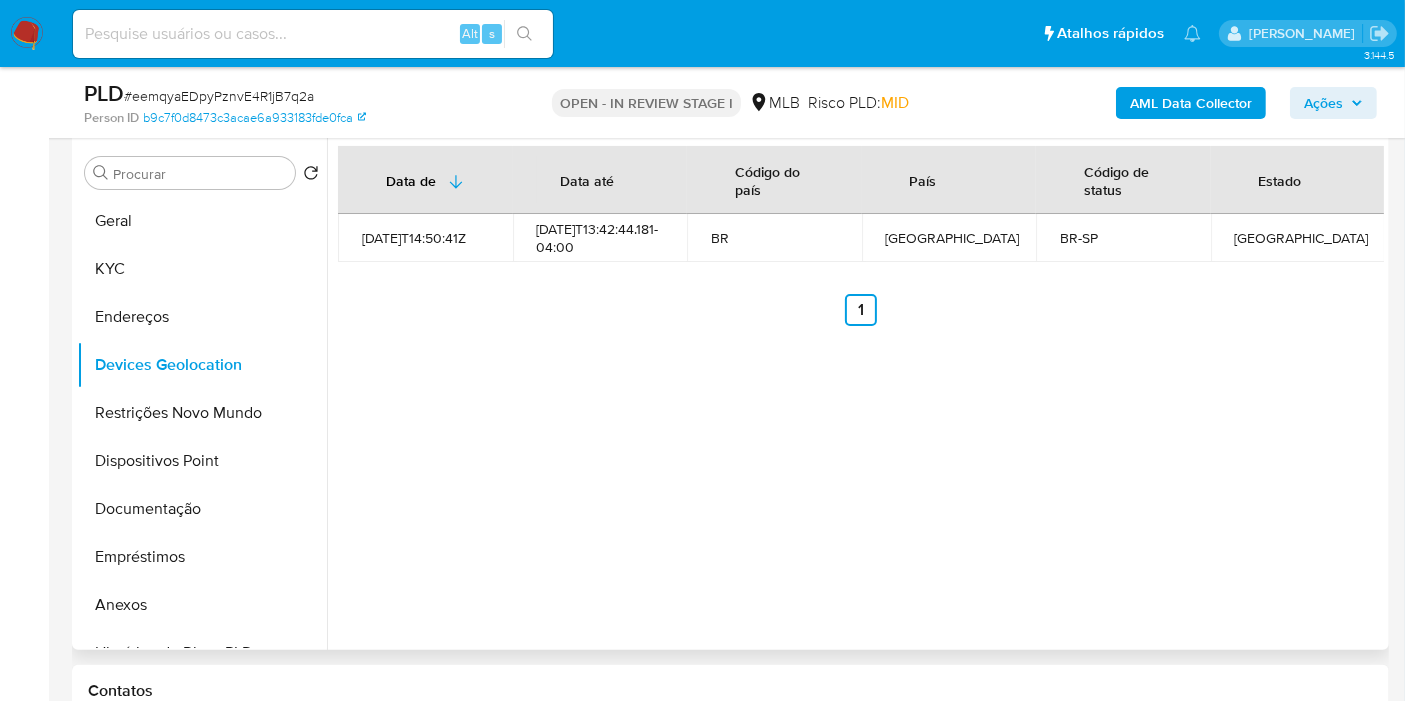 type 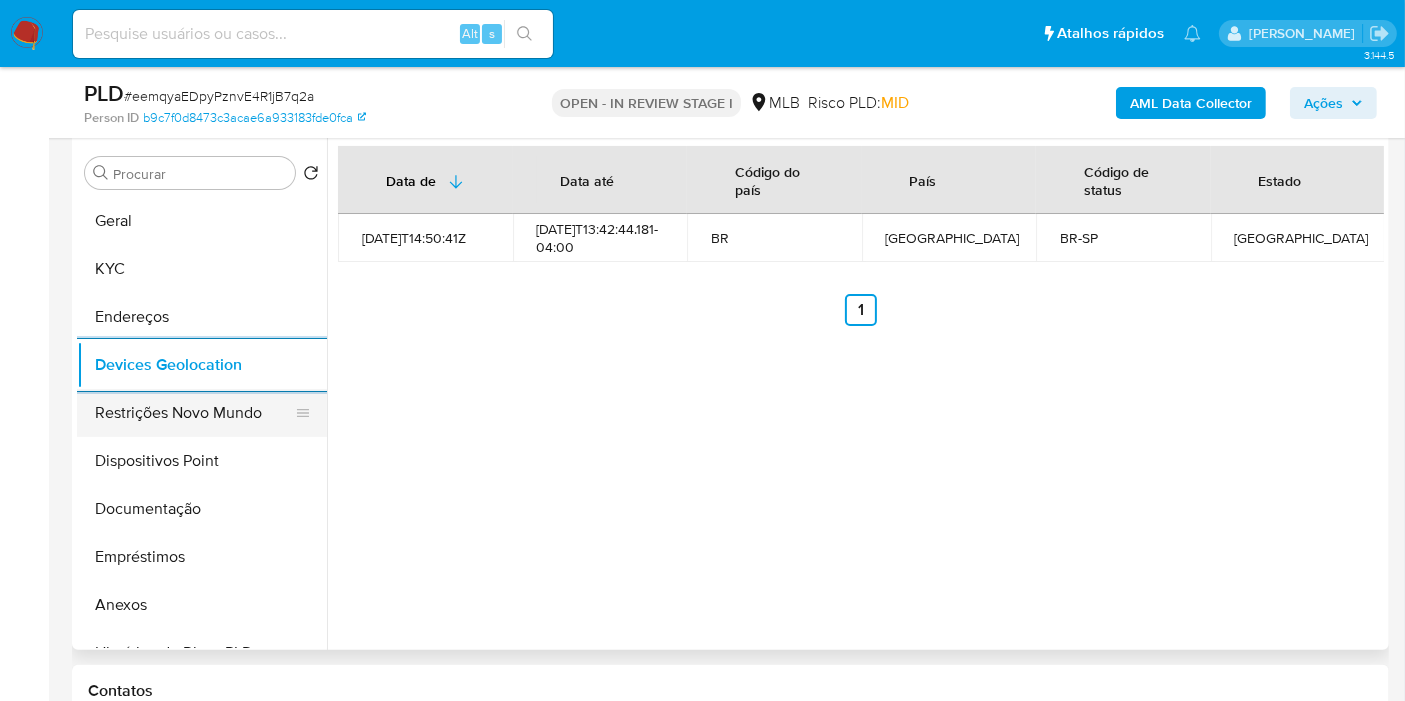 click on "Restrições Novo Mundo" at bounding box center [194, 413] 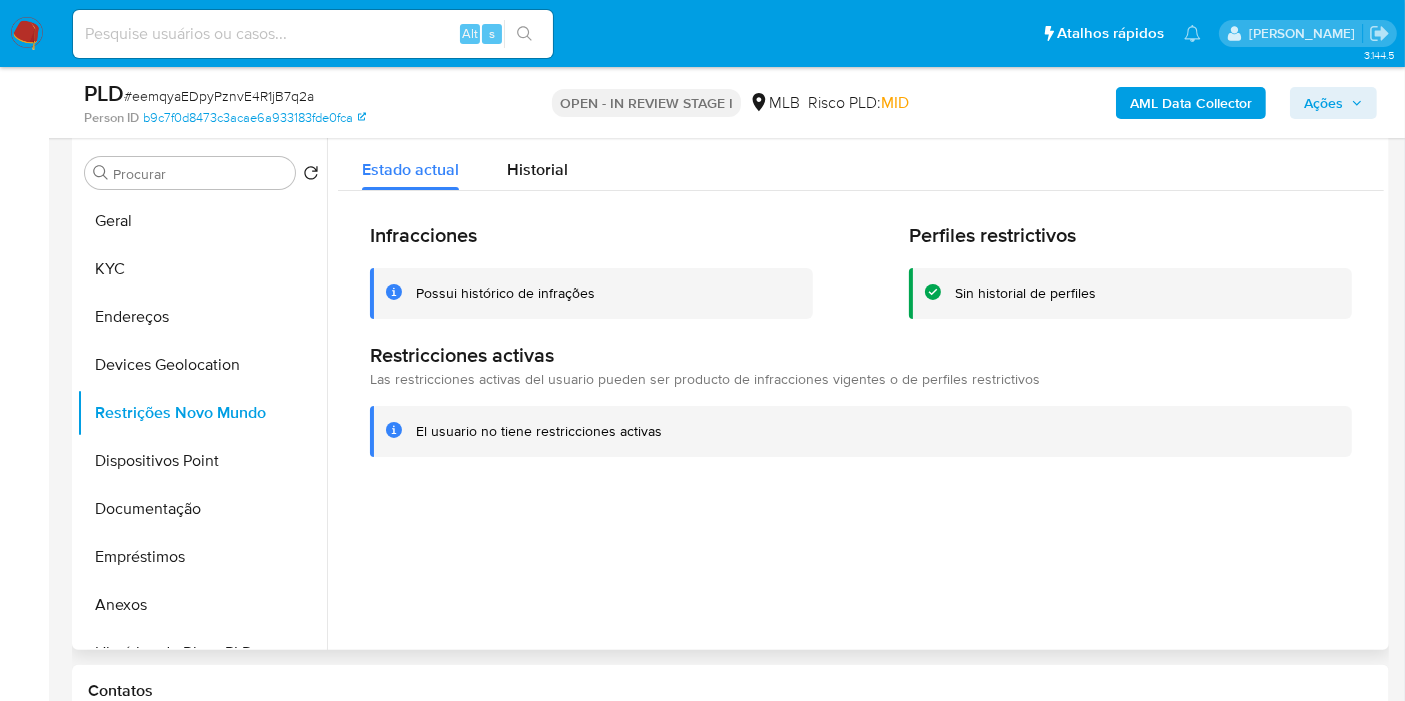 type 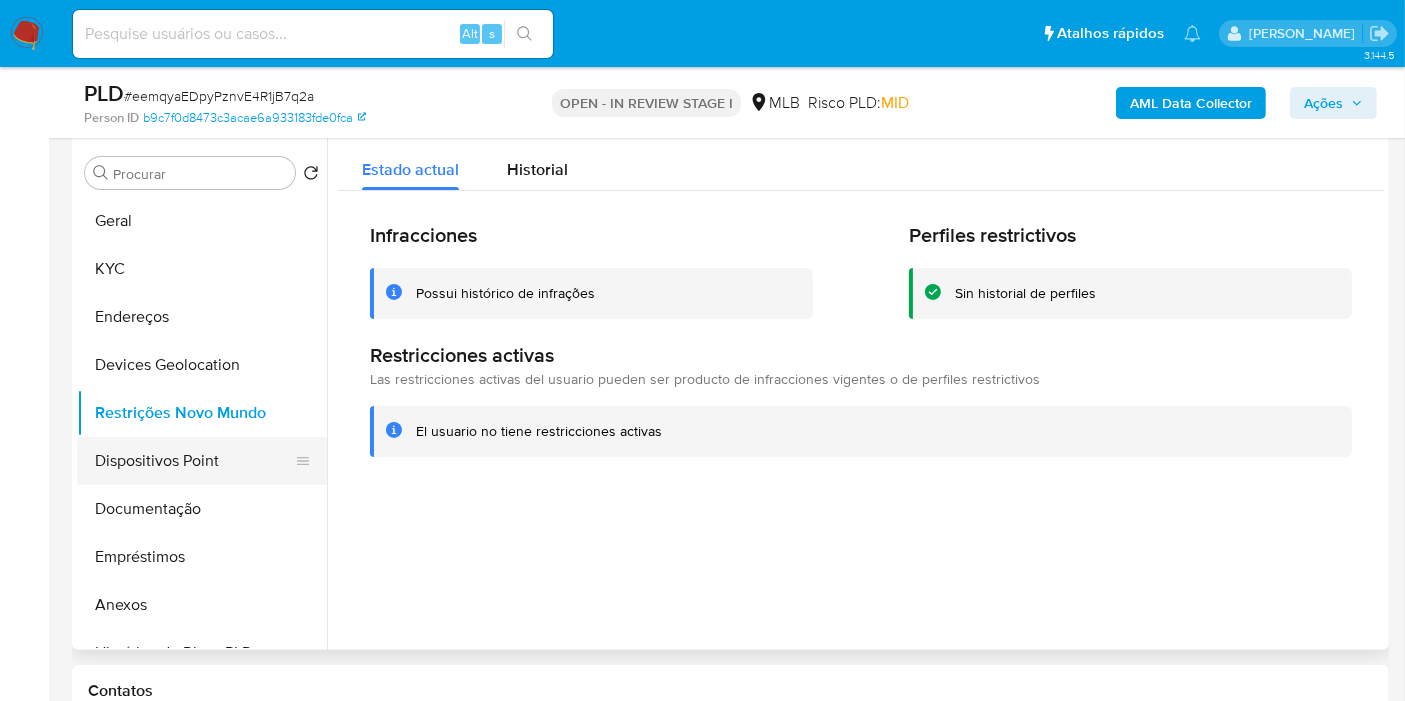click on "Dispositivos Point" at bounding box center [194, 461] 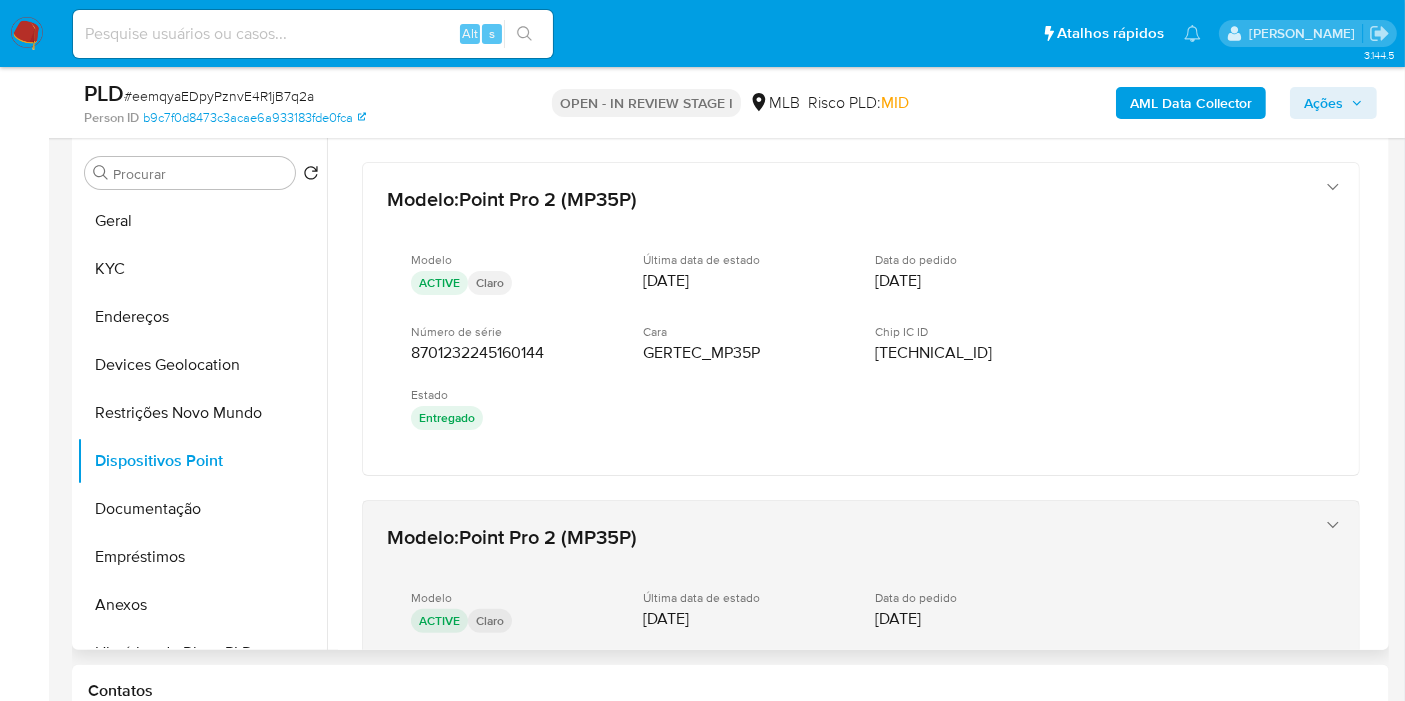 type 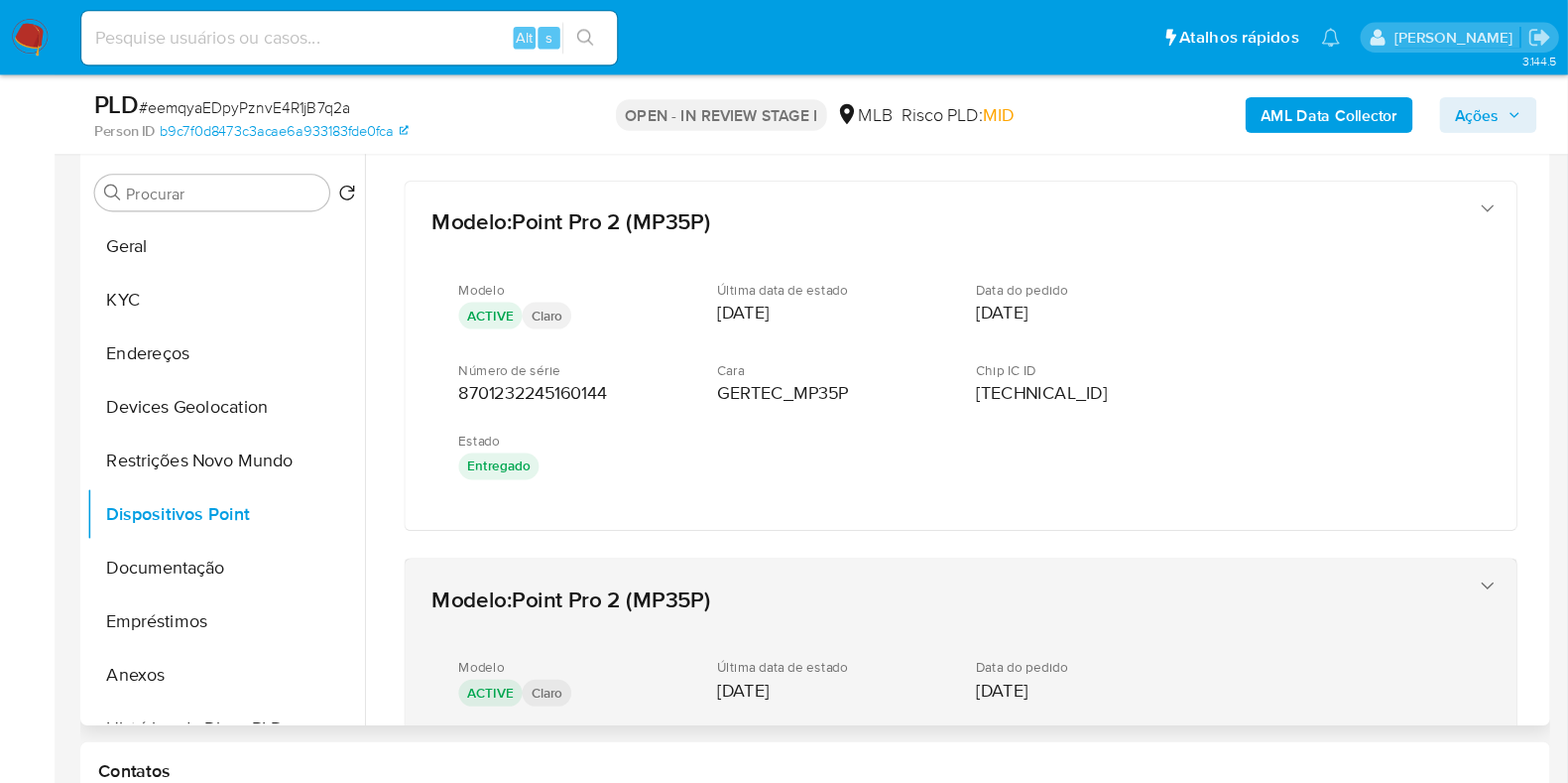 scroll, scrollTop: 378, scrollLeft: 0, axis: vertical 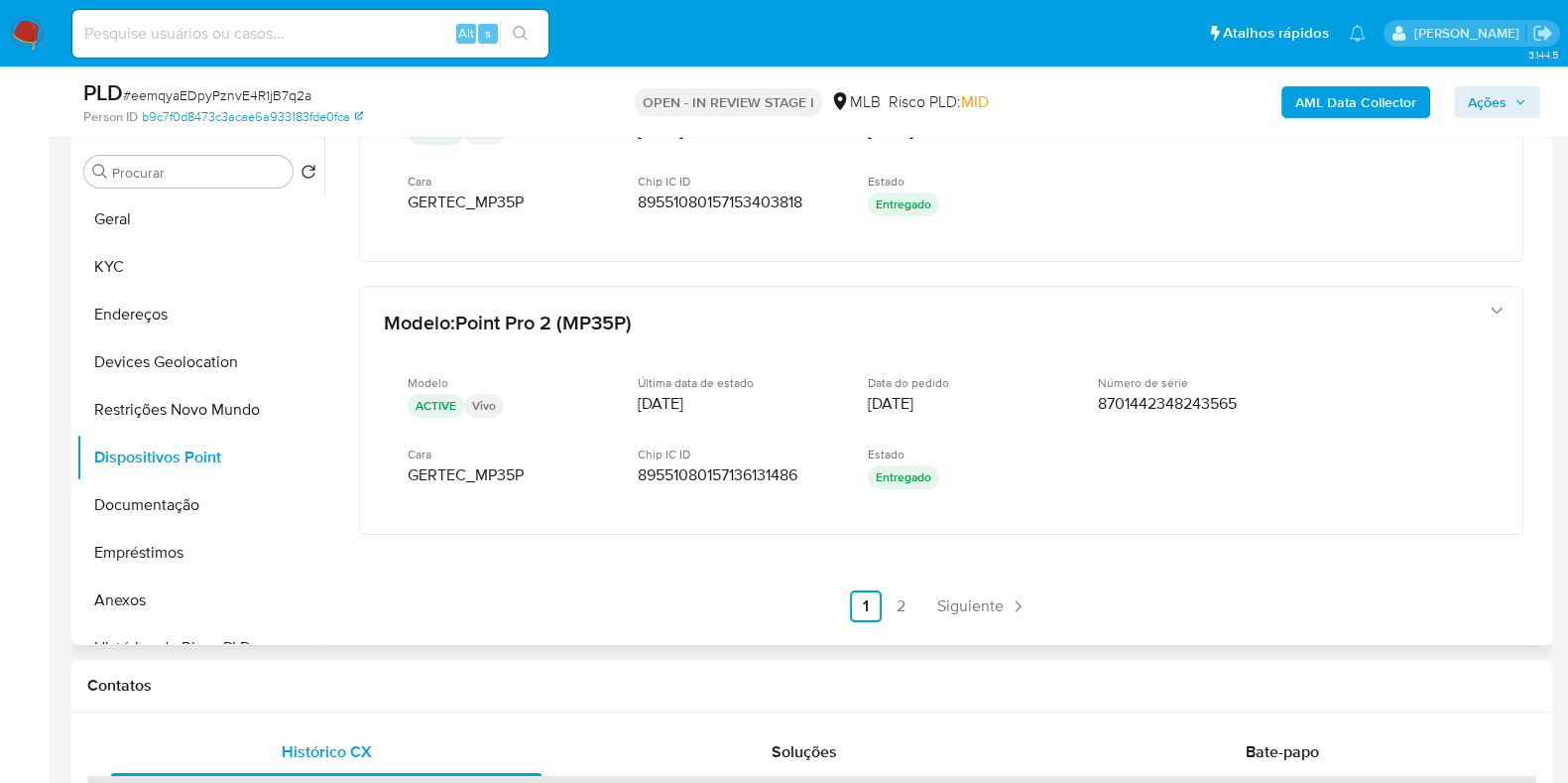 click on "Anterior 1 2 Siguiente" at bounding box center (941, 606) 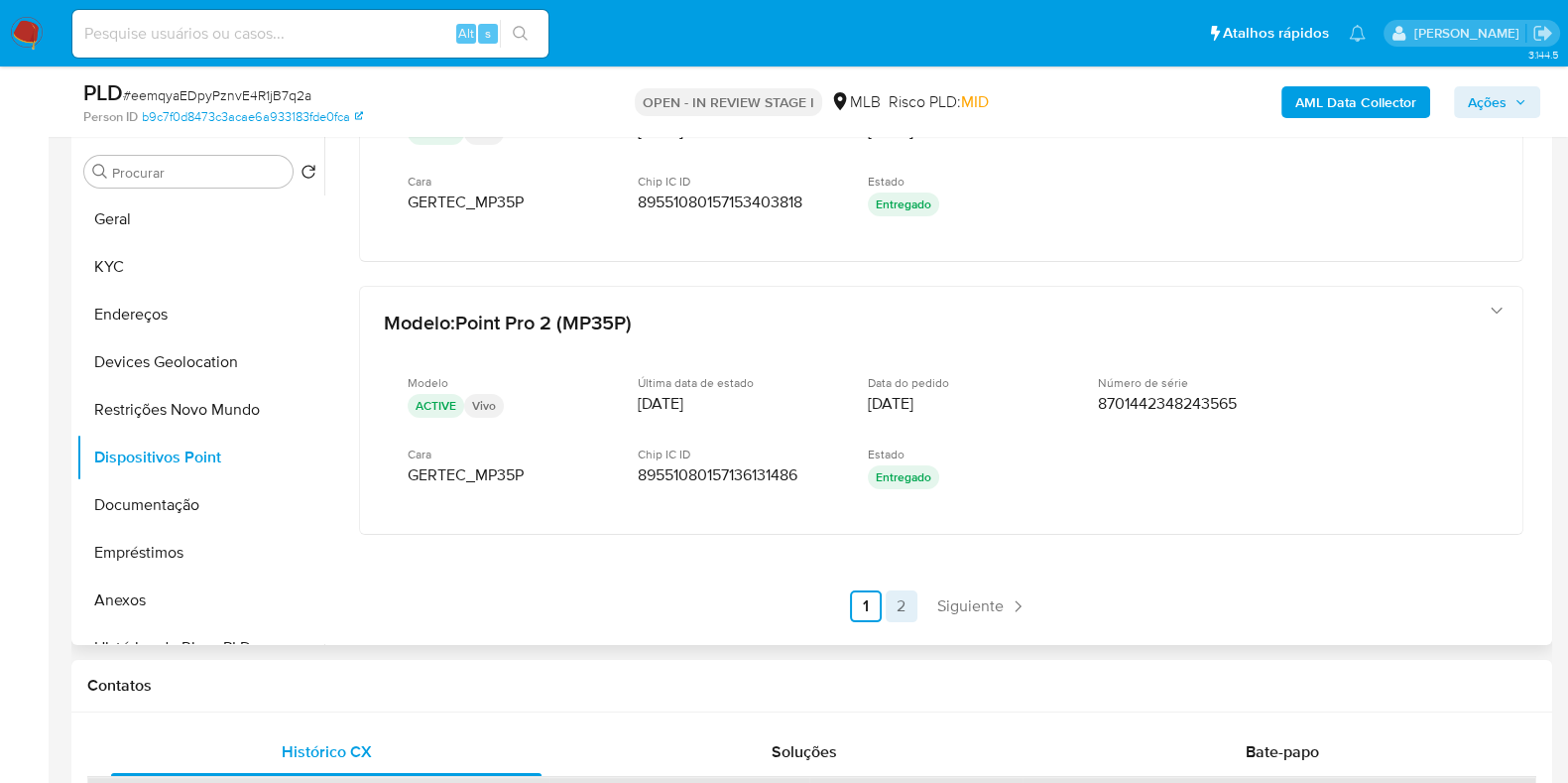 click on "2" at bounding box center (902, 606) 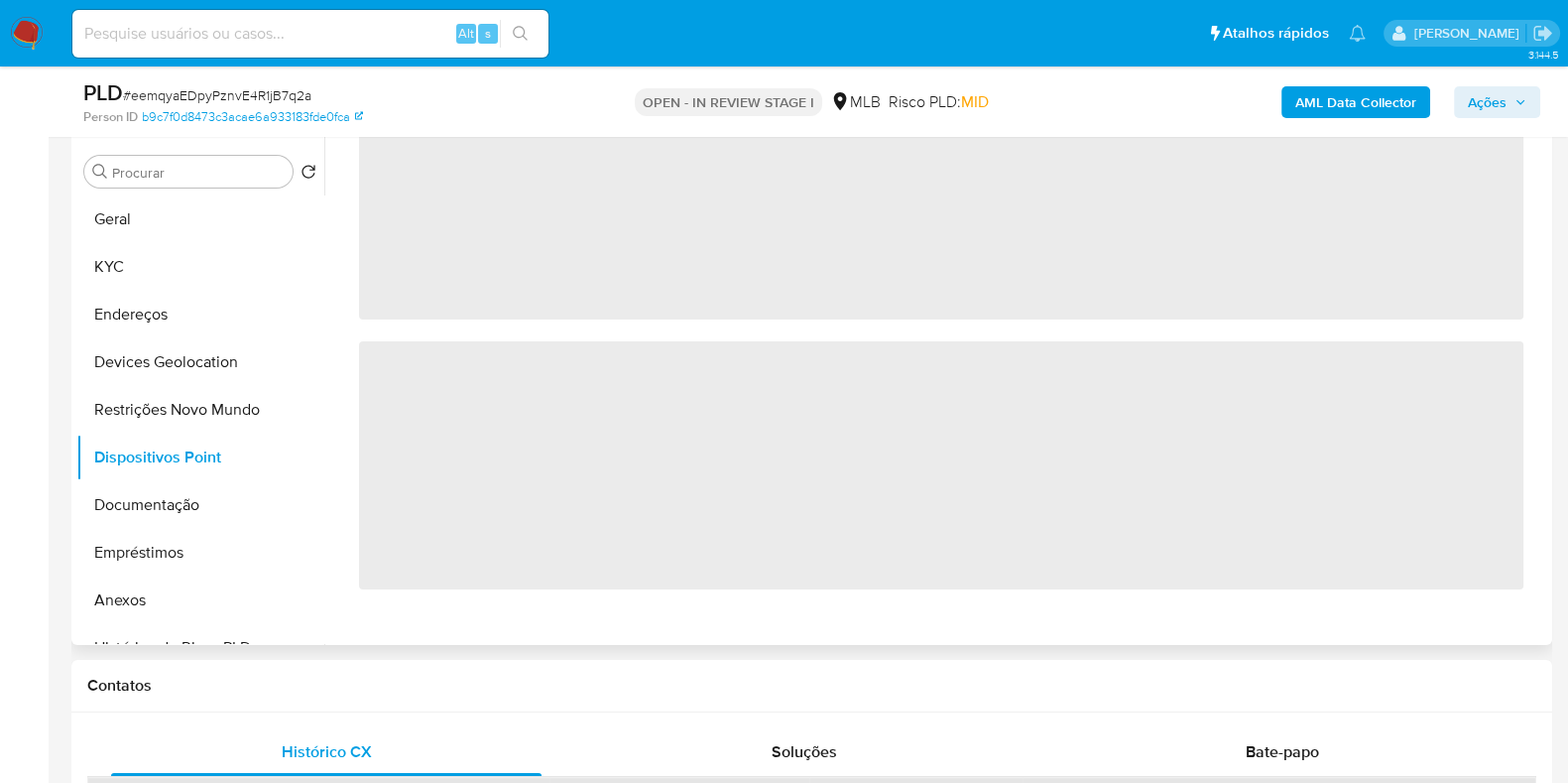 scroll, scrollTop: 0, scrollLeft: 0, axis: both 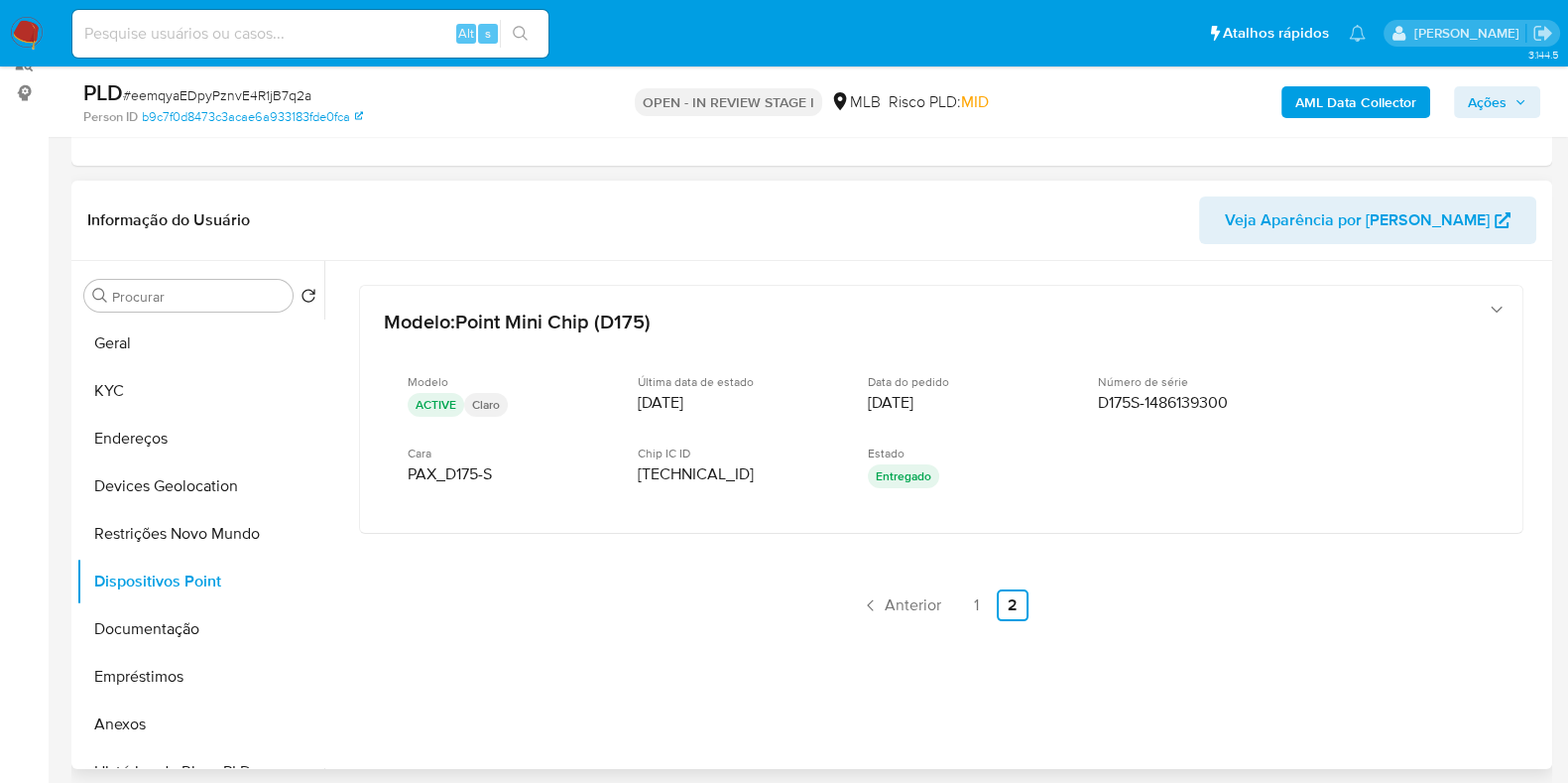 click at bounding box center (310, 34) 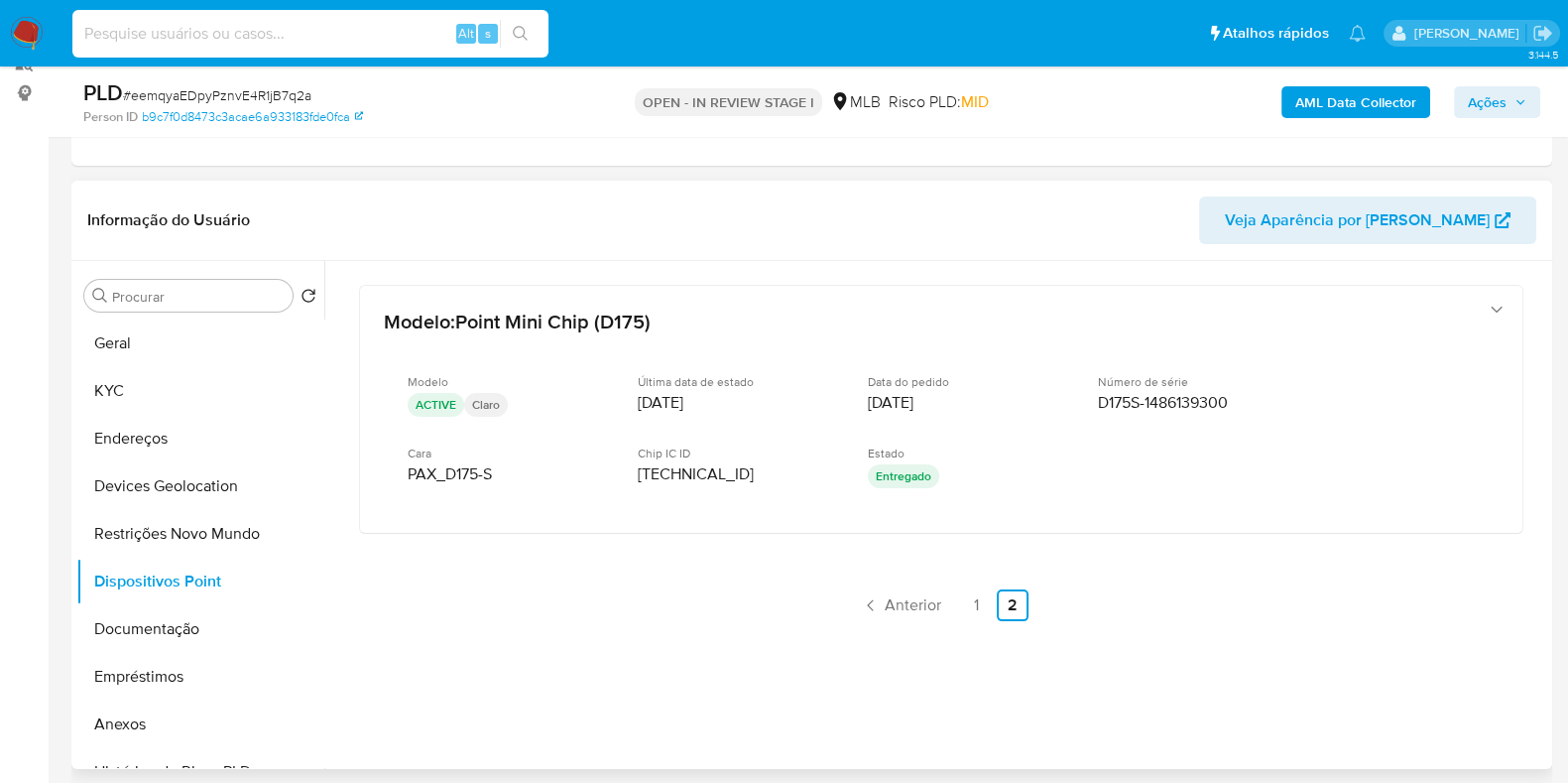 click at bounding box center [310, 34] 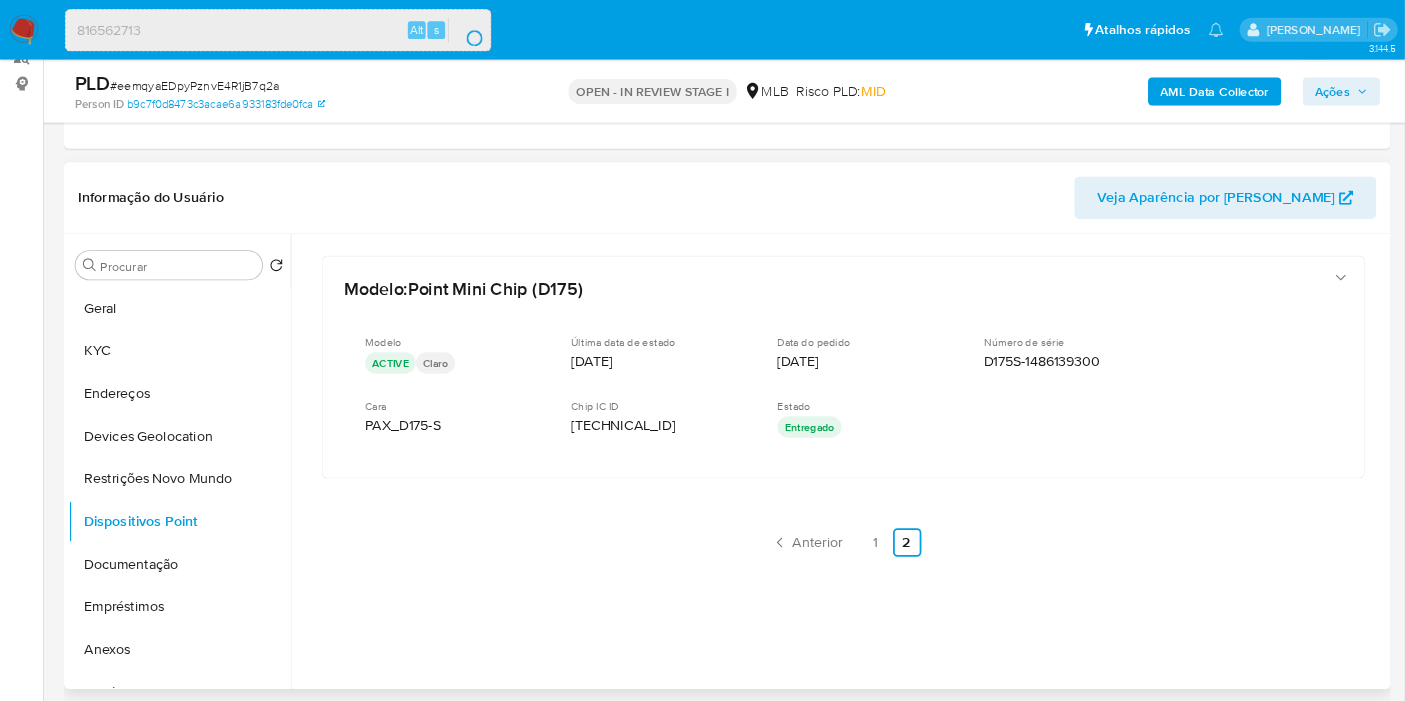 scroll, scrollTop: 256, scrollLeft: 0, axis: vertical 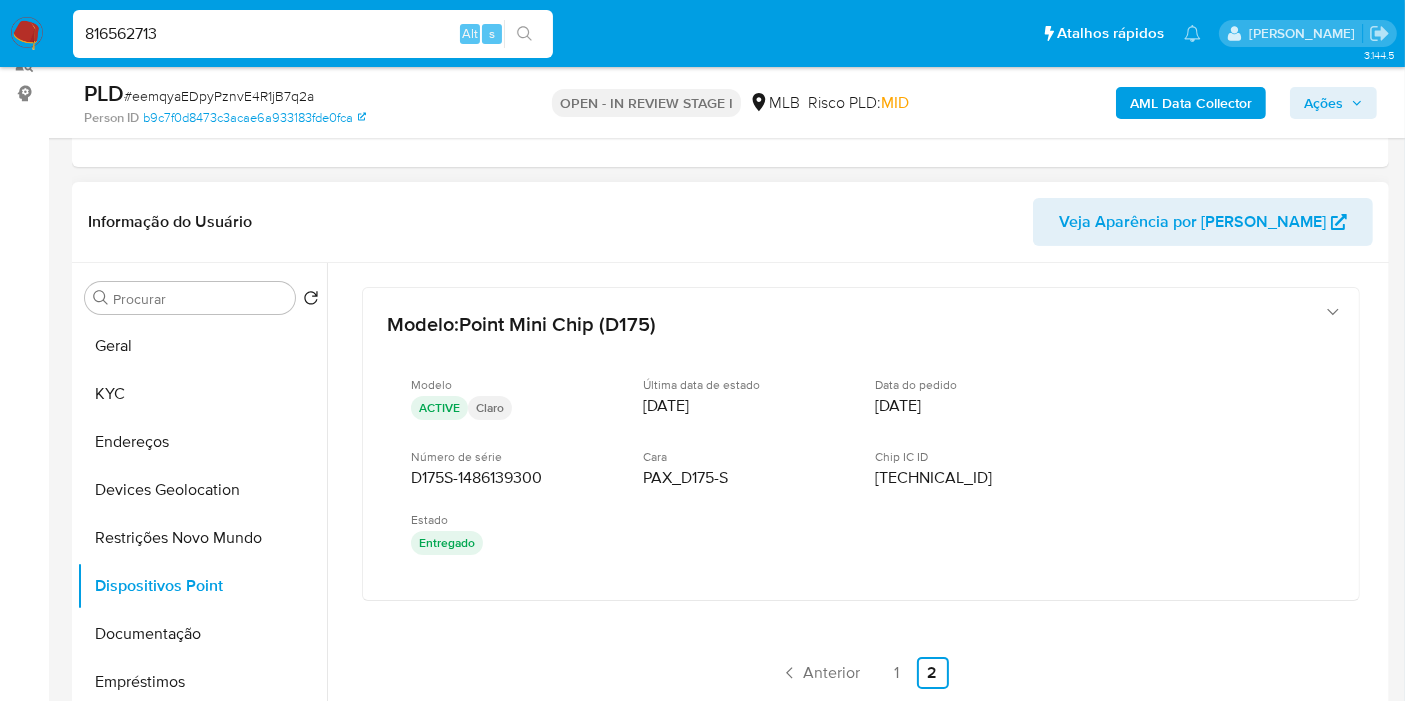 click on "Modelo :  Point Mini Chip (D175) Modelo ACTIVE Claro Última data de estado [DATE] Data do pedido [DATE] Número de série D175S-1486139300 Cara PAX_D175-S Chip IC ID [TECHNICAL_ID] Estado Entregado Anterior 1 2 Siguiente" at bounding box center [861, 488] 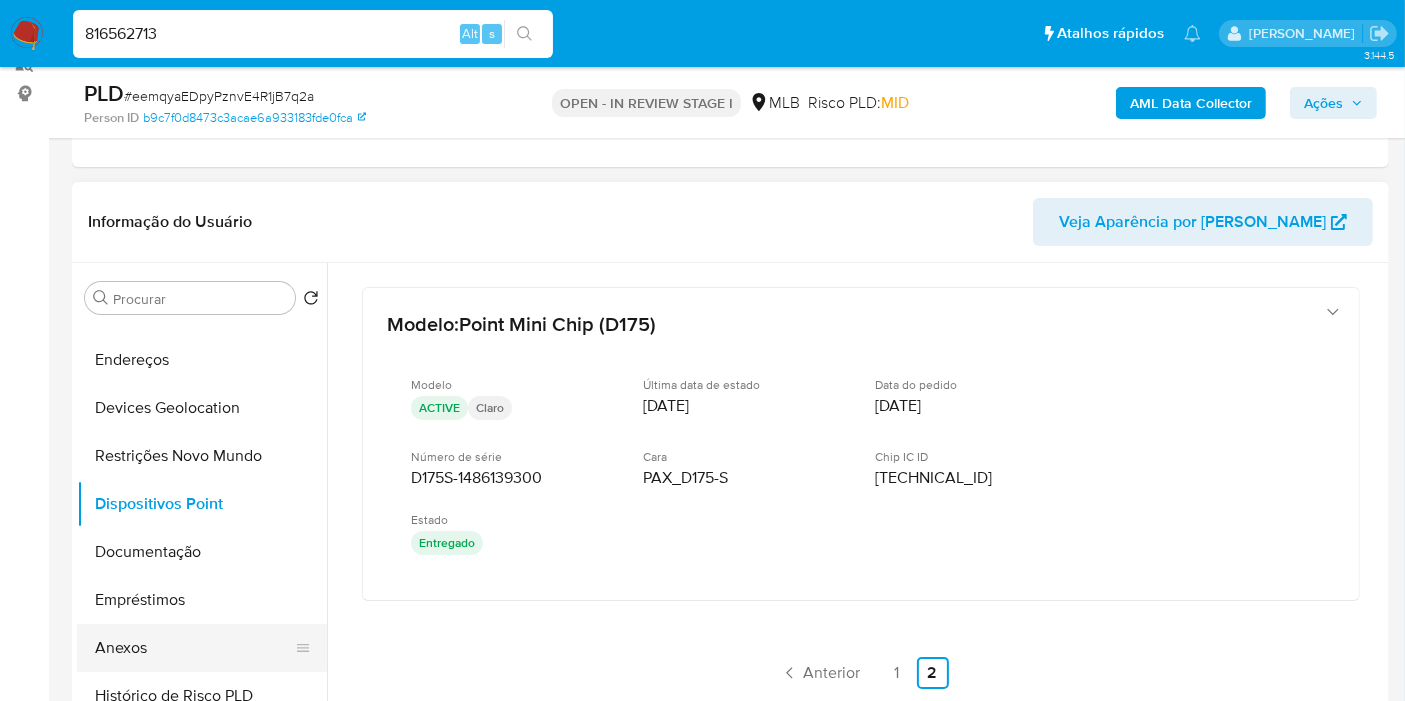 scroll, scrollTop: 222, scrollLeft: 0, axis: vertical 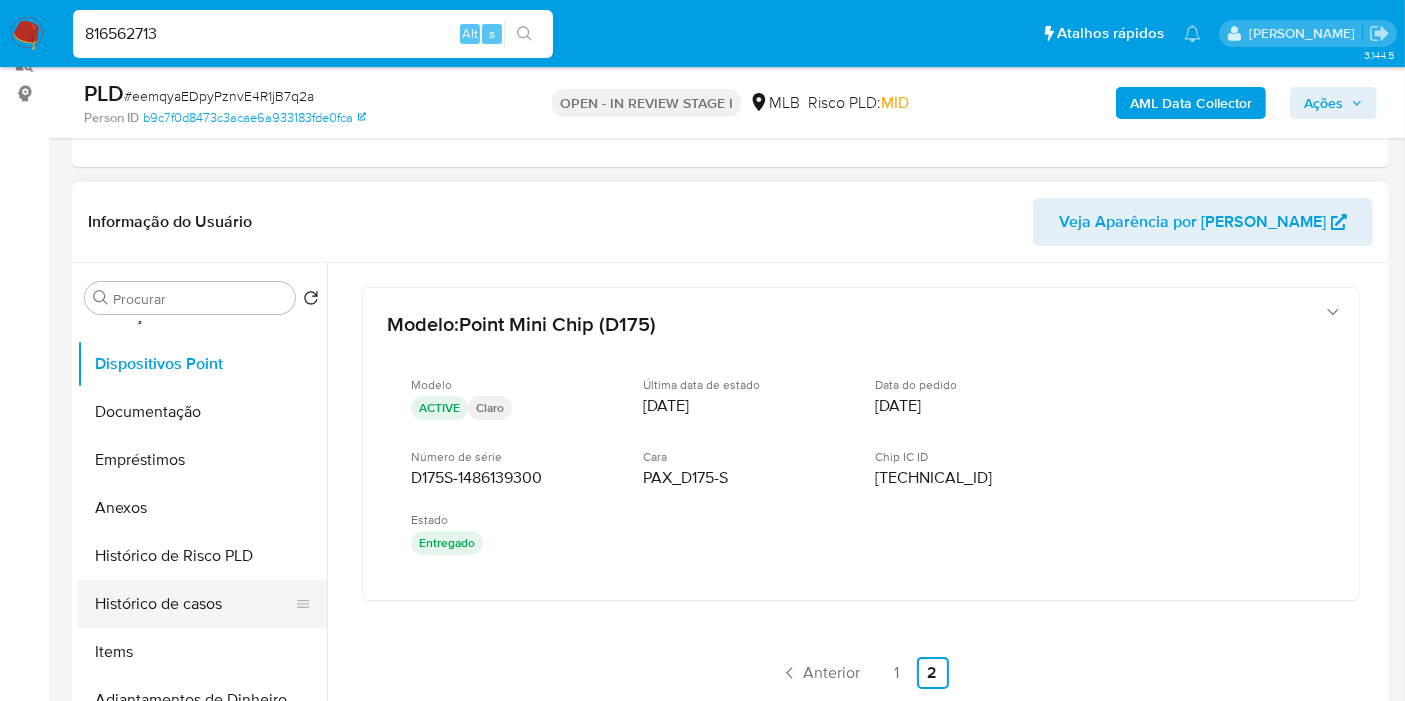 click on "Histórico de casos" at bounding box center [194, 604] 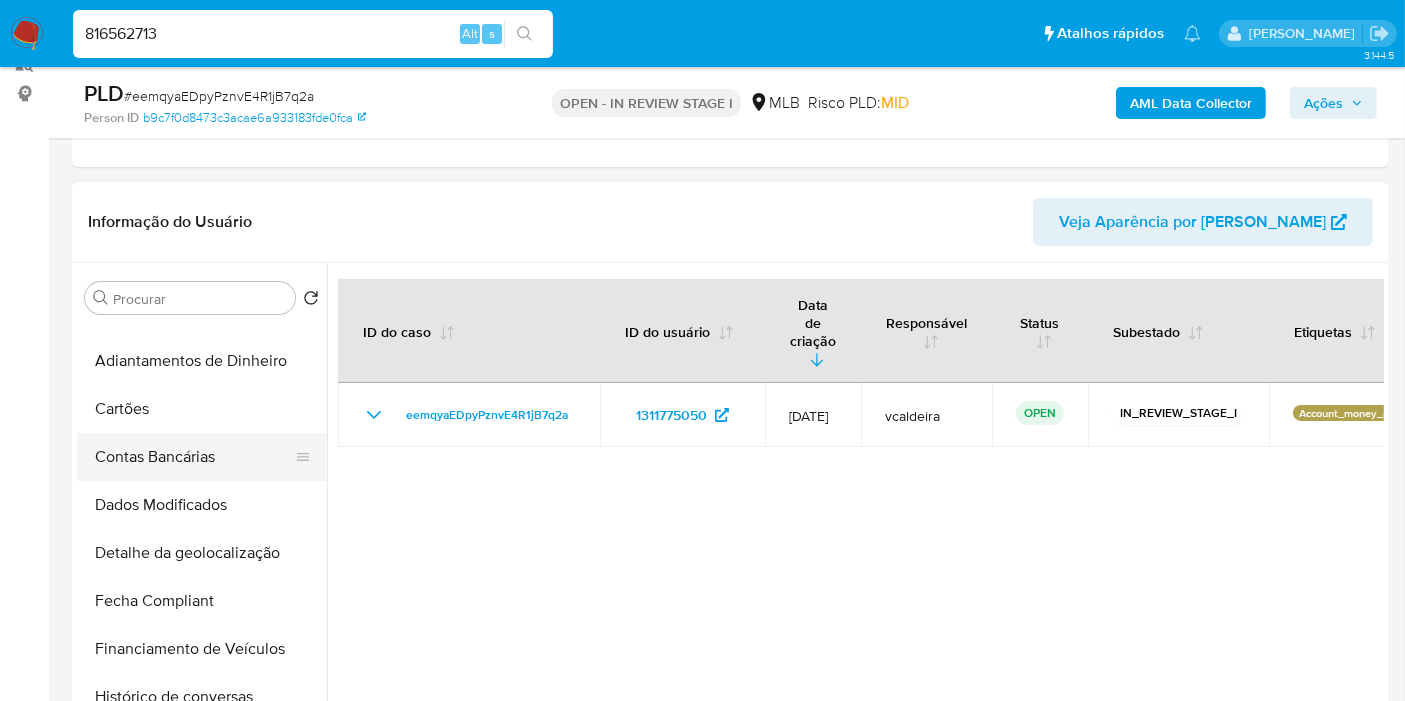 scroll, scrollTop: 444, scrollLeft: 0, axis: vertical 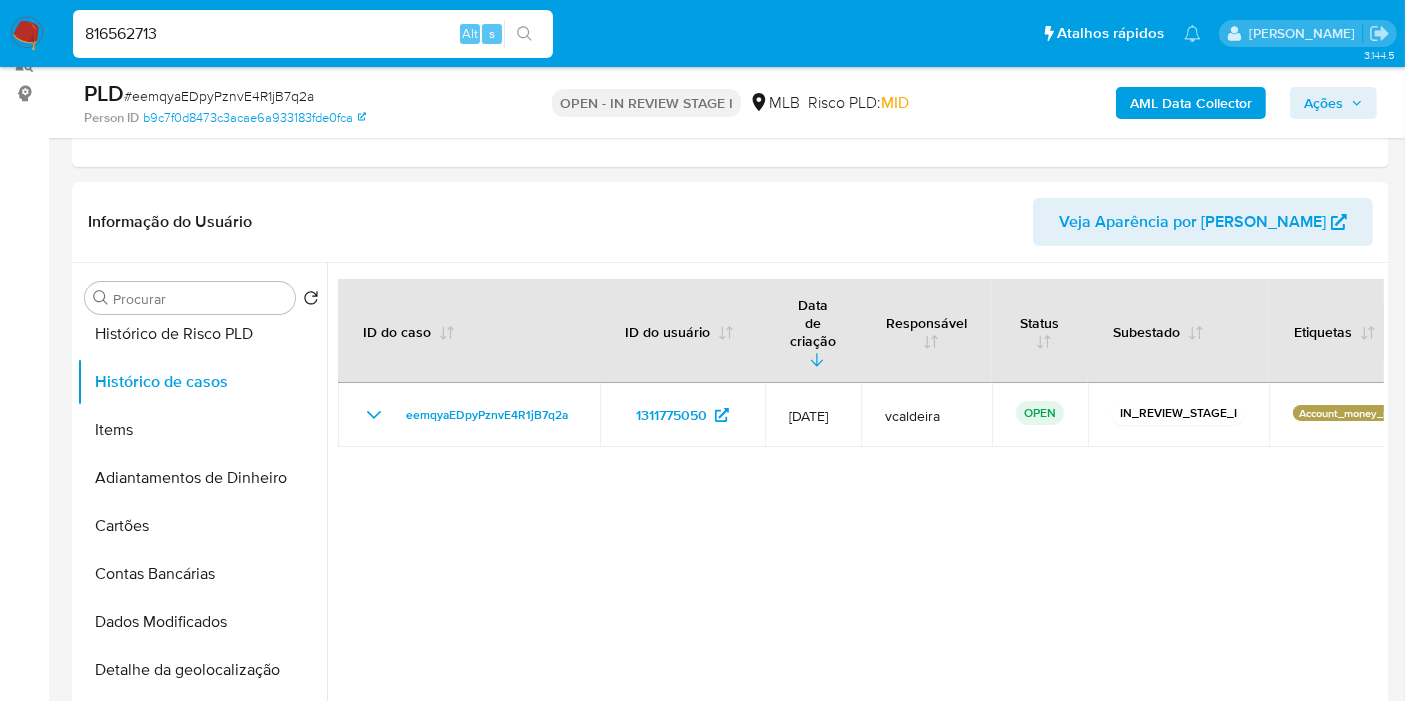 click on "816562713" at bounding box center (313, 34) 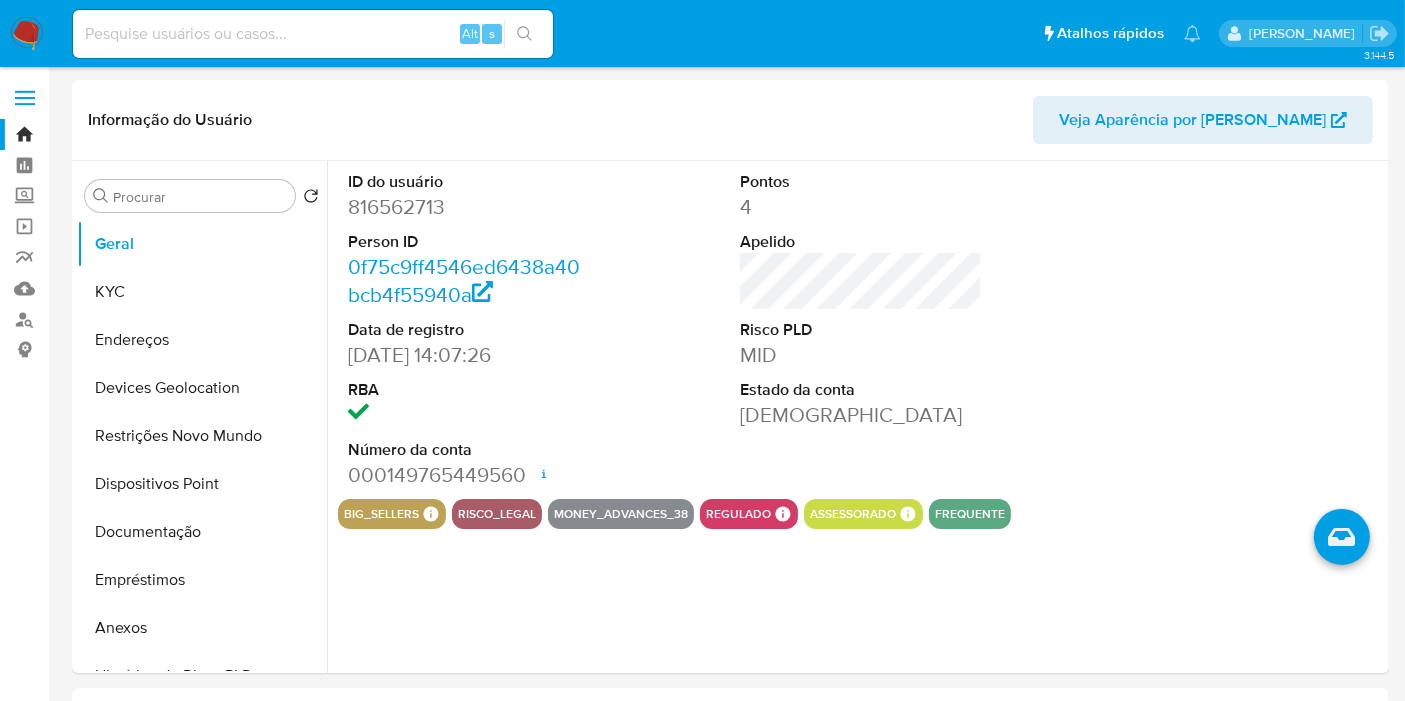 select on "10" 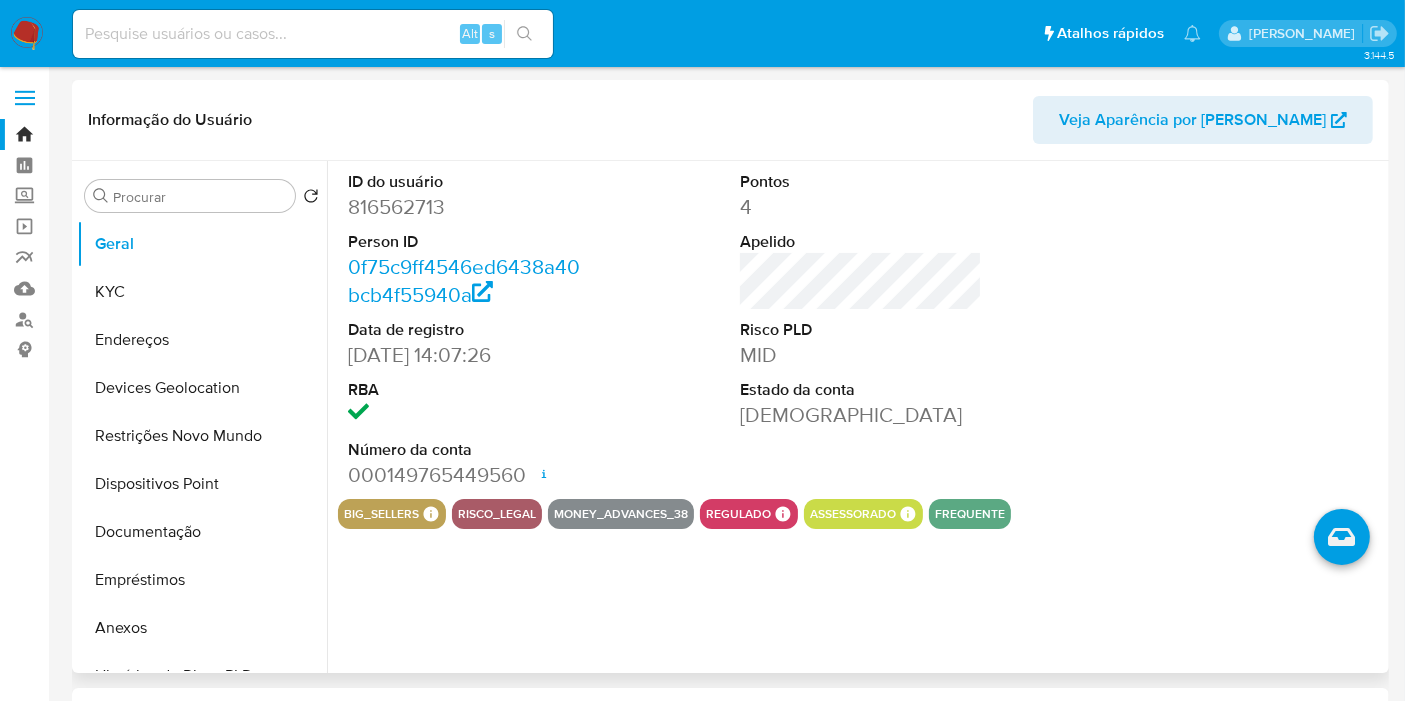 scroll, scrollTop: 444, scrollLeft: 0, axis: vertical 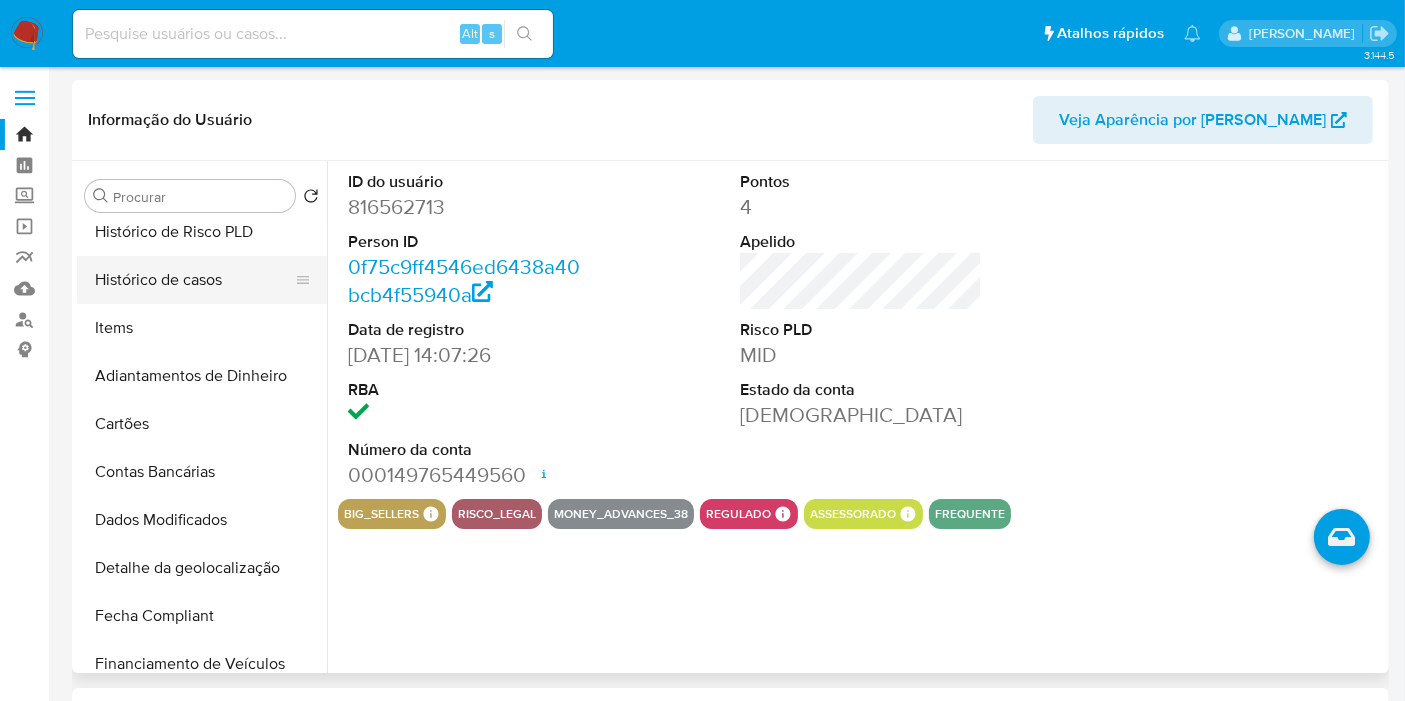 click on "Histórico de casos" at bounding box center [194, 280] 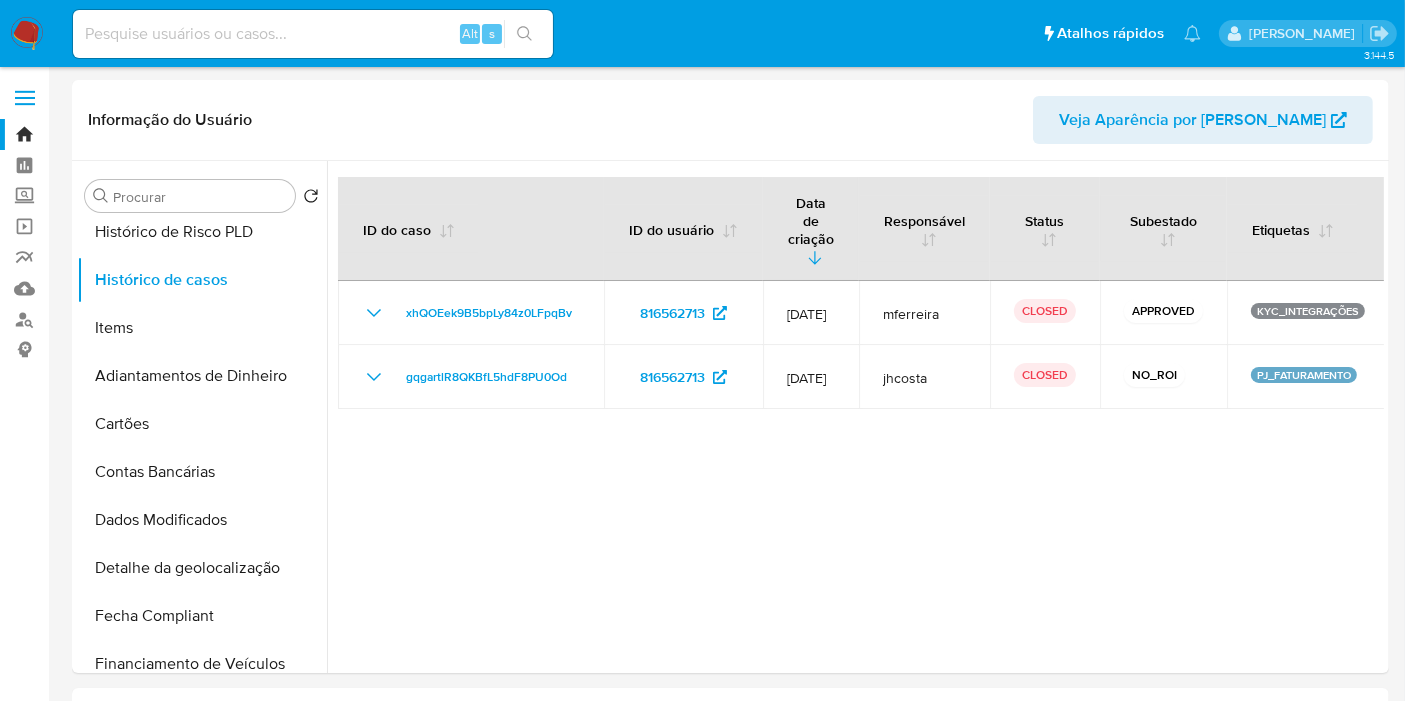 click at bounding box center (313, 34) 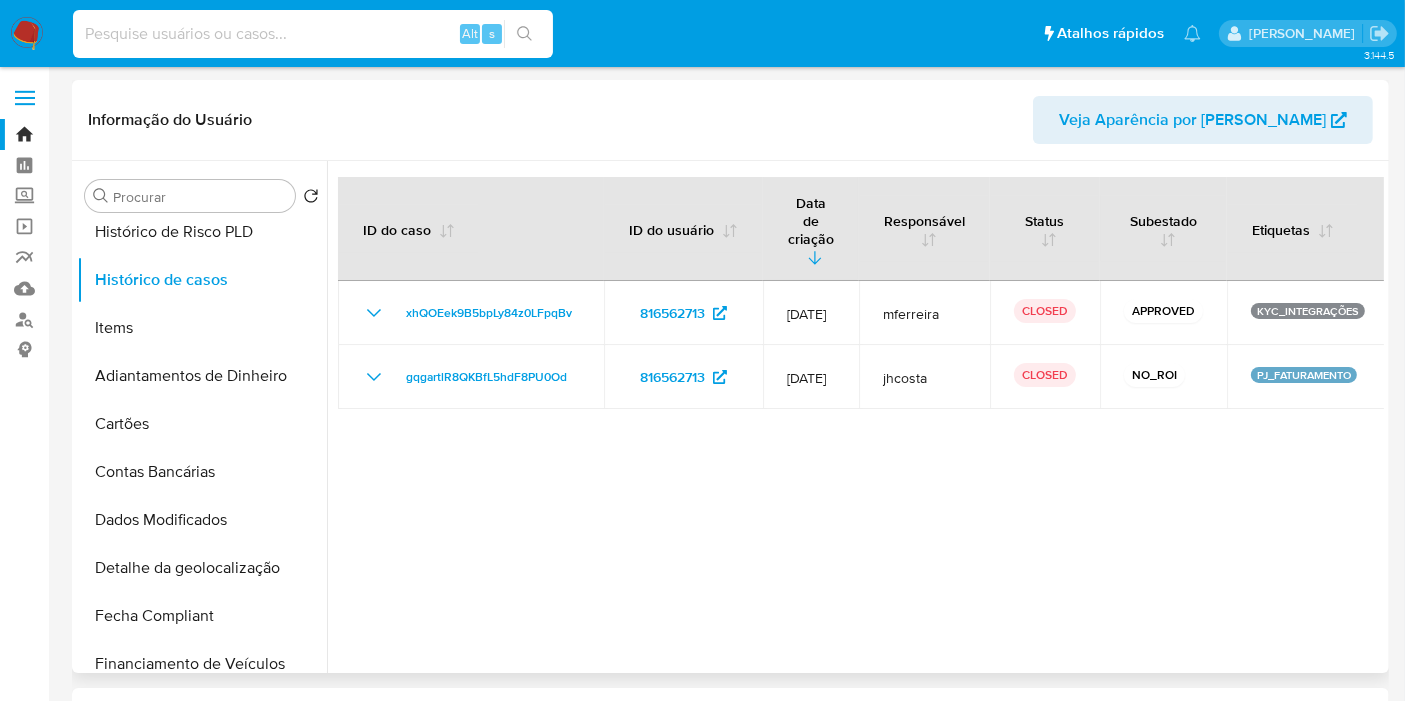 paste on "X6uPqtgy4YyJbz0S0Rzx0zOX" 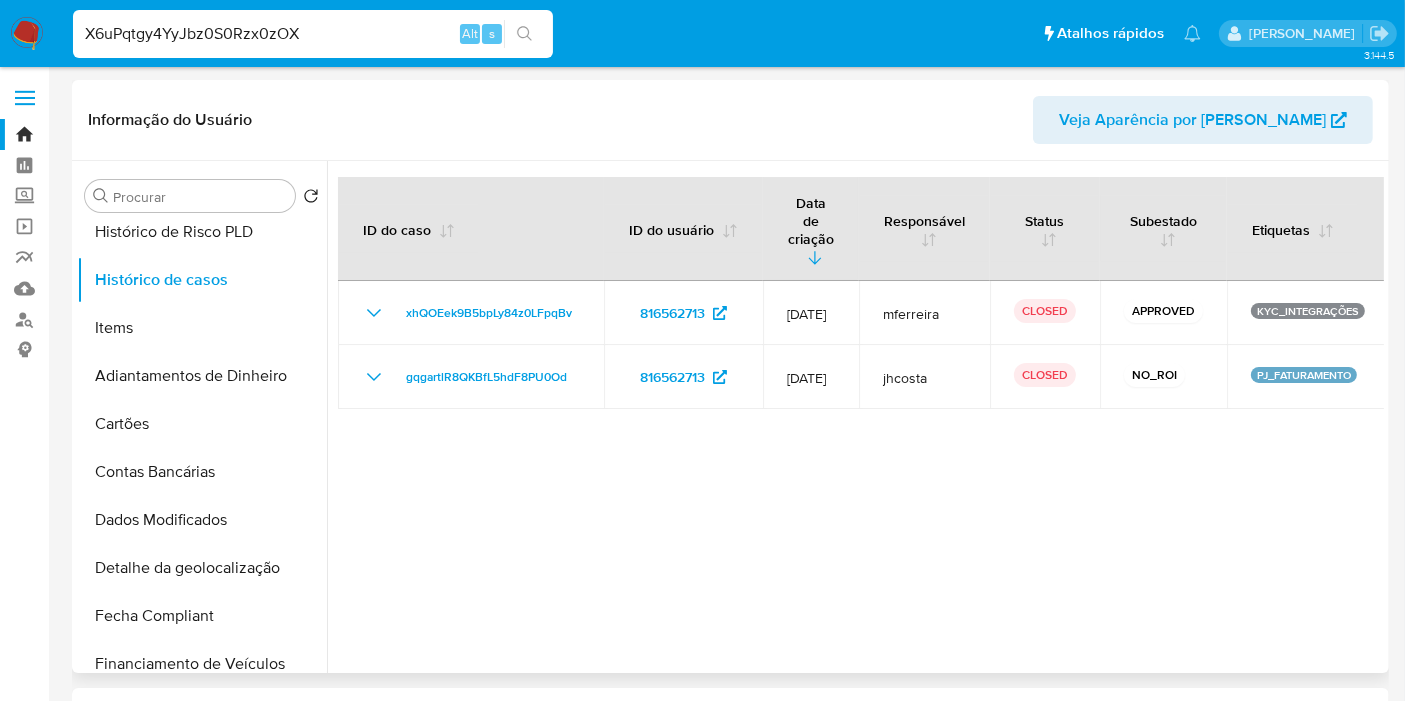type on "X6uPqtgy4YyJbz0S0Rzx0zOX" 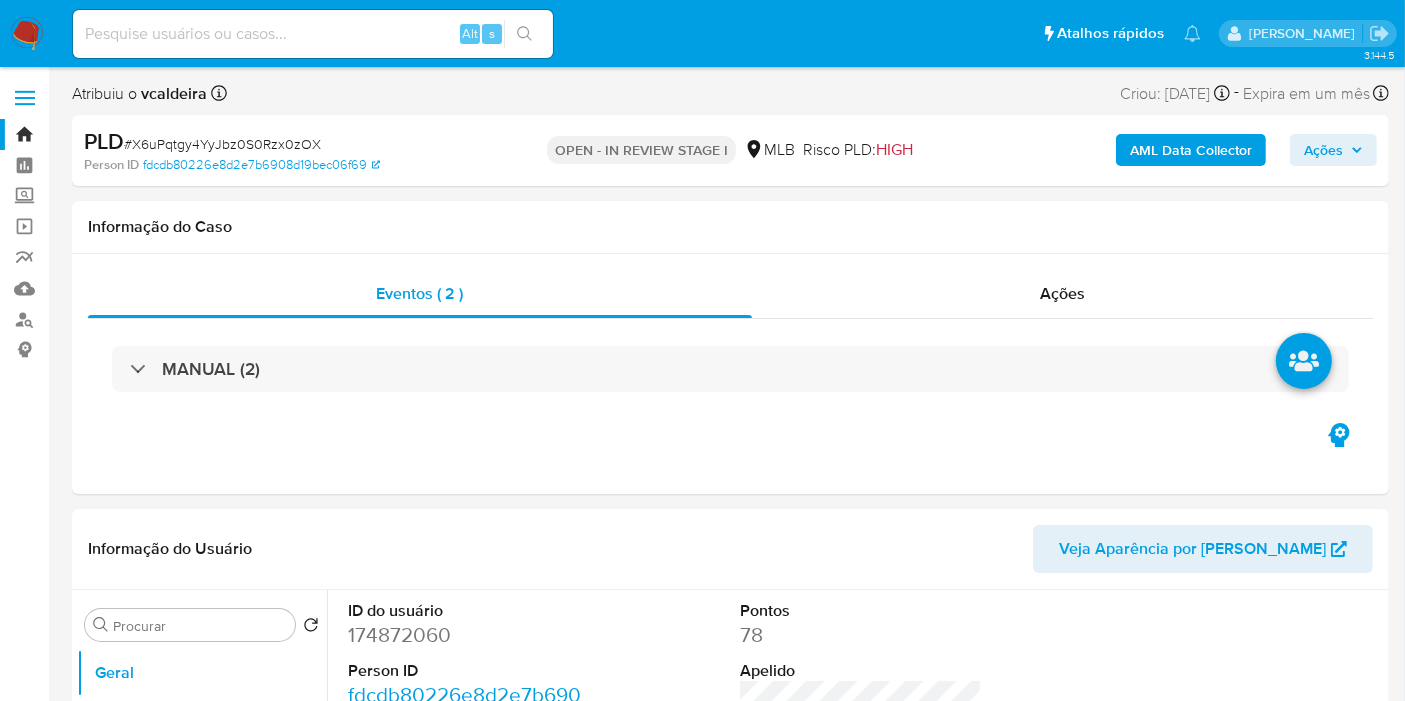 select on "10" 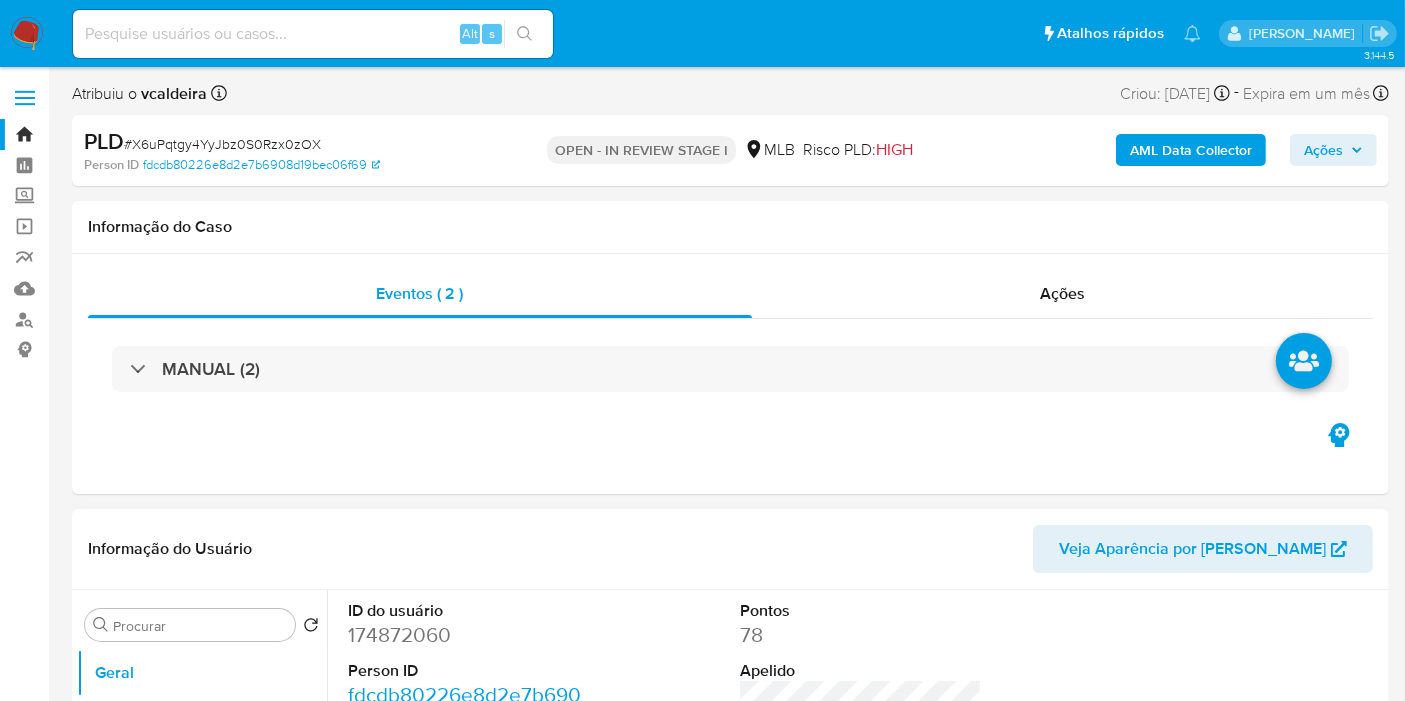 click on "174872060" at bounding box center (469, 635) 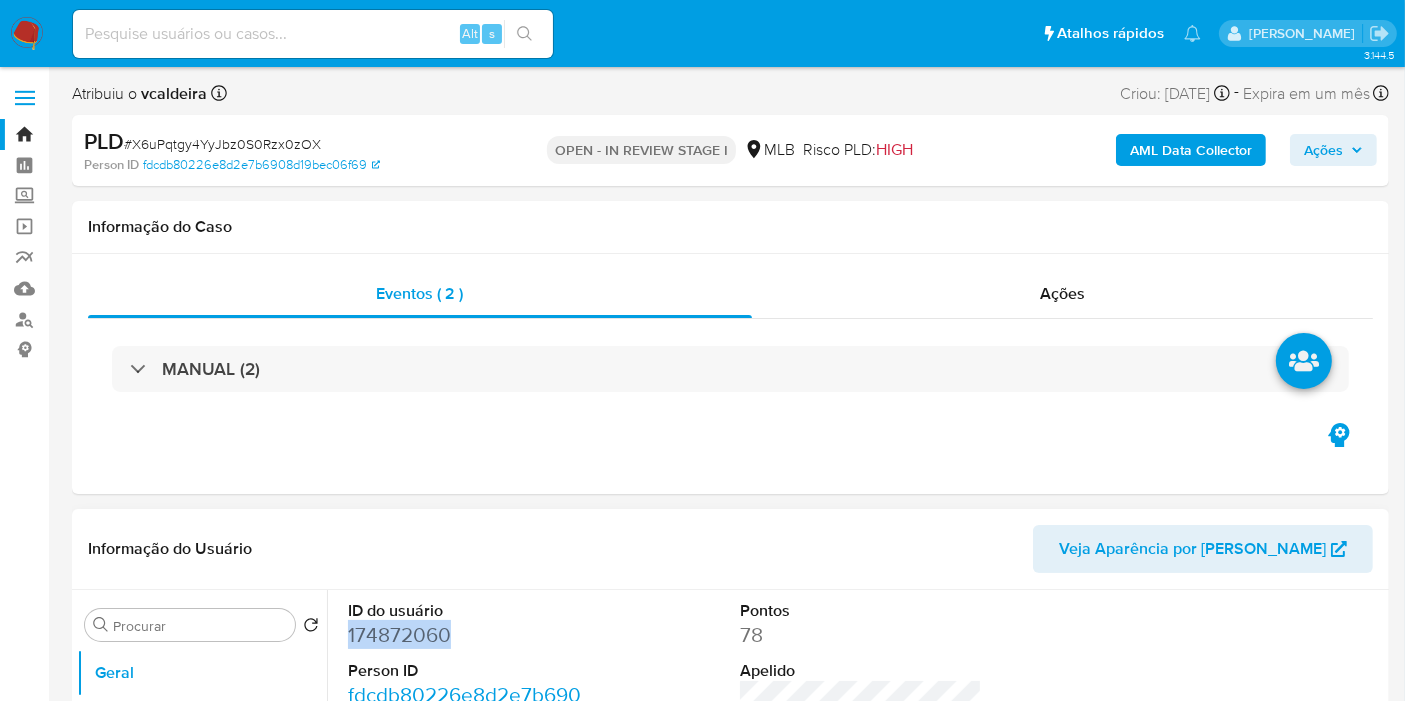 click on "174872060" at bounding box center (469, 635) 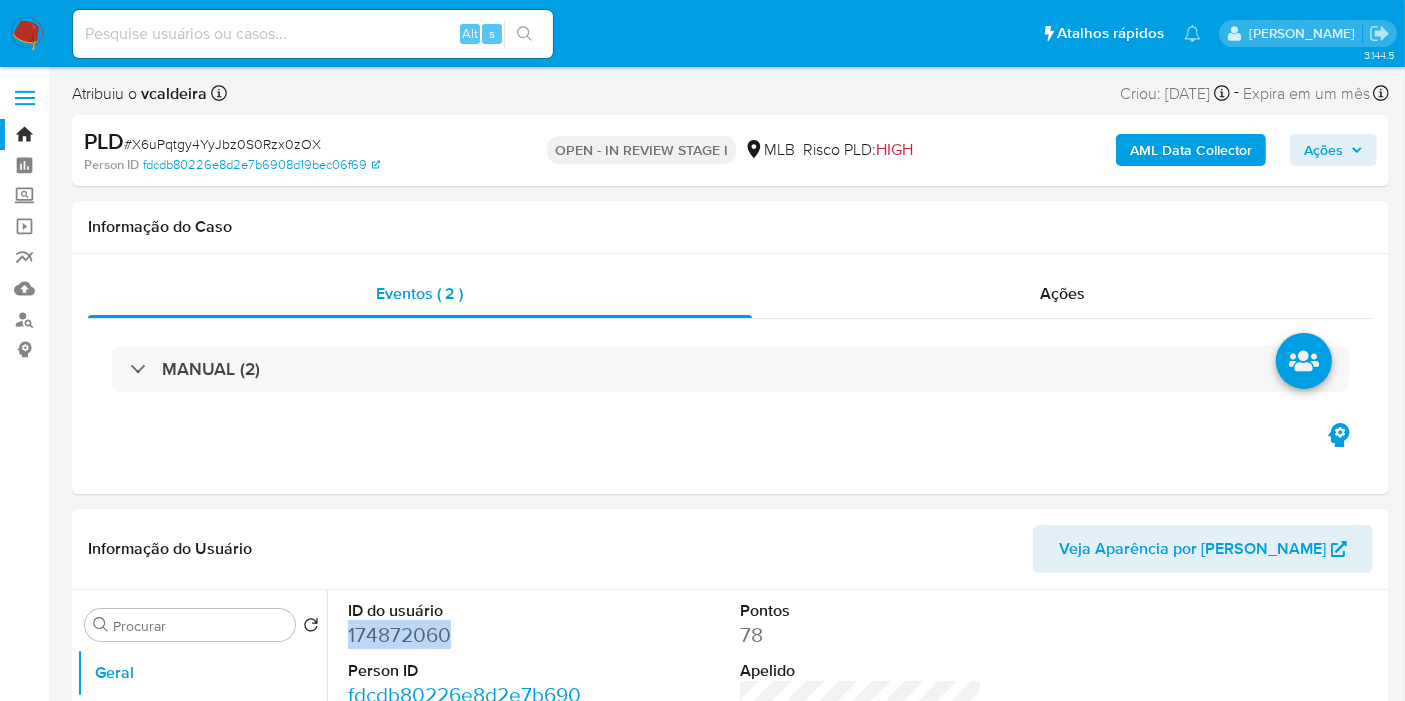 copy on "174872060" 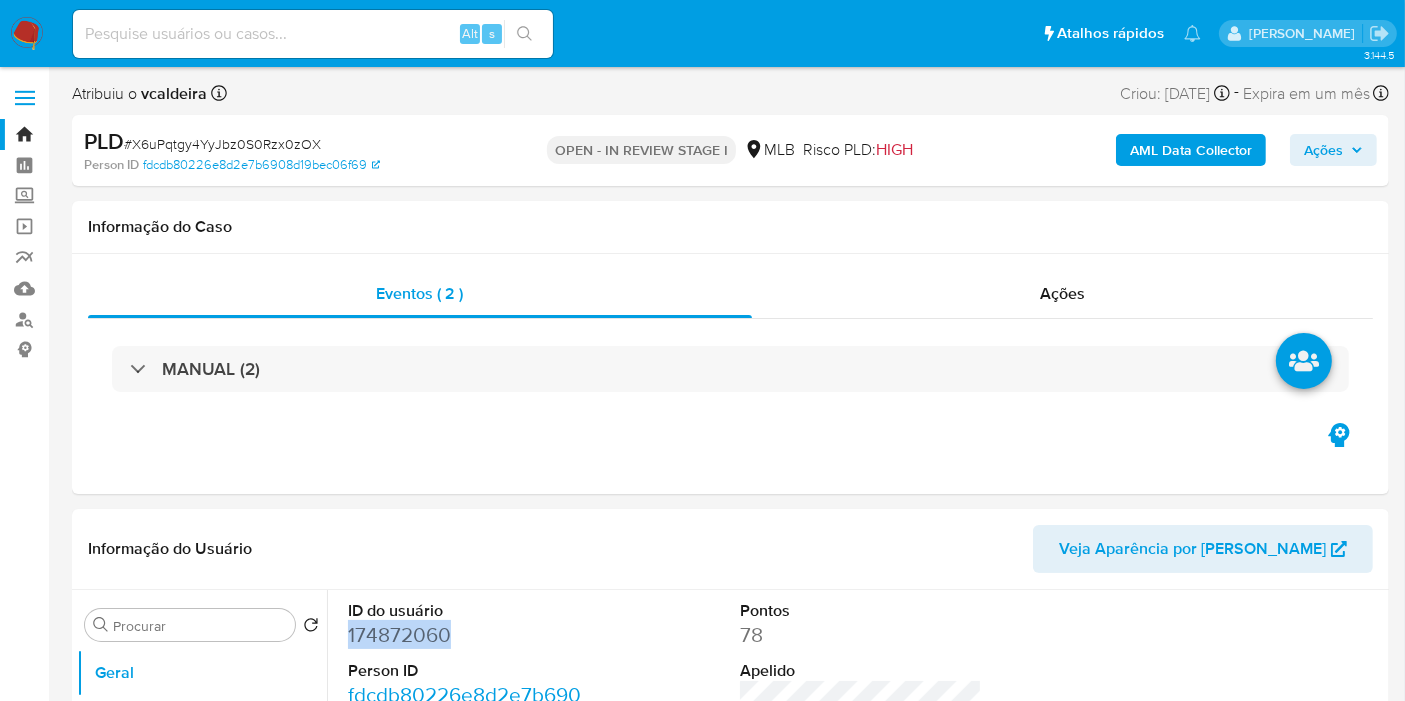 copy on "174872060" 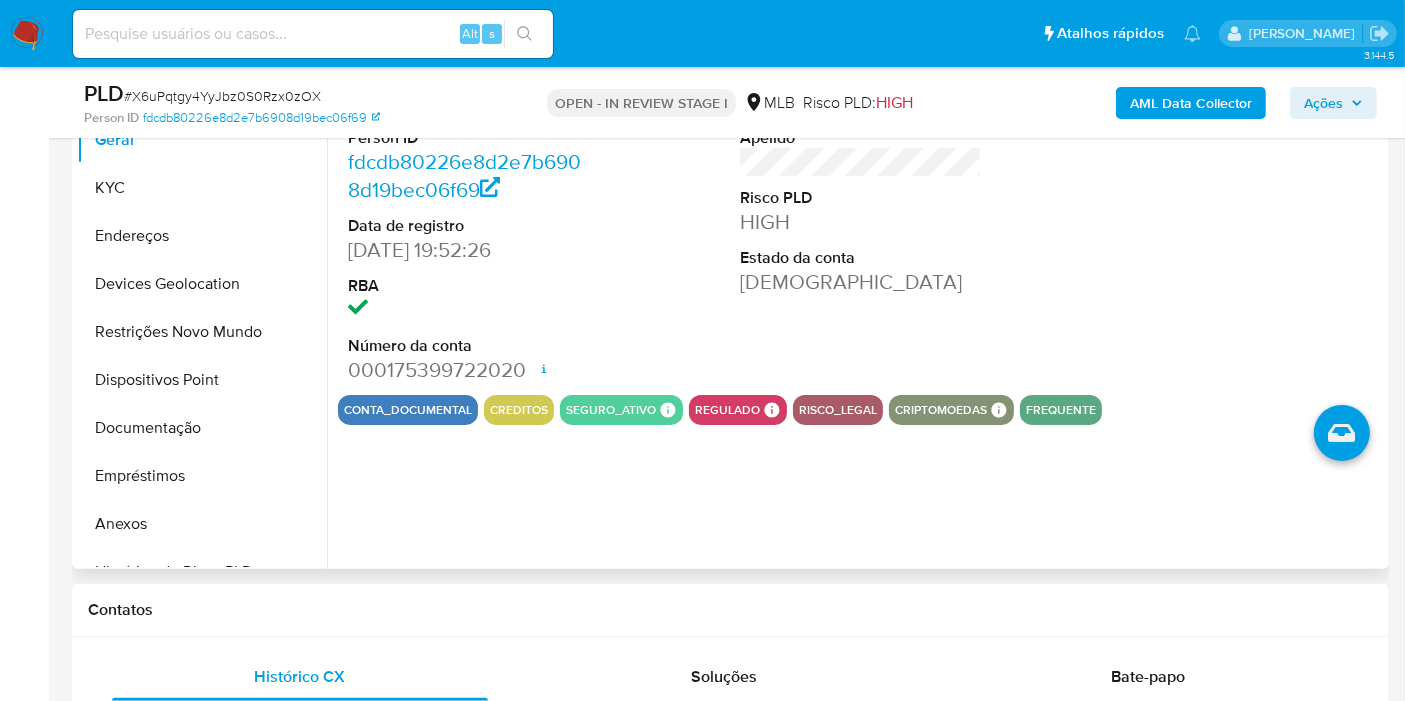 scroll, scrollTop: 555, scrollLeft: 0, axis: vertical 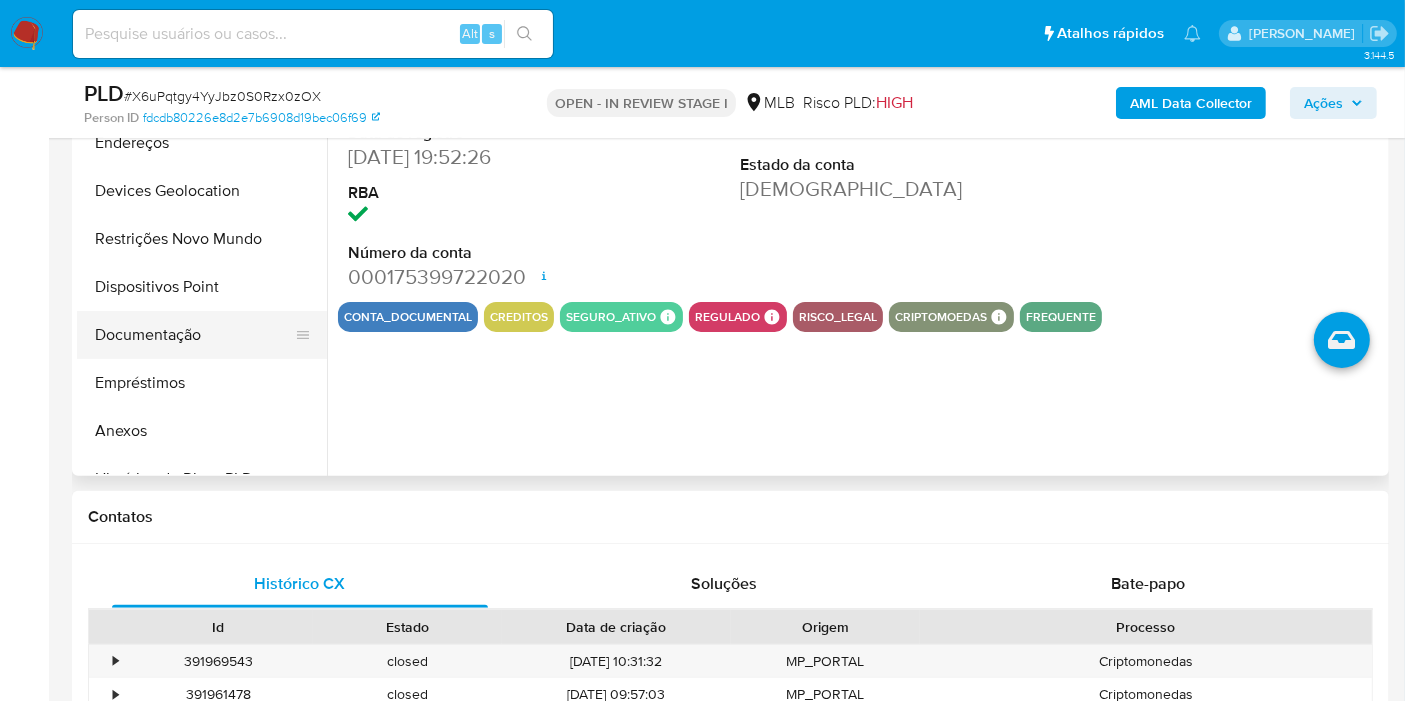 click on "Documentação" at bounding box center (194, 335) 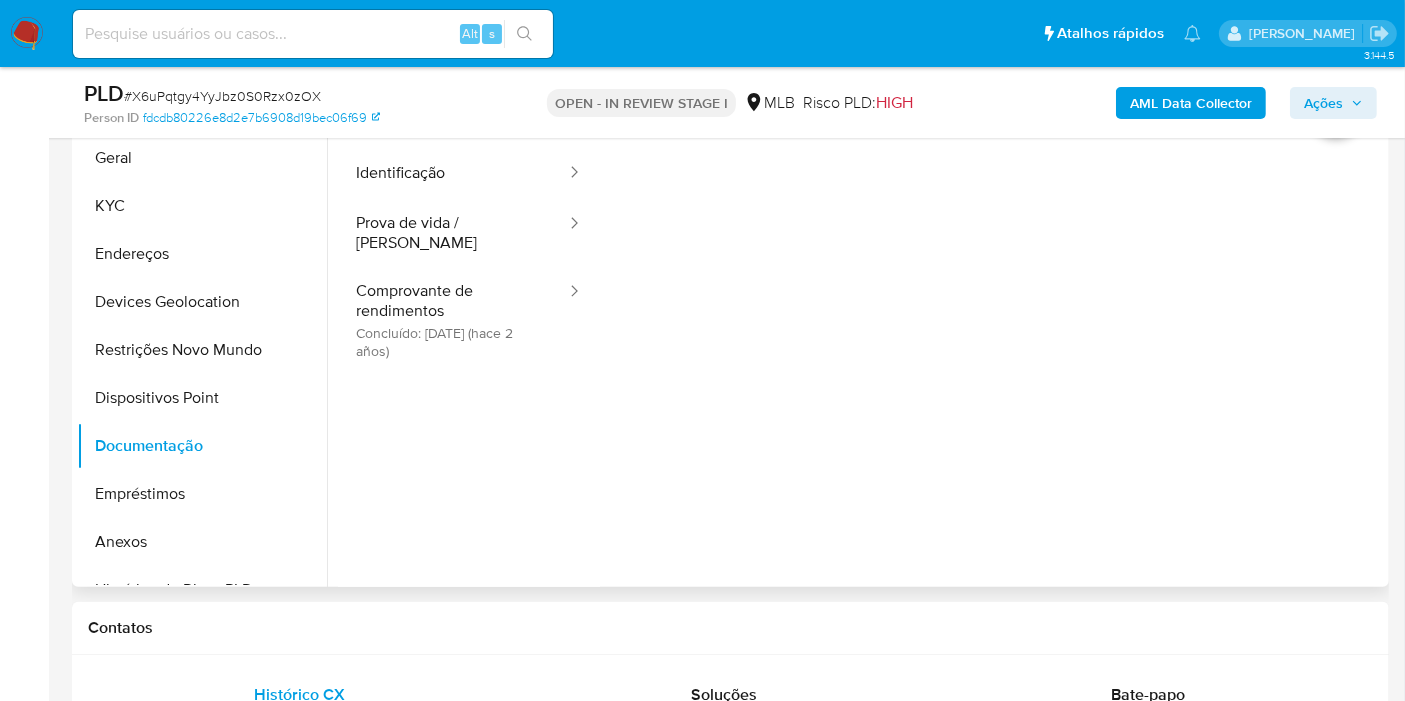 scroll, scrollTop: 222, scrollLeft: 0, axis: vertical 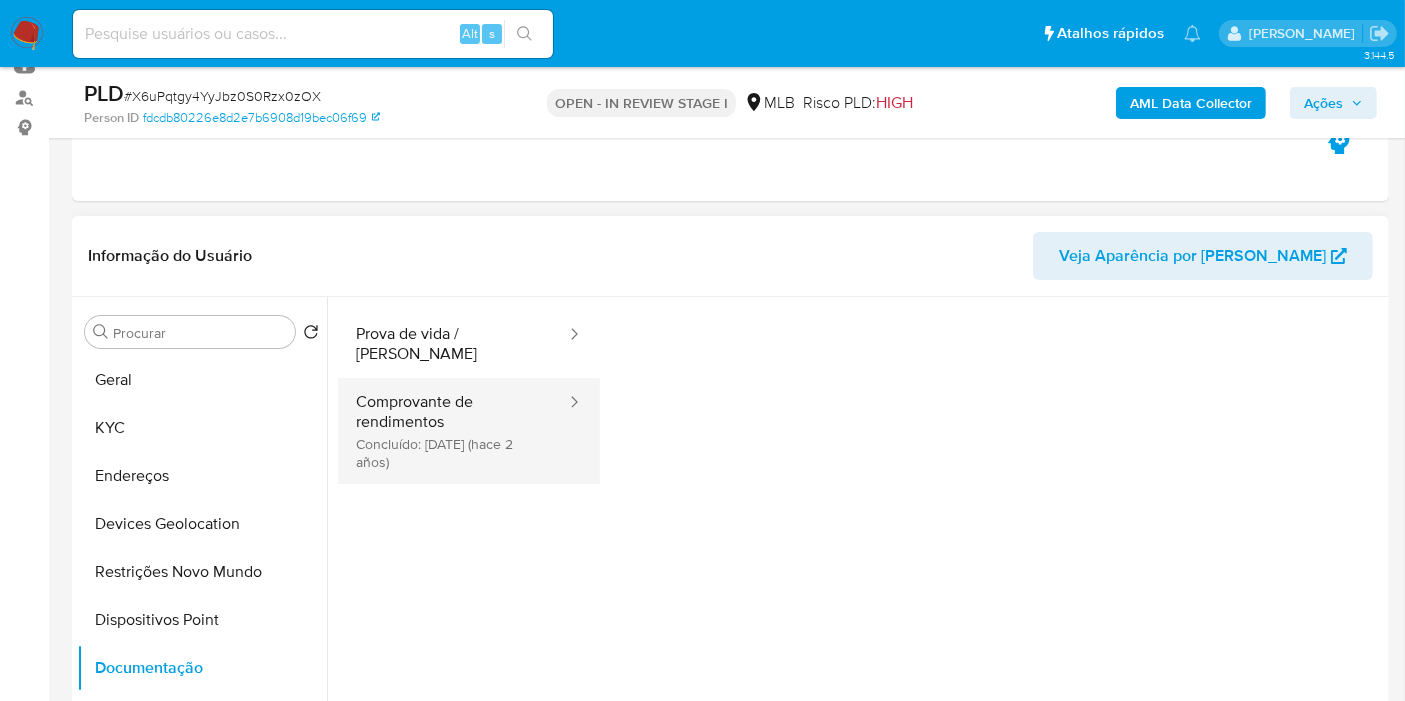 click on "Comprovante de rendimentos Concluído: [DATE] (hace 2 años)" at bounding box center (453, 431) 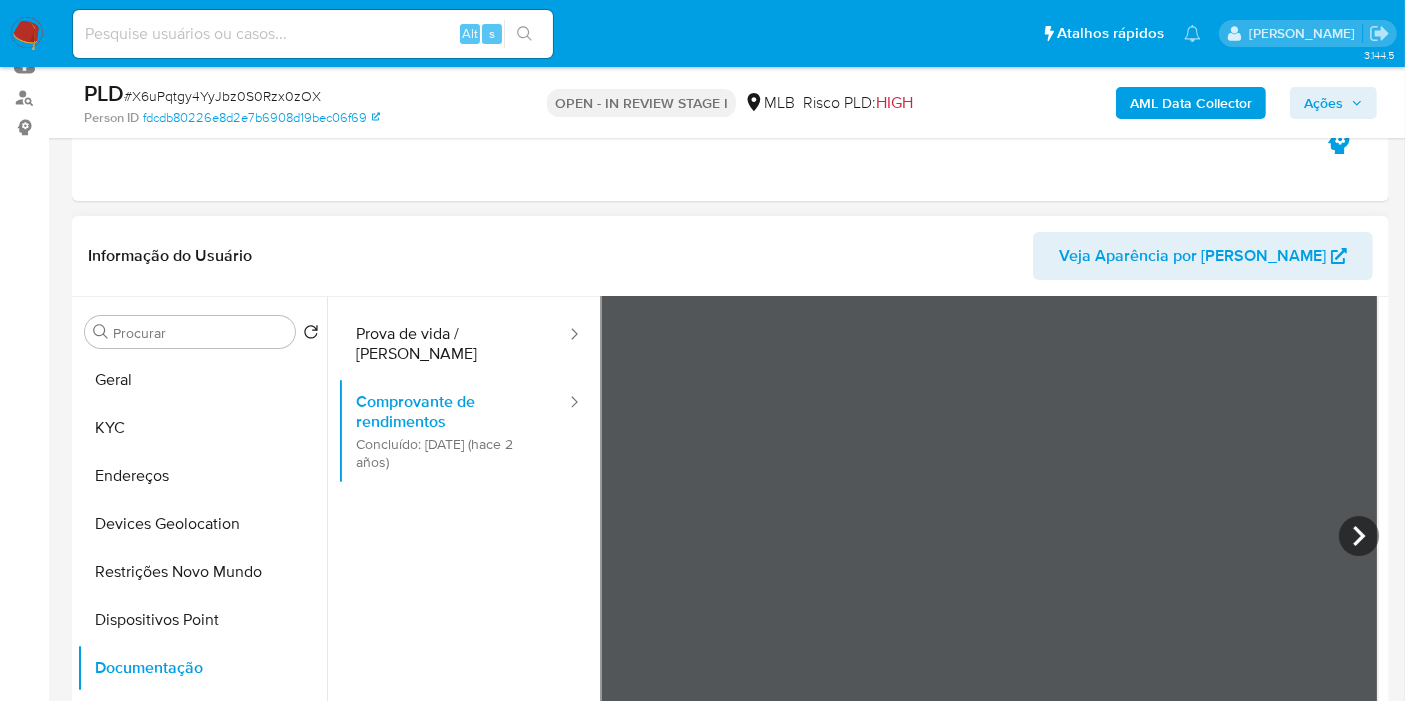 scroll, scrollTop: 0, scrollLeft: 0, axis: both 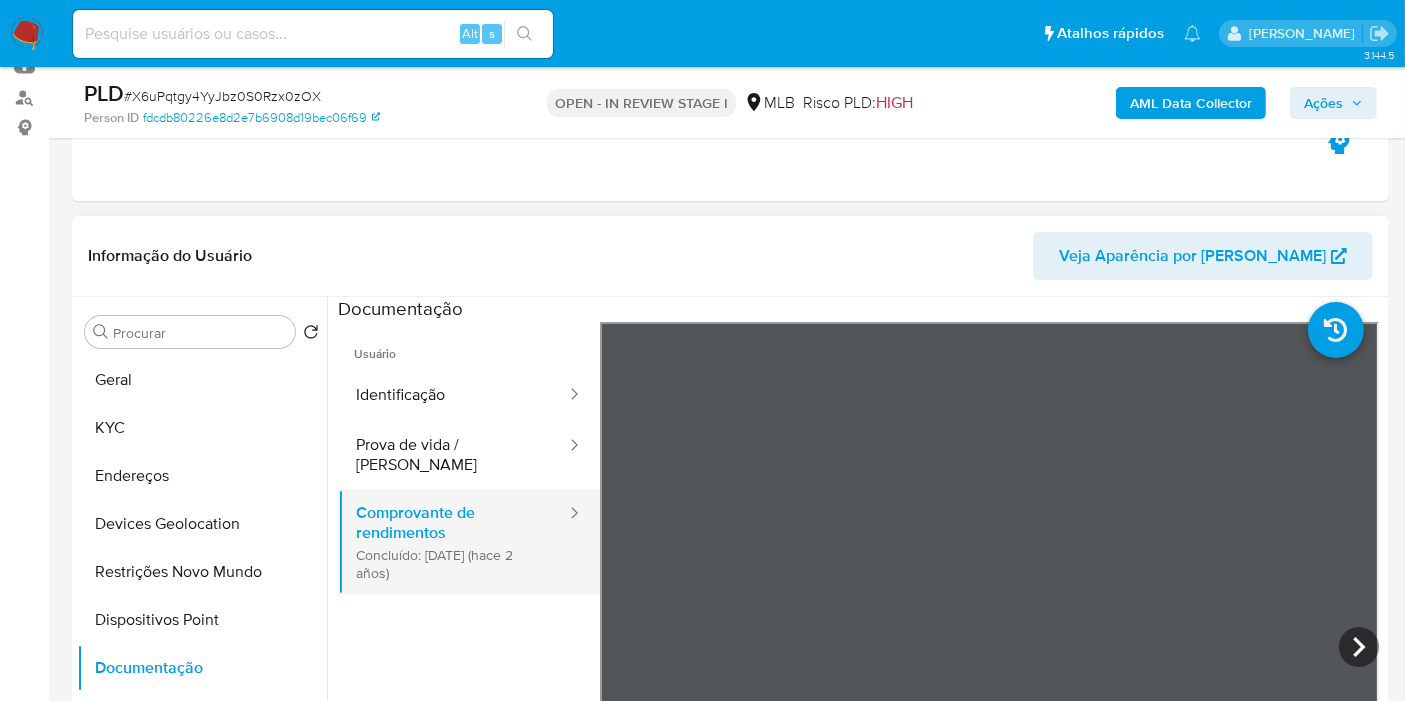 drag, startPoint x: 467, startPoint y: 447, endPoint x: 461, endPoint y: 471, distance: 24.738634 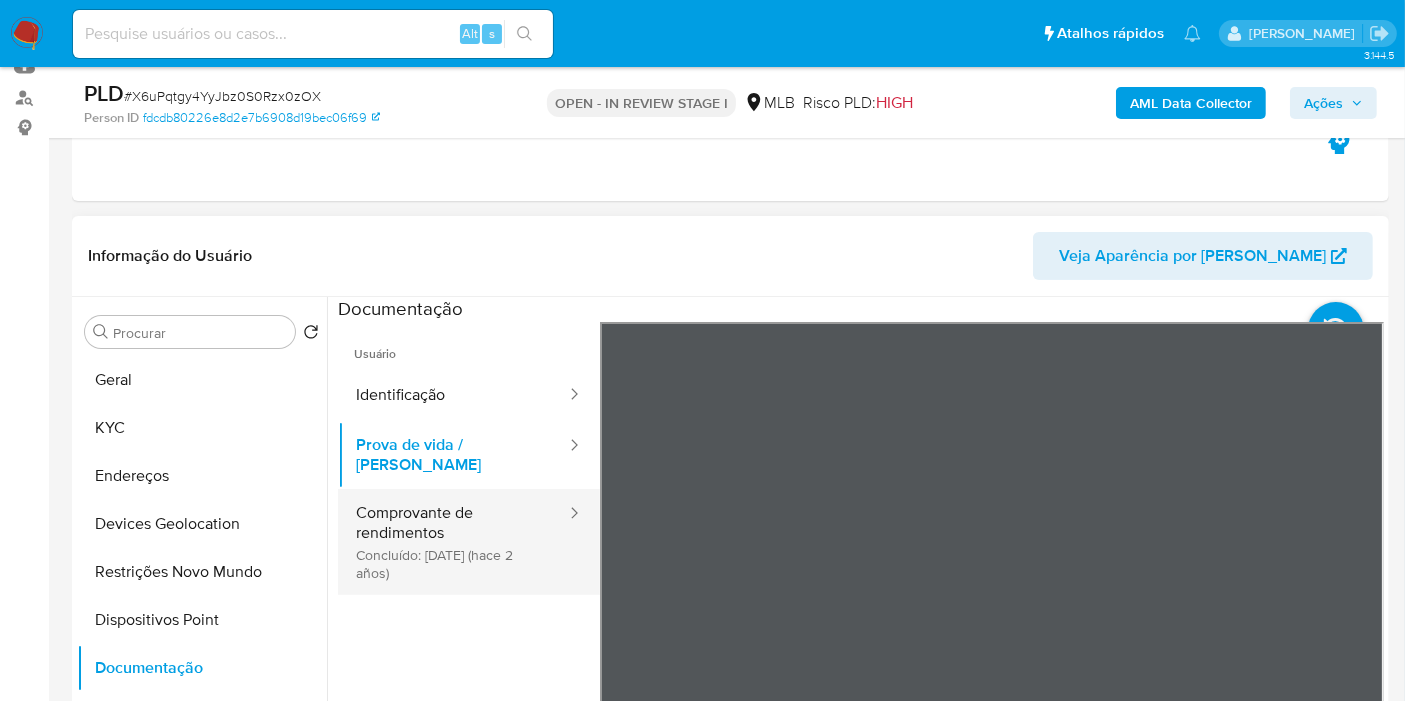 click on "Comprovante de rendimentos Concluído: [DATE] (hace 2 años)" at bounding box center [453, 542] 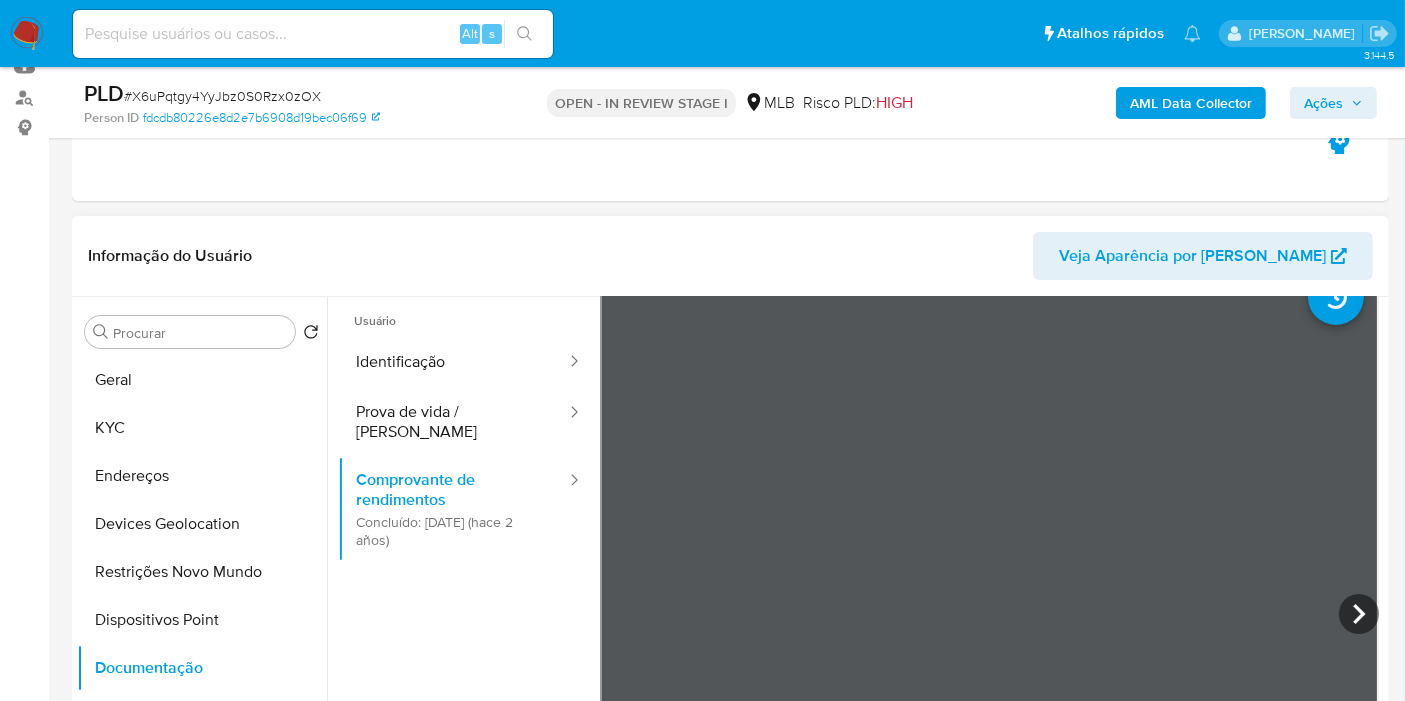 scroll, scrollTop: 0, scrollLeft: 0, axis: both 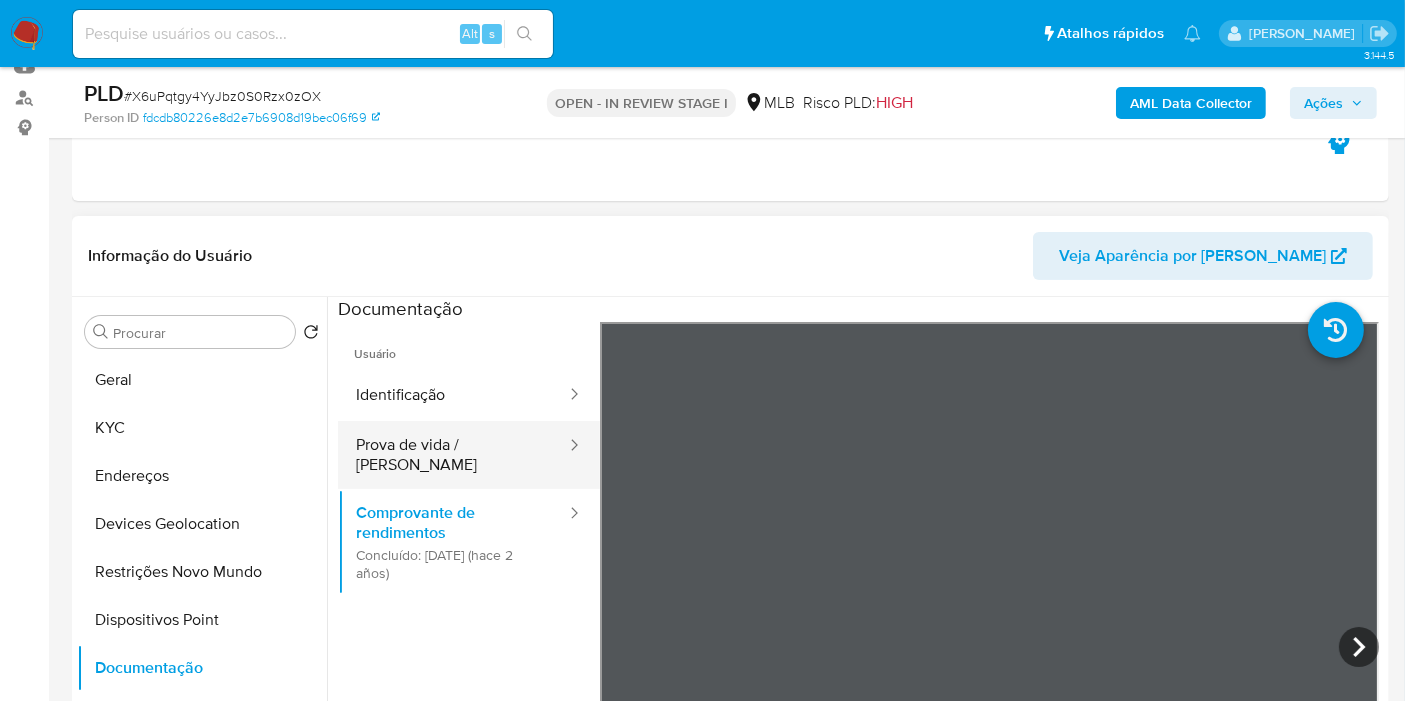click on "Prova de vida / [PERSON_NAME]" at bounding box center (453, 455) 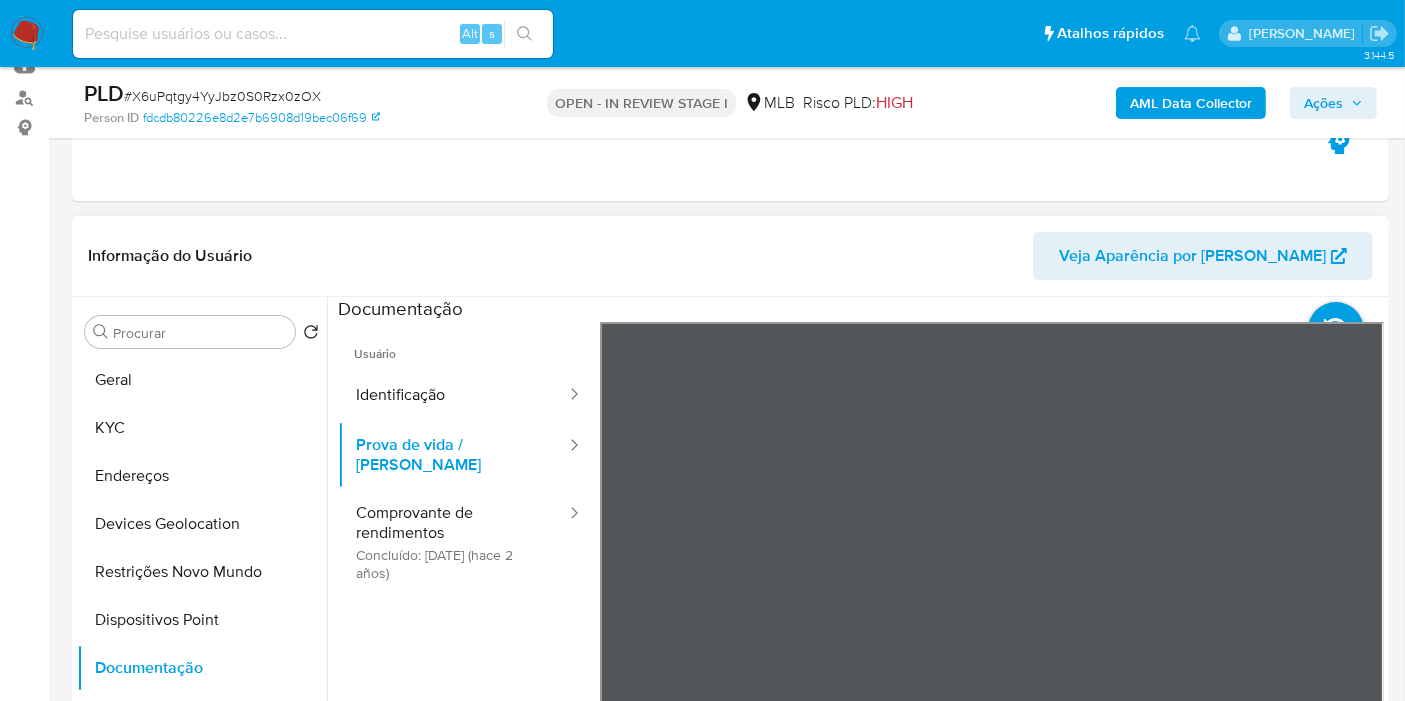 scroll, scrollTop: 33, scrollLeft: 0, axis: vertical 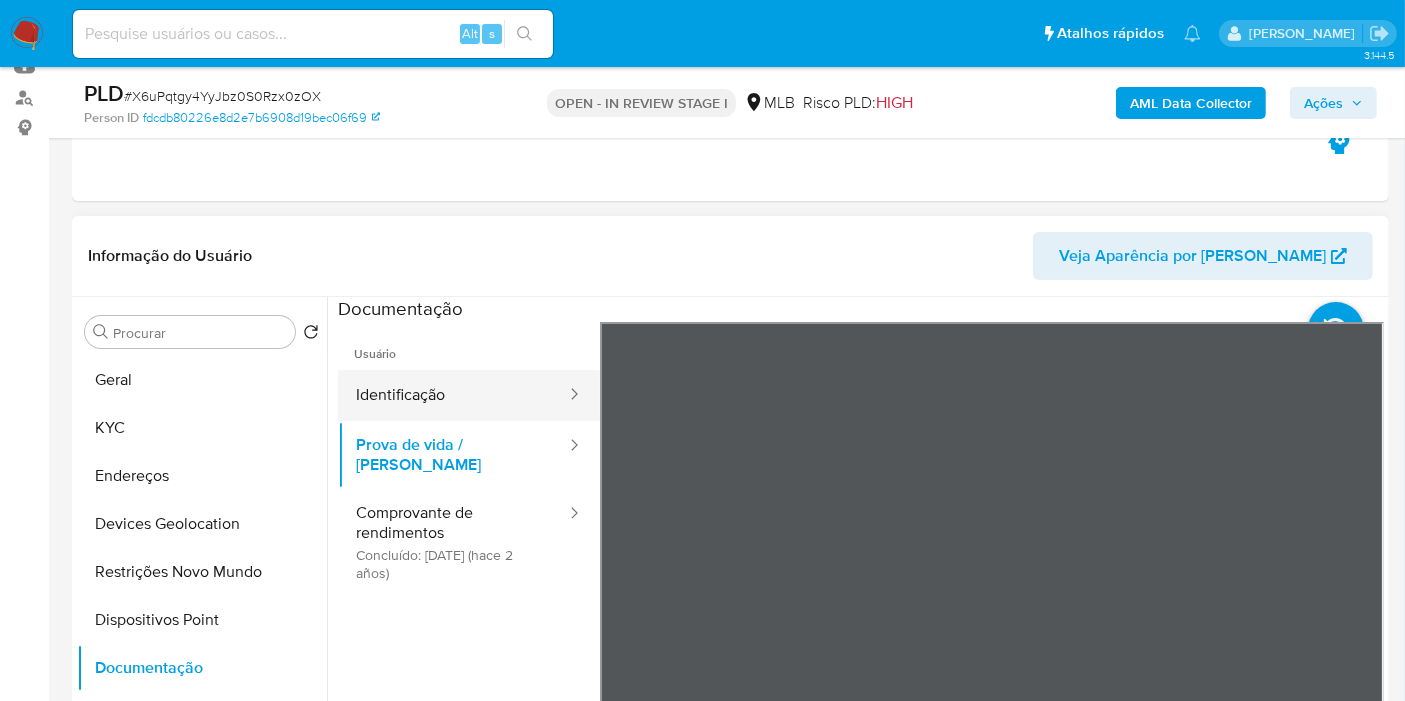 click on "Identificação" at bounding box center (453, 395) 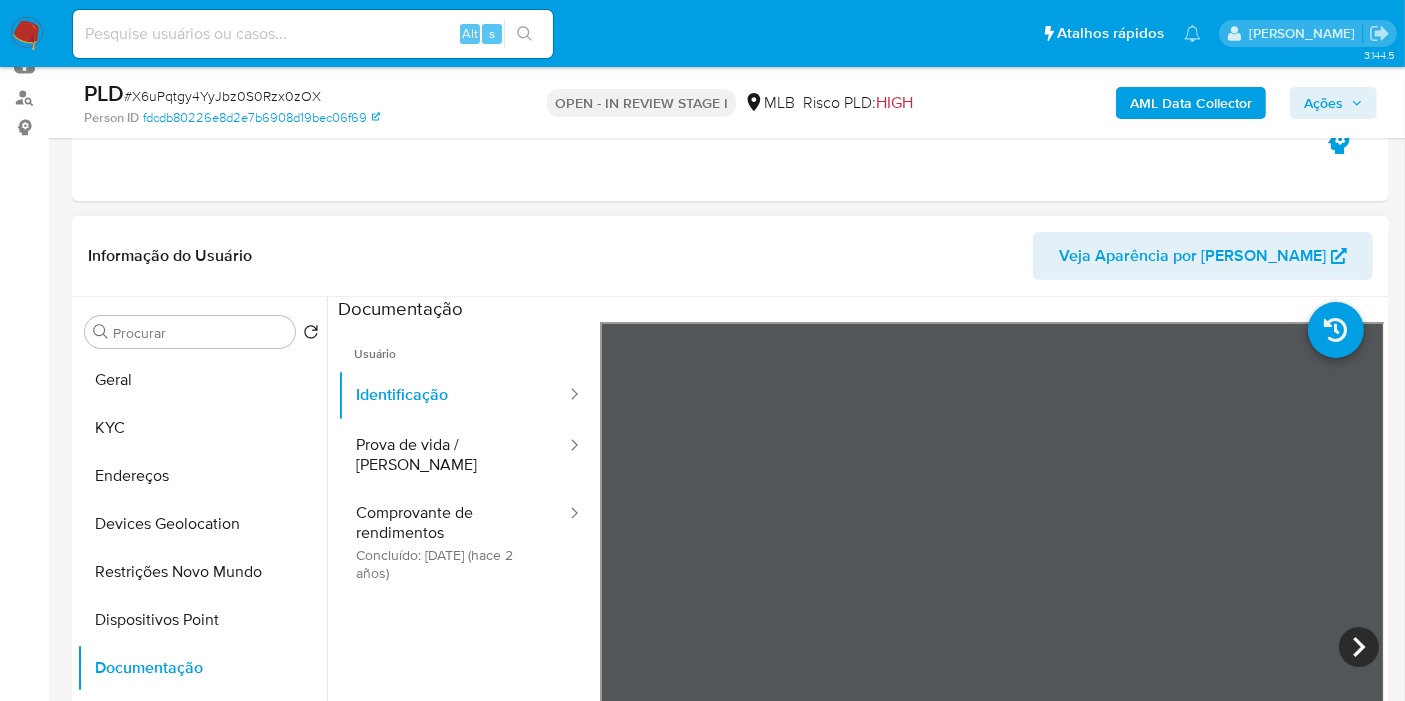 scroll, scrollTop: 33, scrollLeft: 0, axis: vertical 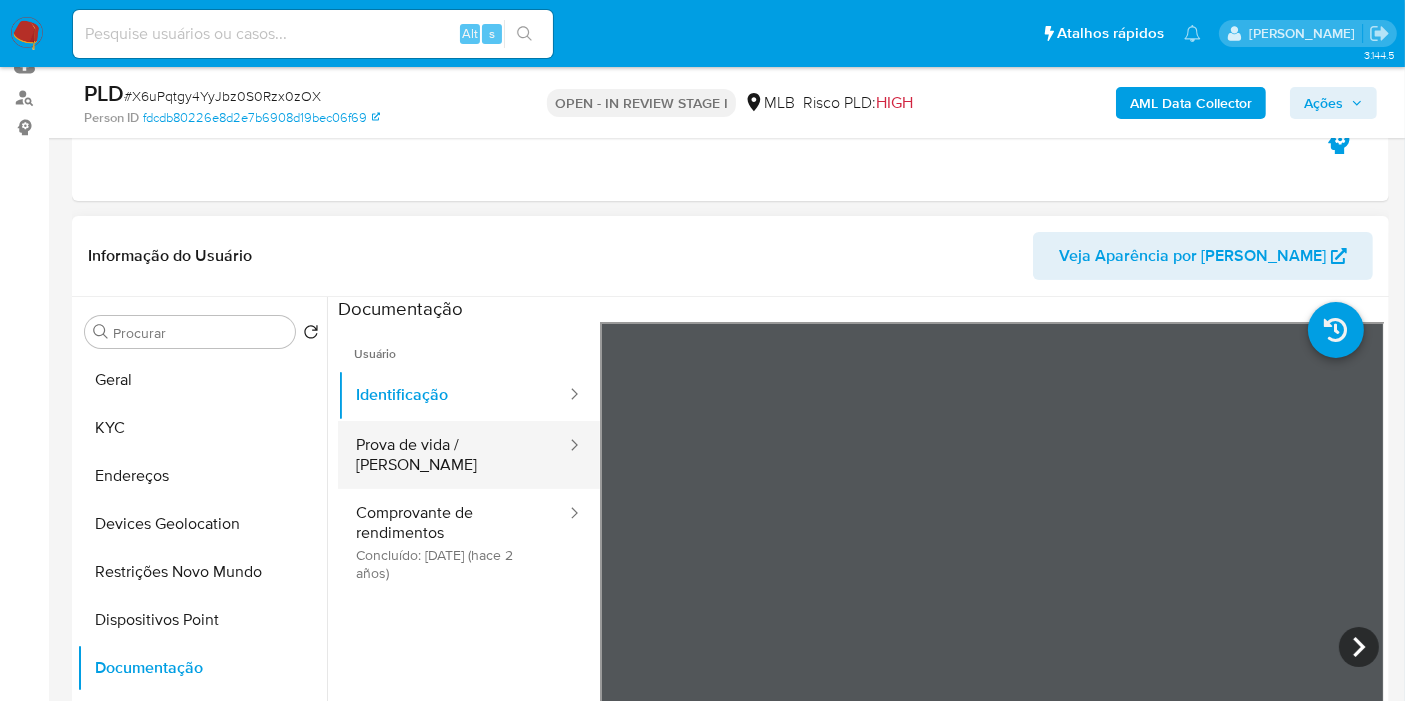 click on "Prova de vida / [PERSON_NAME]" at bounding box center (453, 455) 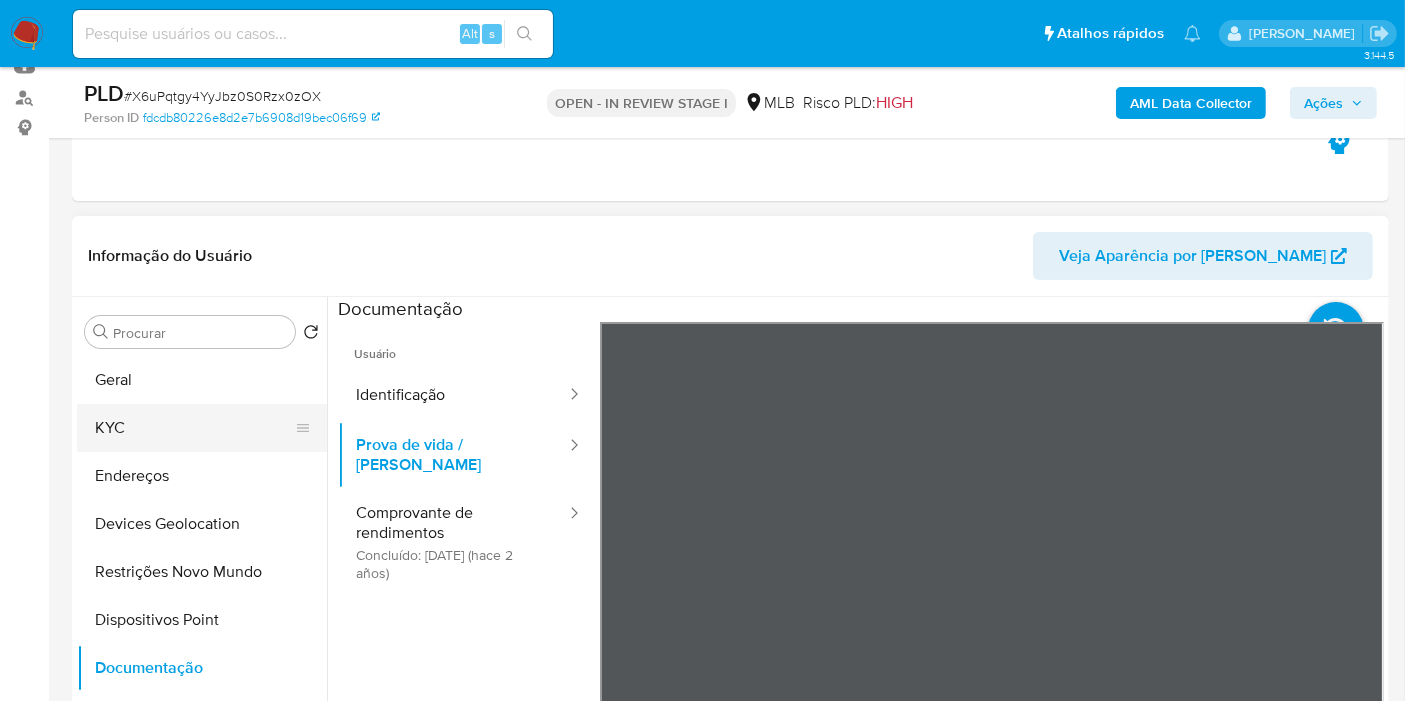 click on "KYC" at bounding box center (194, 428) 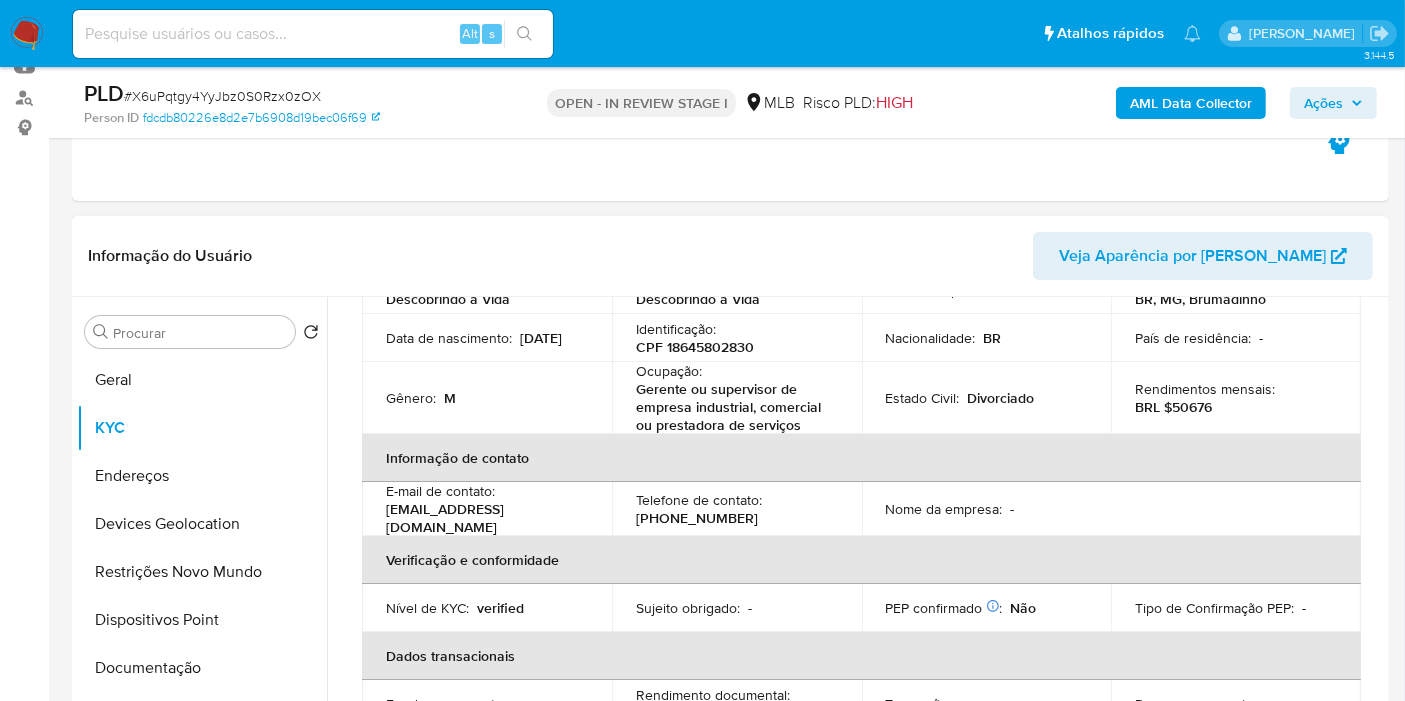 scroll, scrollTop: 111, scrollLeft: 0, axis: vertical 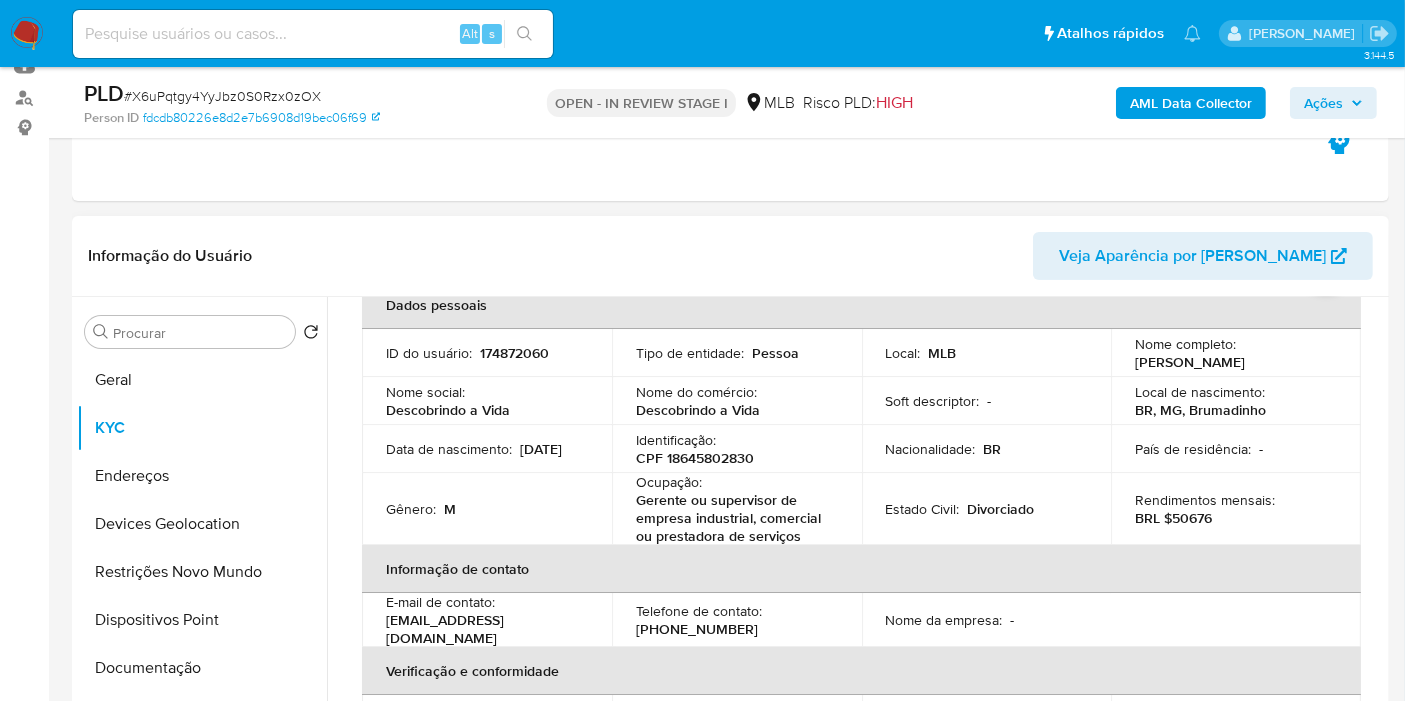 drag, startPoint x: 1258, startPoint y: 359, endPoint x: 1115, endPoint y: 363, distance: 143.05594 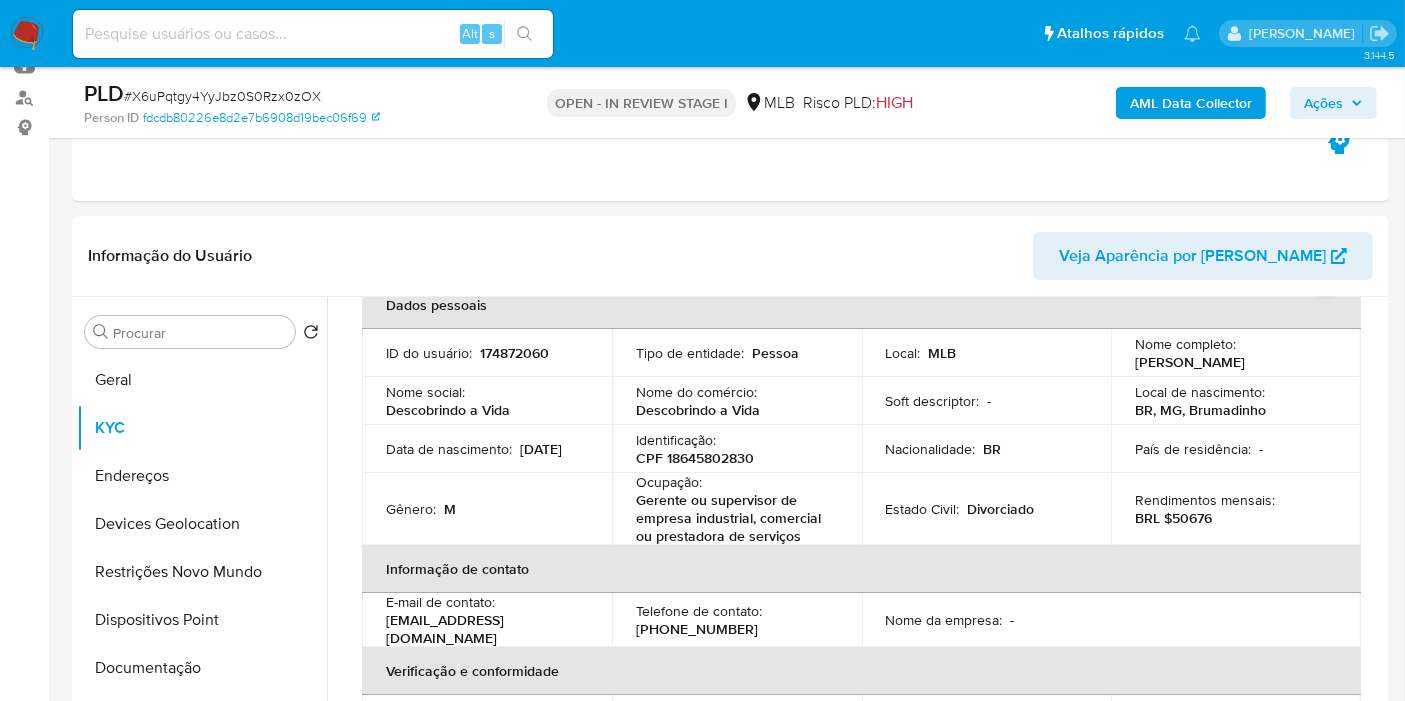 copy on "[PERSON_NAME]" 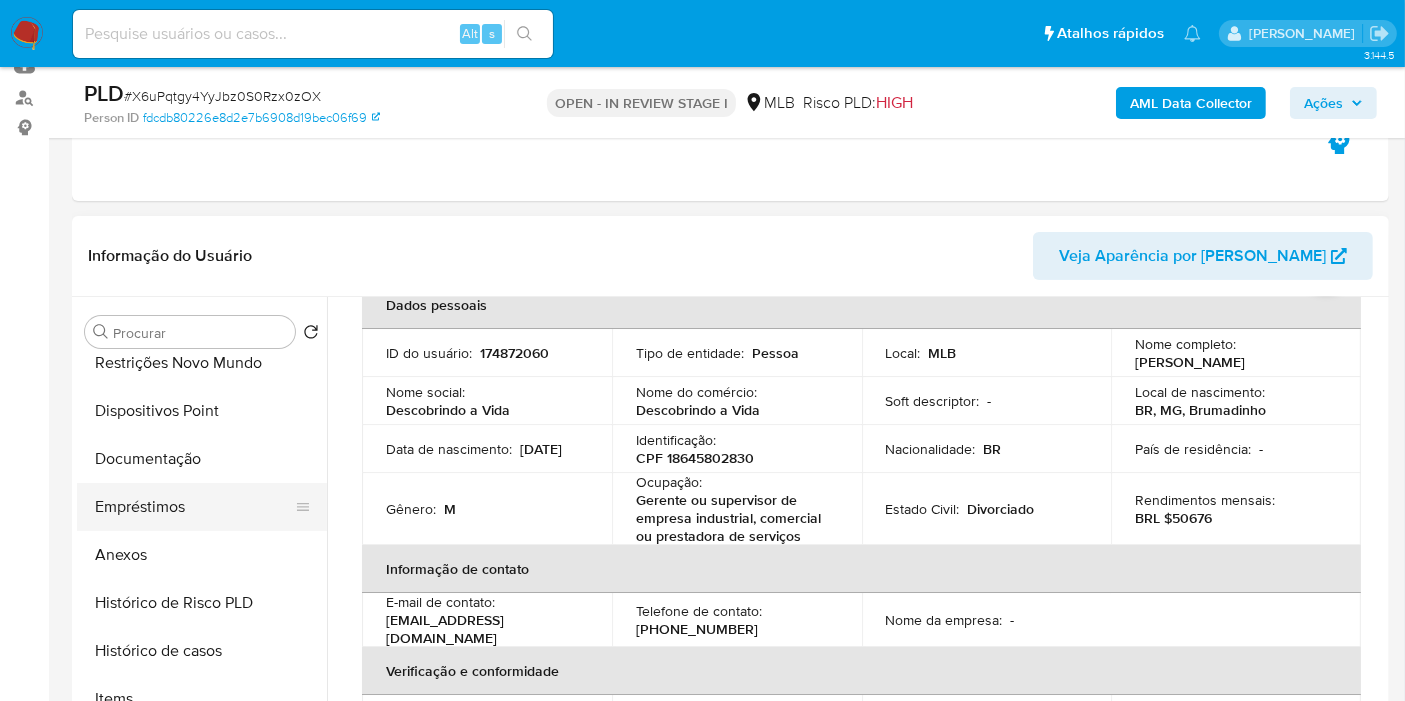 scroll, scrollTop: 333, scrollLeft: 0, axis: vertical 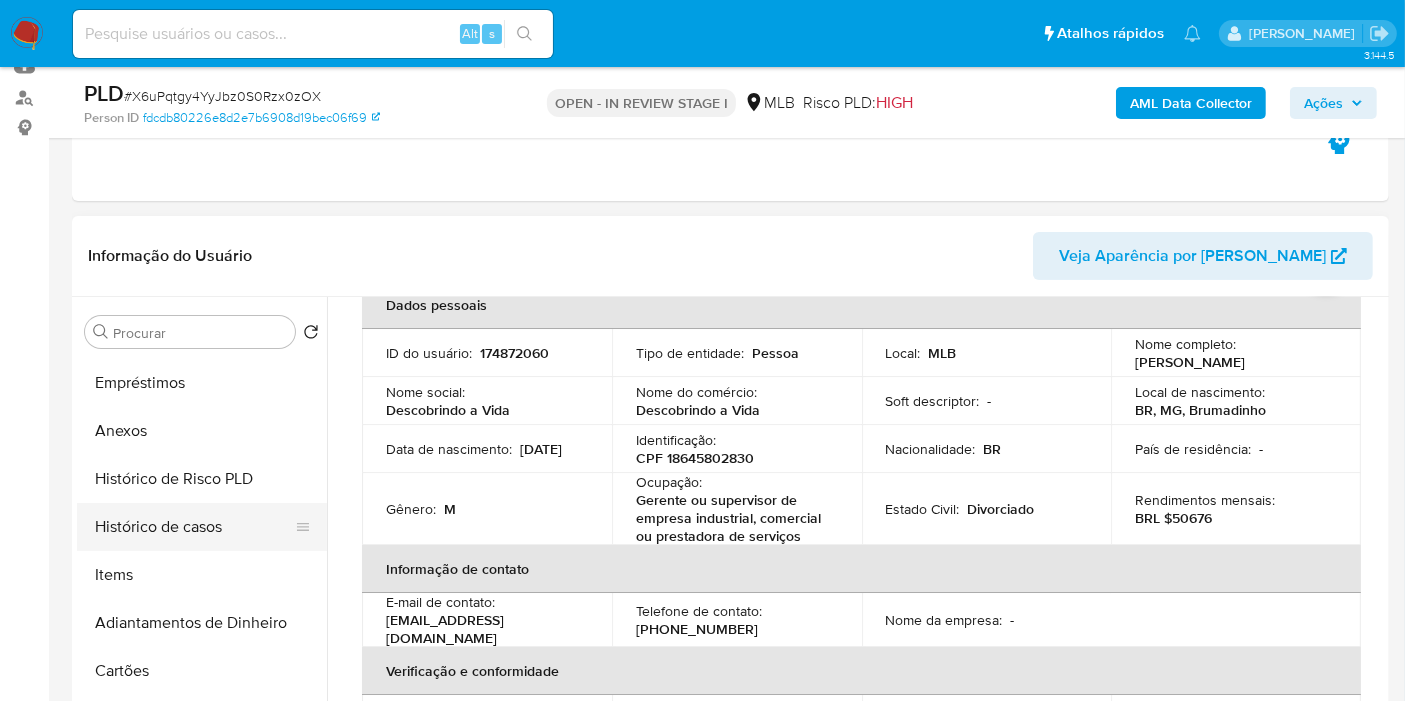 click on "Histórico de casos" at bounding box center (194, 527) 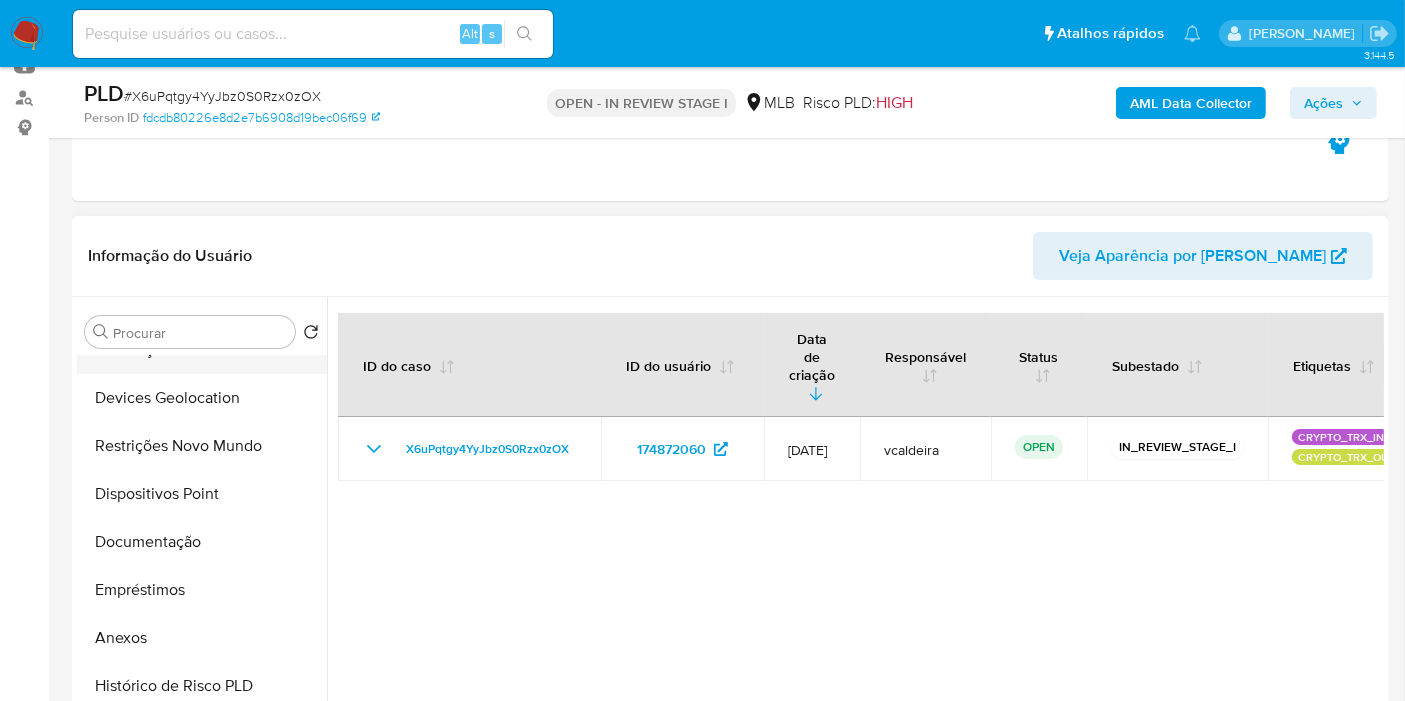 scroll, scrollTop: 0, scrollLeft: 0, axis: both 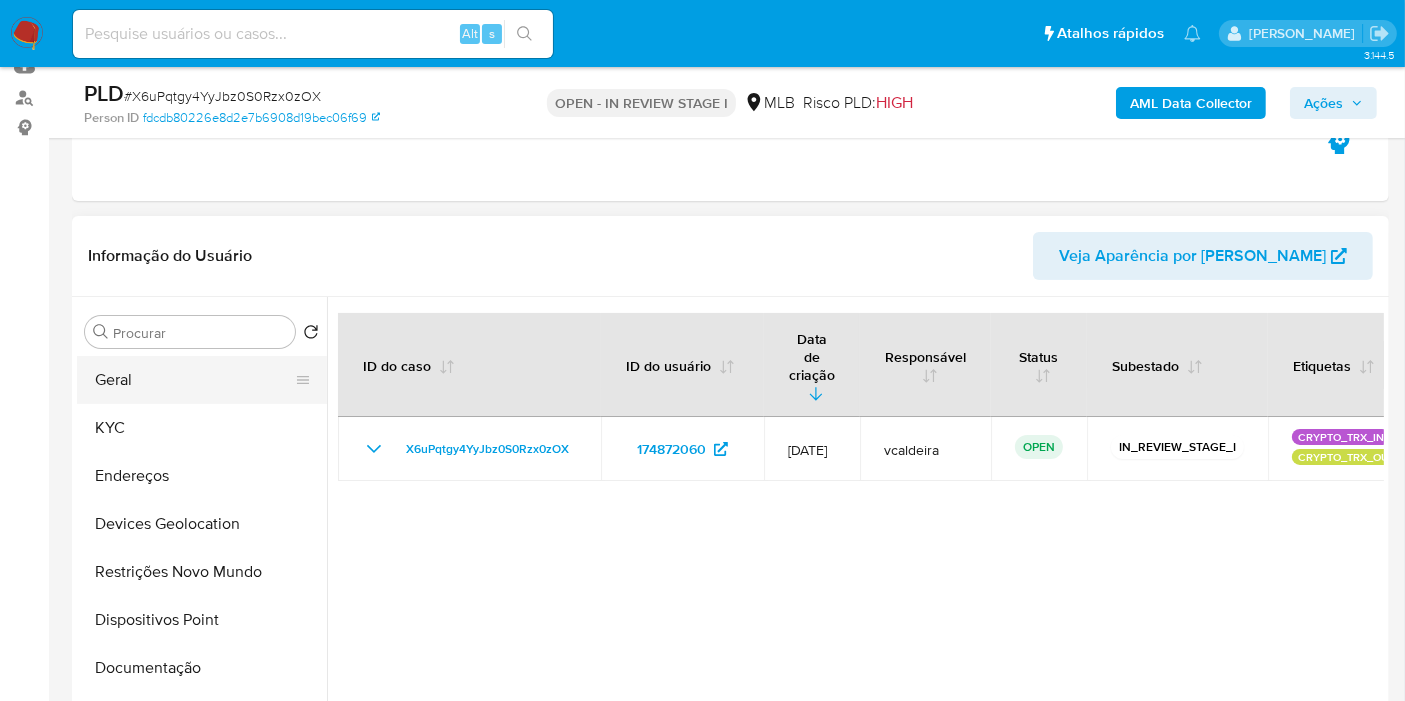 click on "Geral" at bounding box center [194, 380] 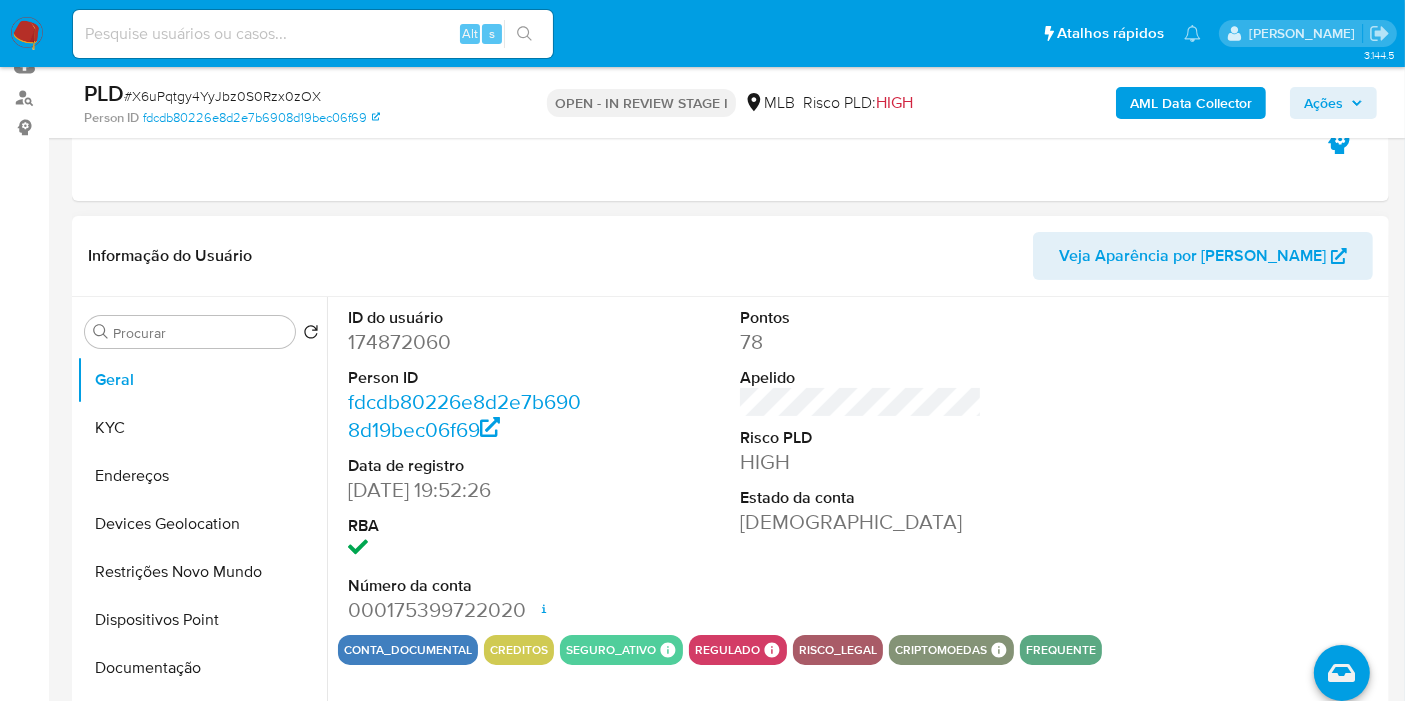 click on "174872060" at bounding box center (469, 342) 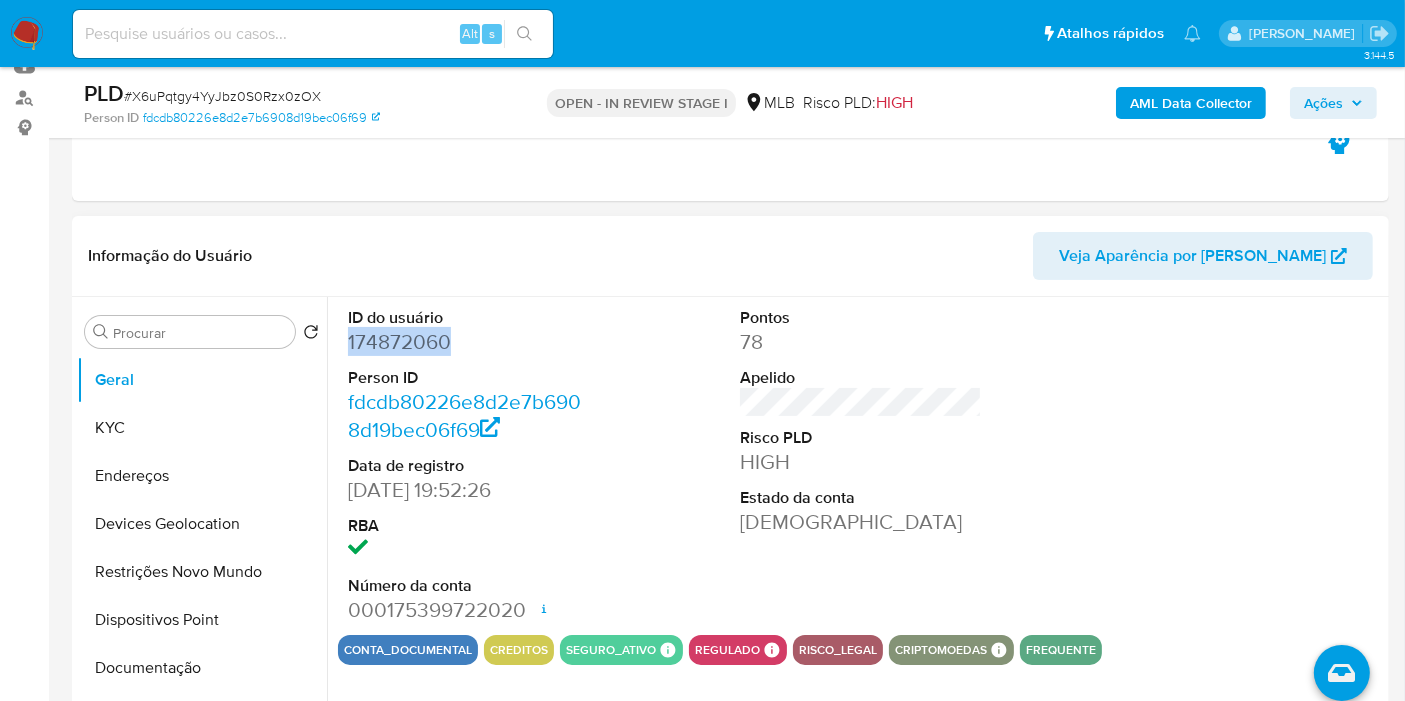 click on "174872060" at bounding box center (469, 342) 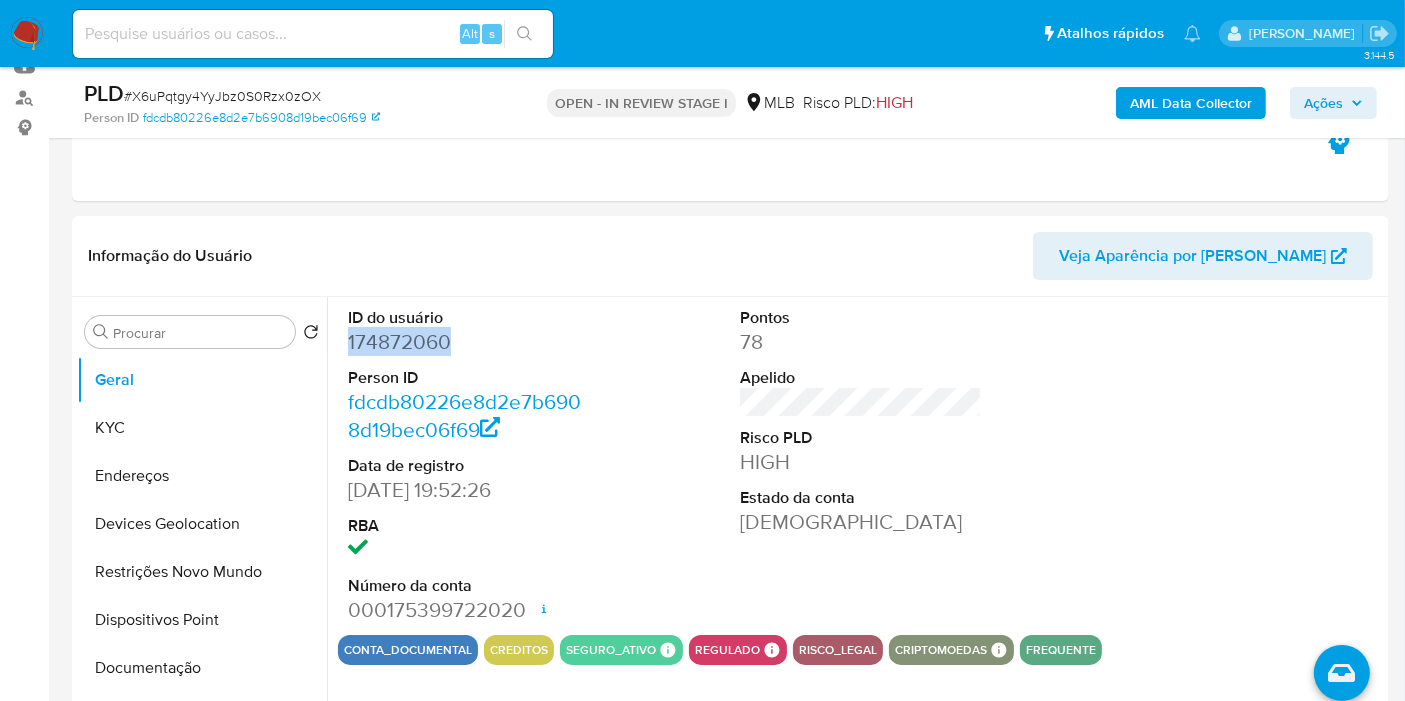 copy on "174872060" 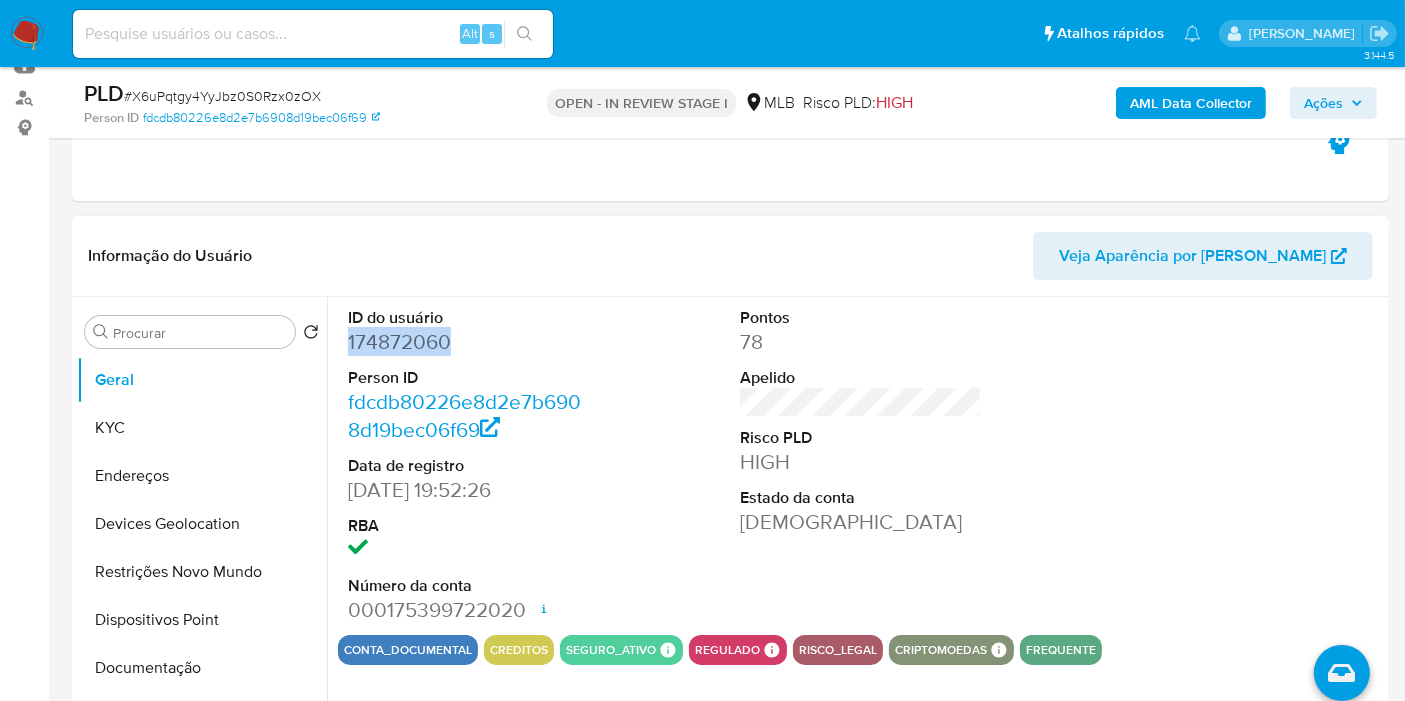 click on "174872060" at bounding box center (469, 342) 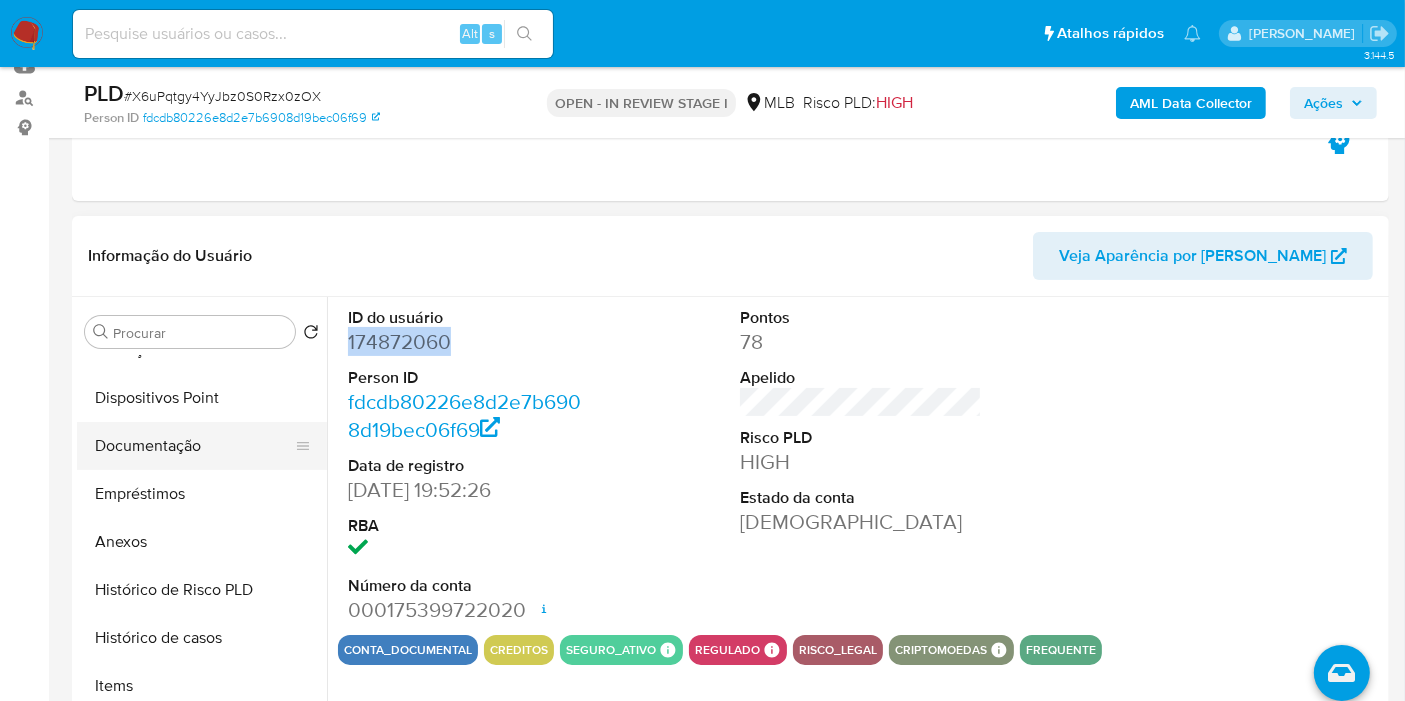 scroll, scrollTop: 0, scrollLeft: 0, axis: both 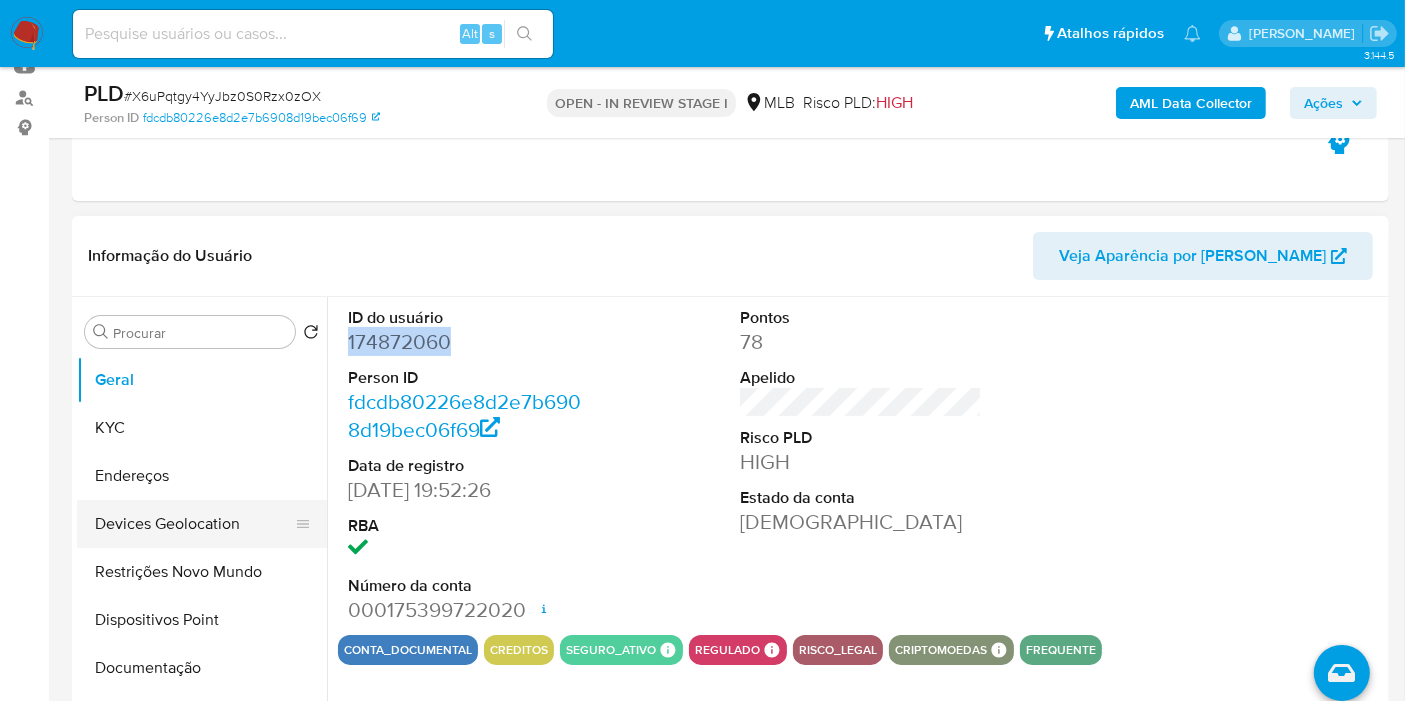 drag, startPoint x: 136, startPoint y: 558, endPoint x: 197, endPoint y: 502, distance: 82.80701 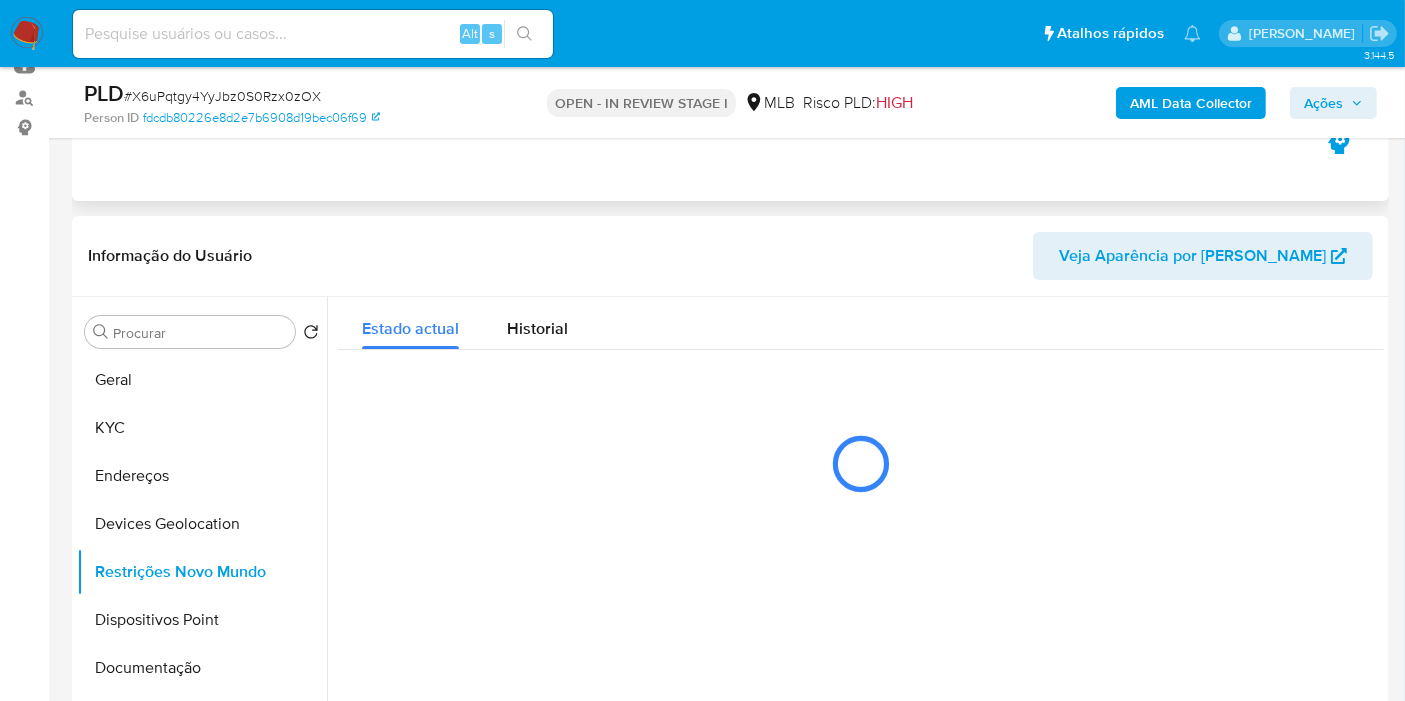 scroll, scrollTop: 333, scrollLeft: 0, axis: vertical 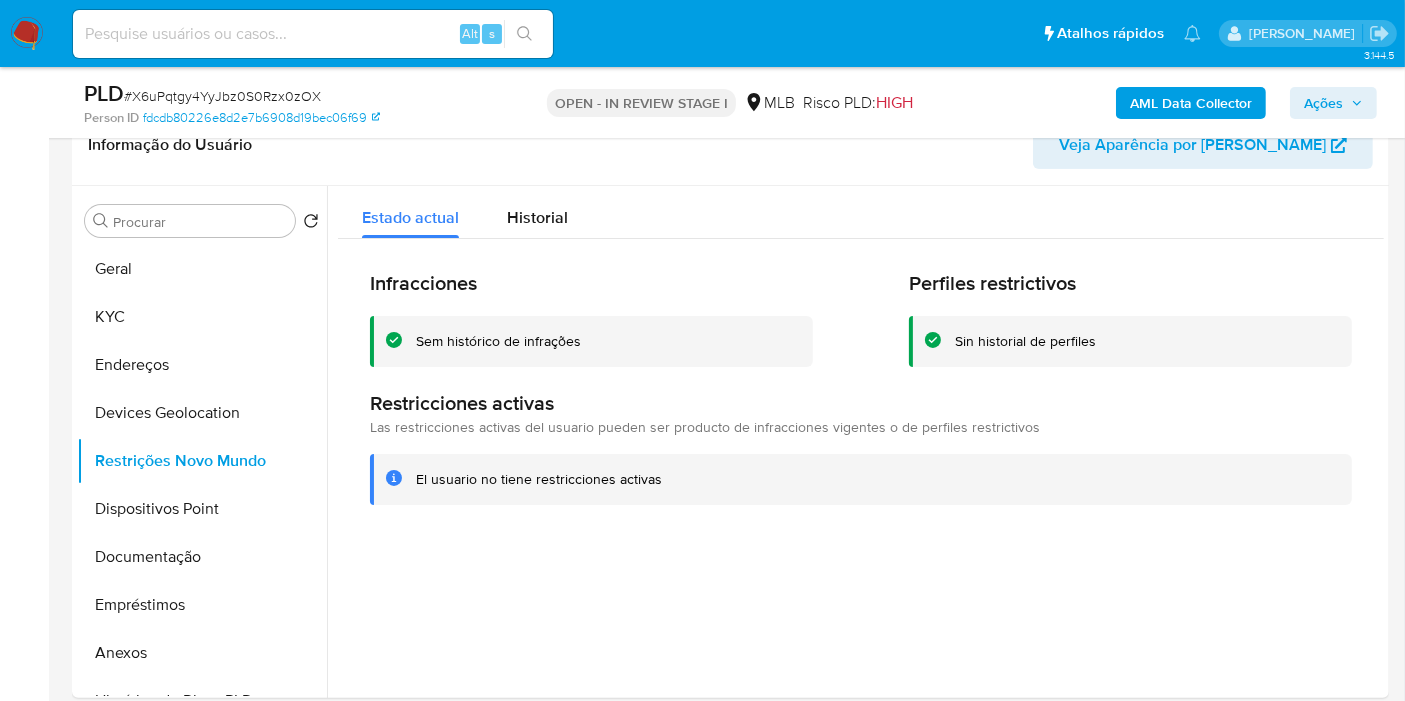 click at bounding box center [313, 34] 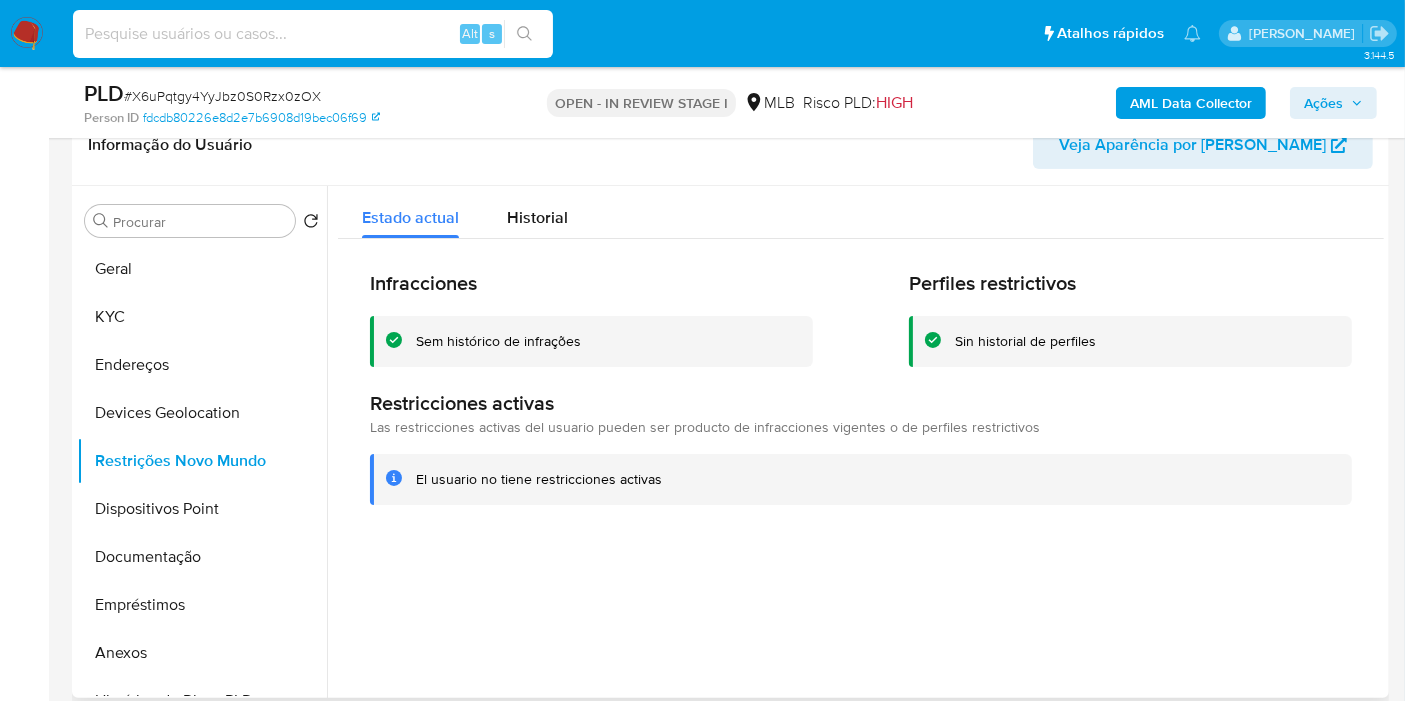 paste on "X6uPqtgy4YyJbz0S0Rzx0zOX" 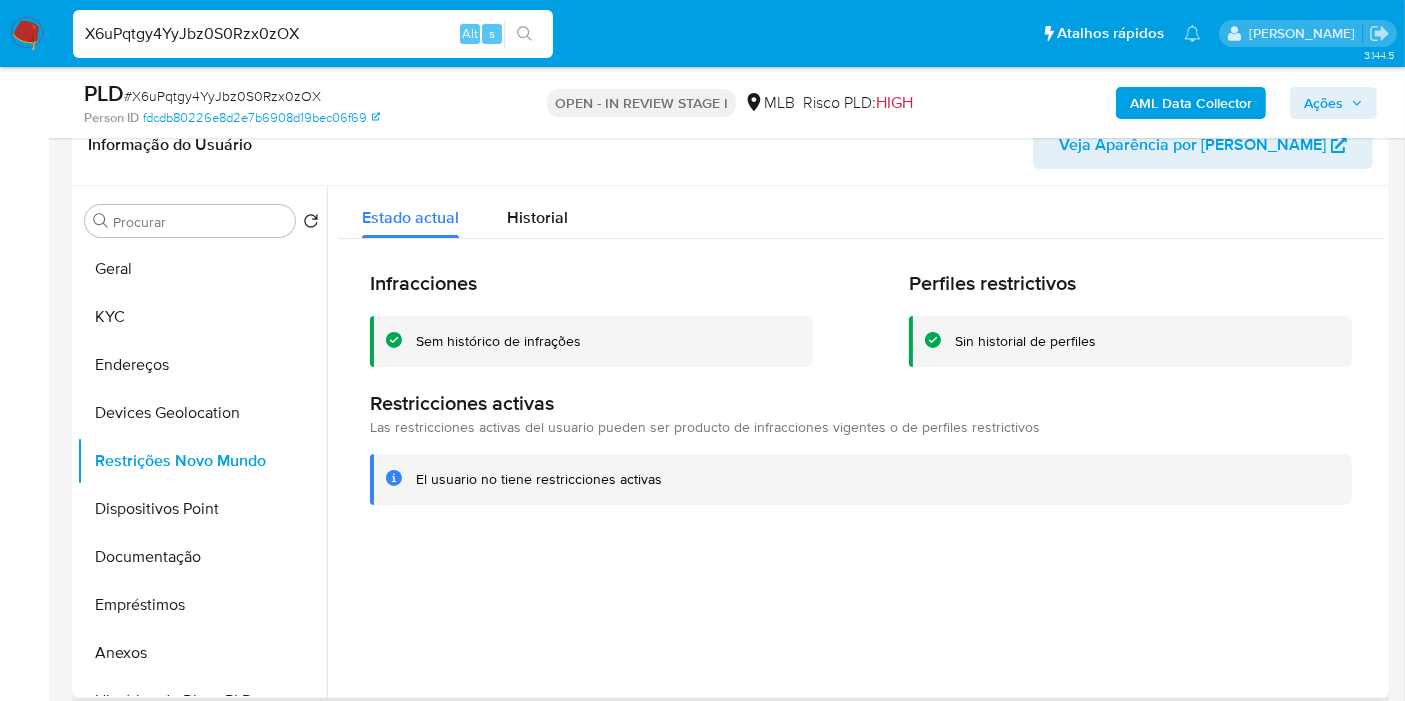 type on "X6uPqtgy4YyJbz0S0Rzx0zOX" 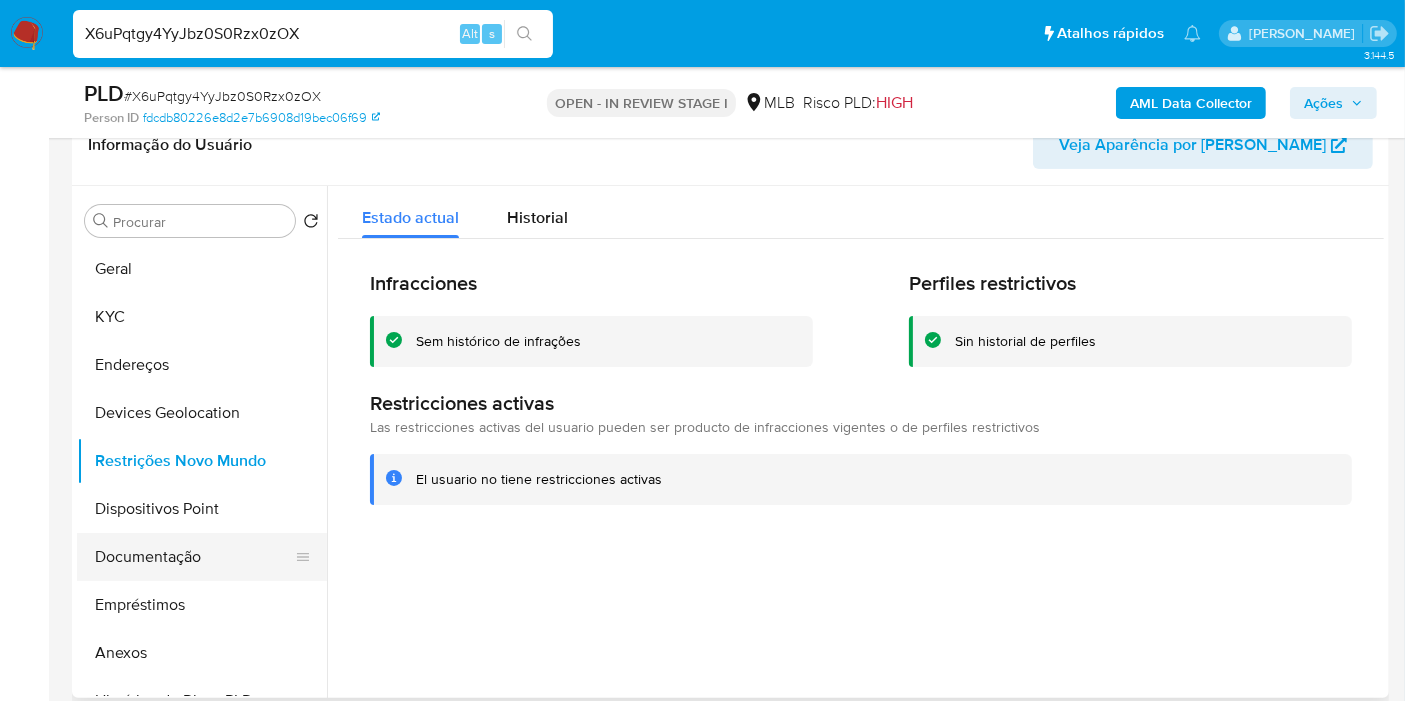 click on "Documentação" at bounding box center (194, 557) 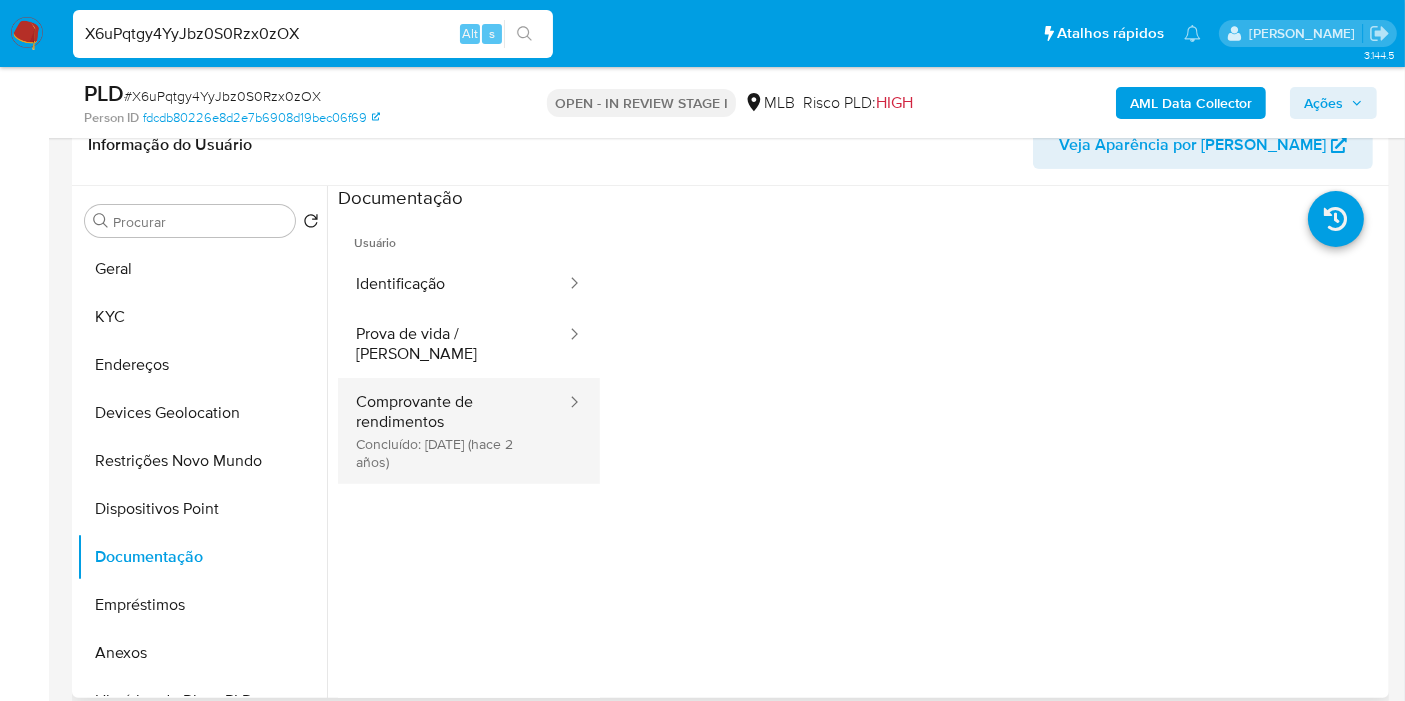 click on "Comprovante de rendimentos Concluído: [DATE] (hace 2 años)" at bounding box center (453, 431) 